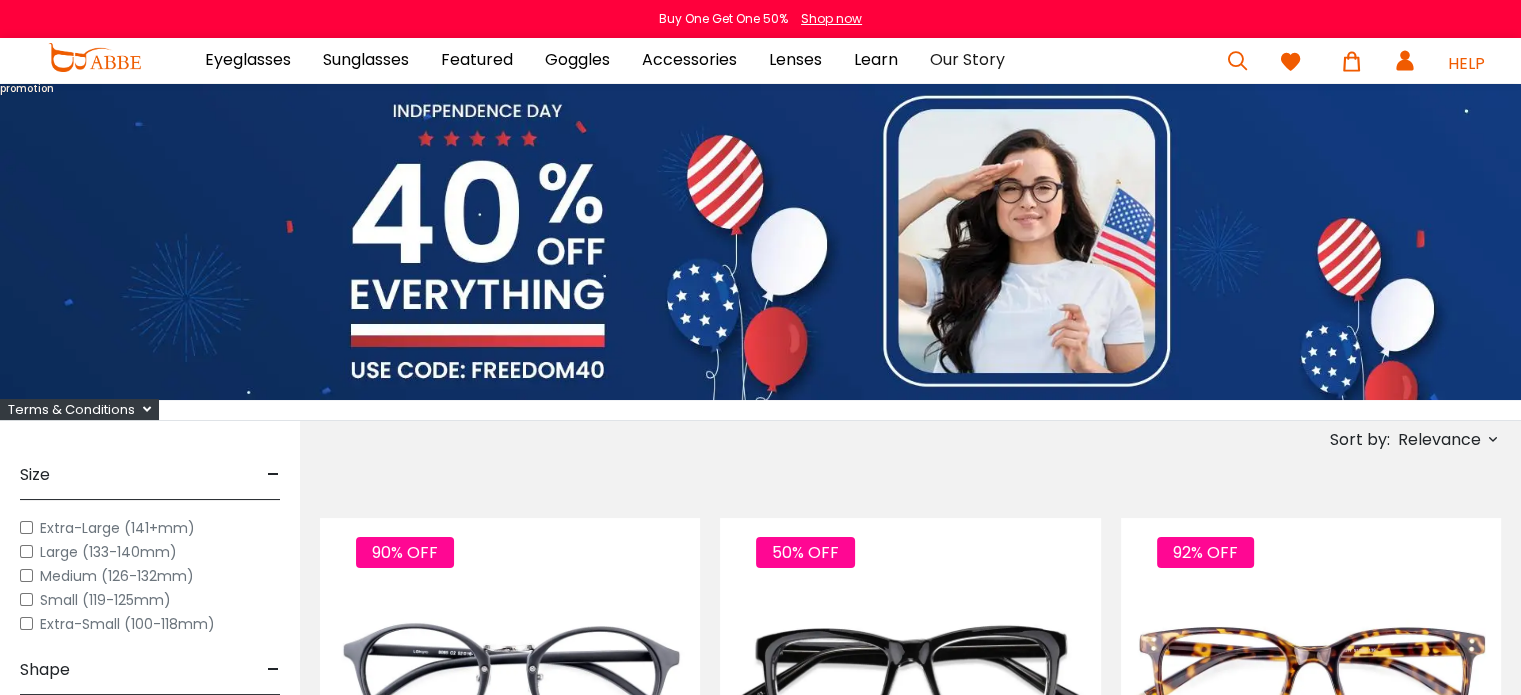 scroll, scrollTop: 0, scrollLeft: 0, axis: both 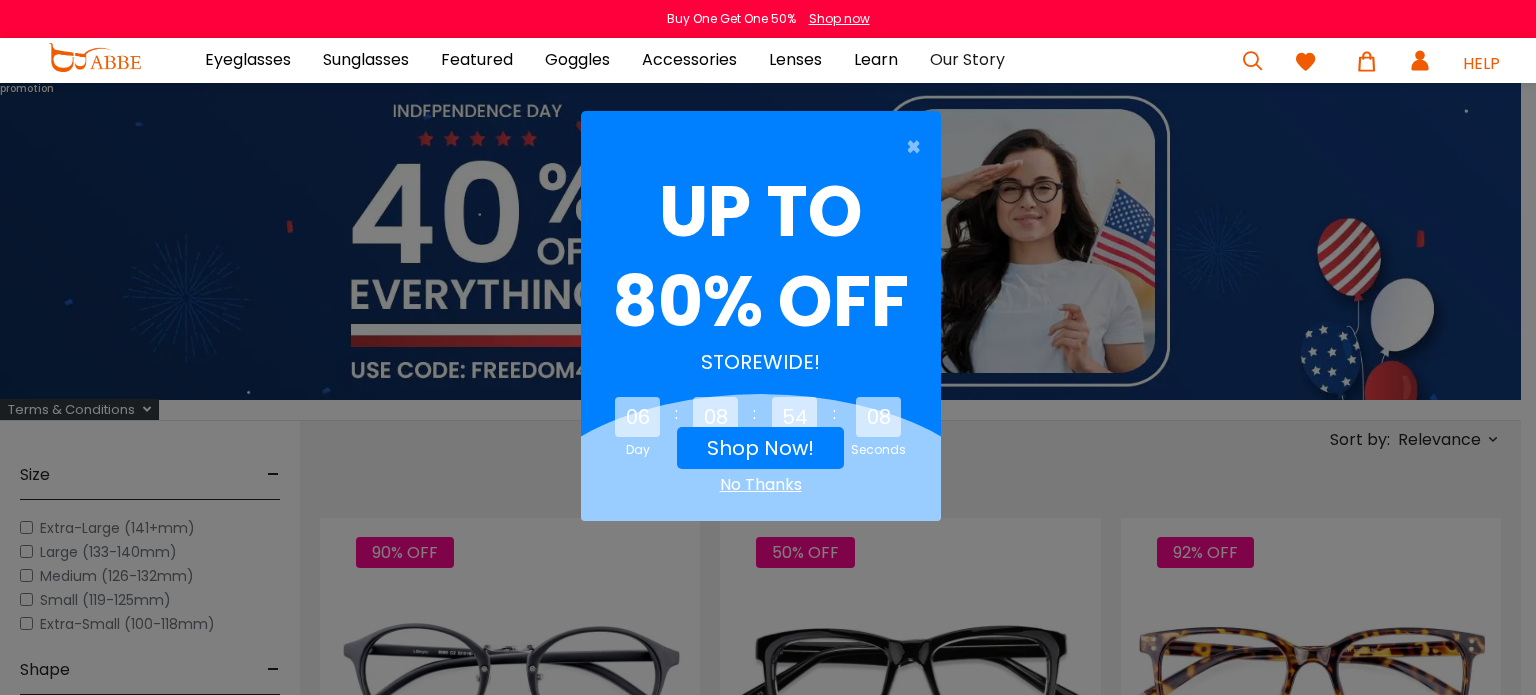 click on "Shop Now!" at bounding box center (760, 448) 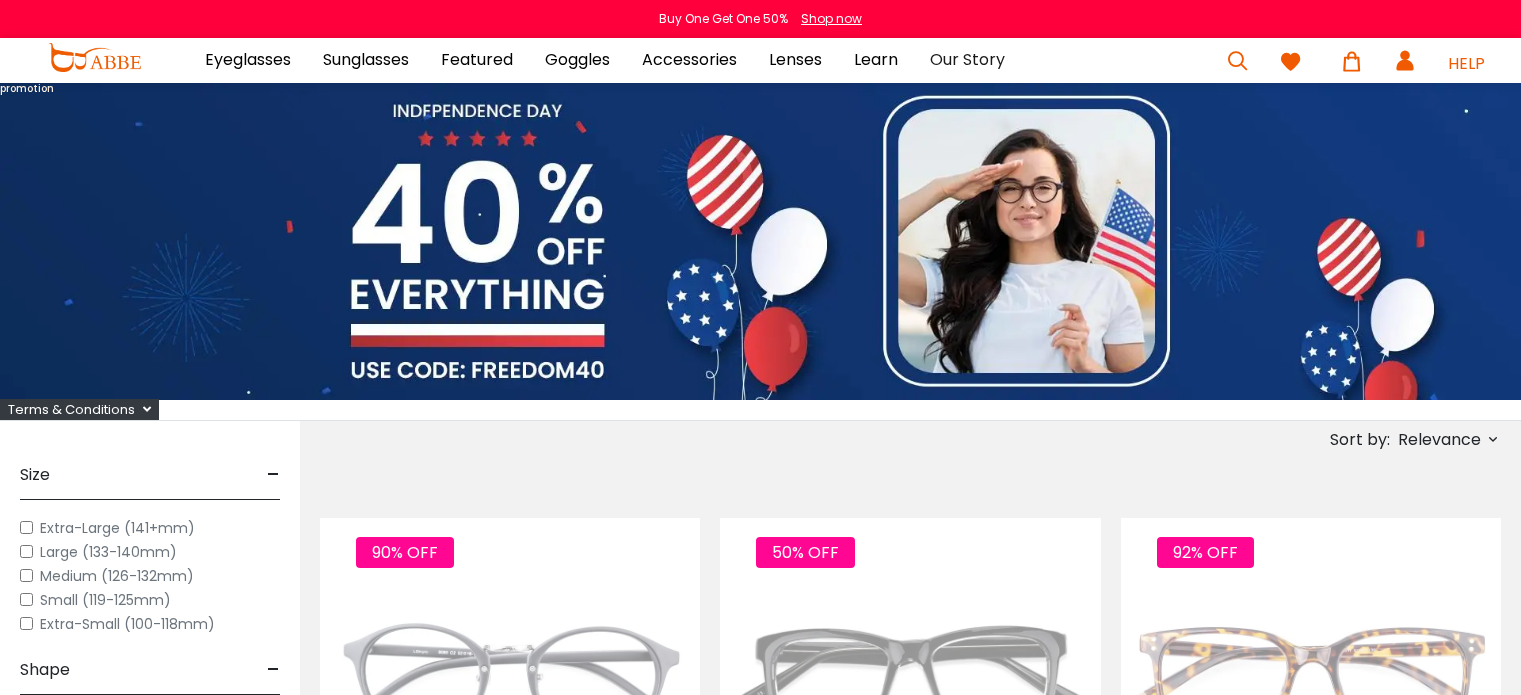 scroll, scrollTop: 0, scrollLeft: 0, axis: both 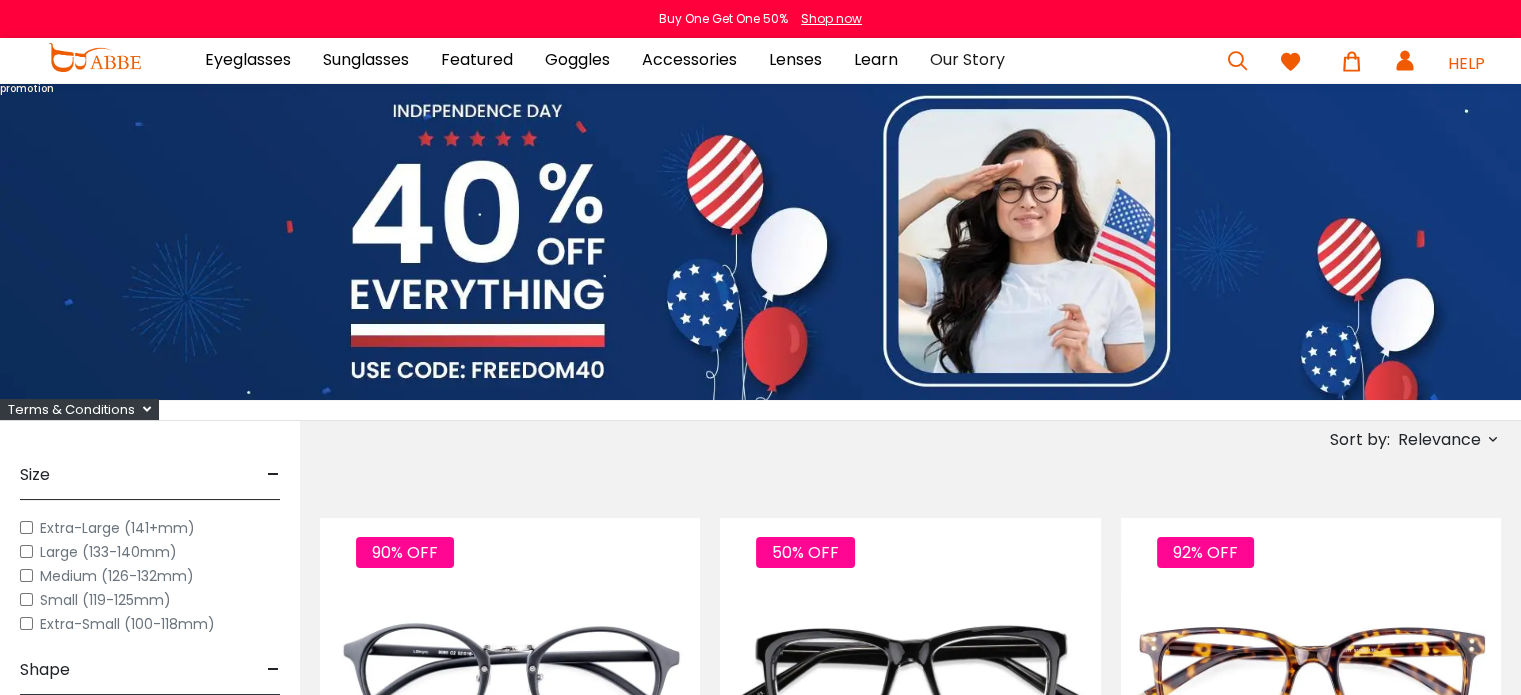 click at bounding box center (1238, 61) 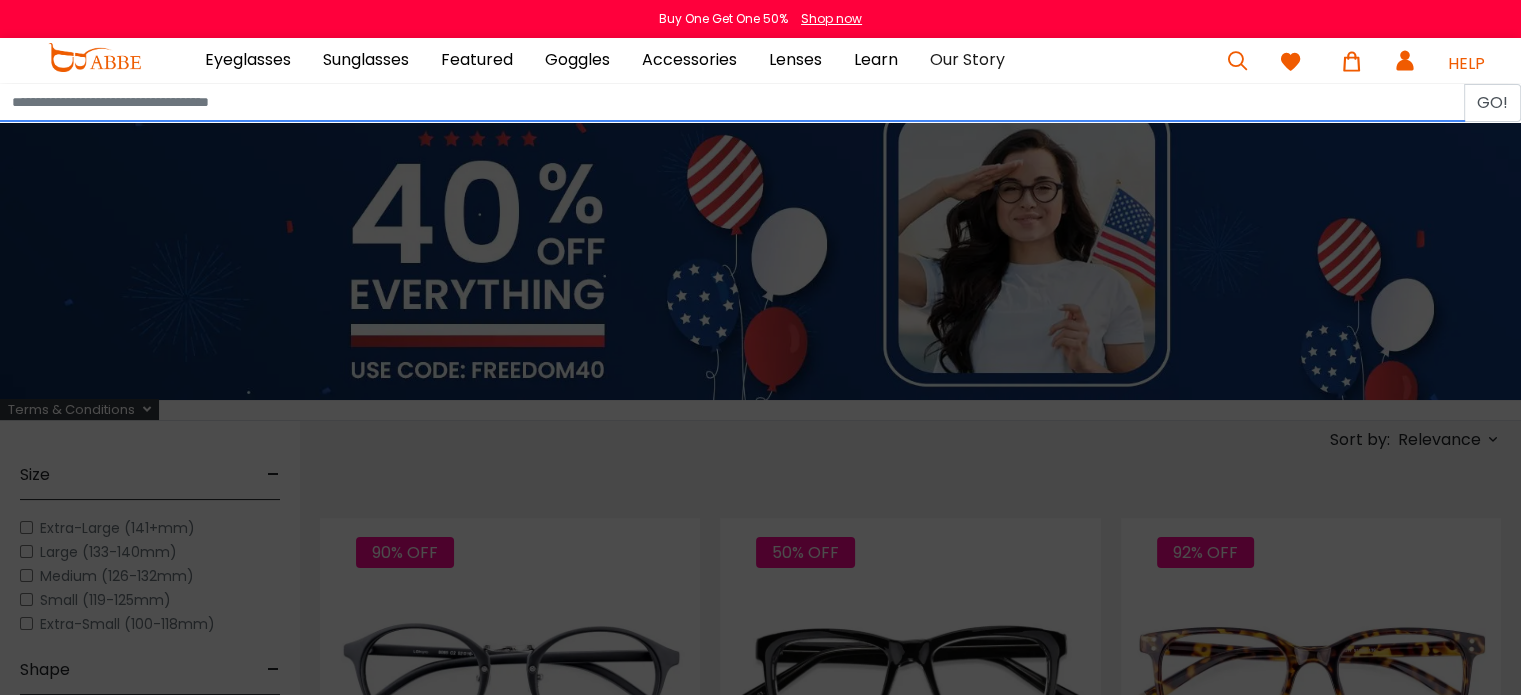 click at bounding box center [732, 103] 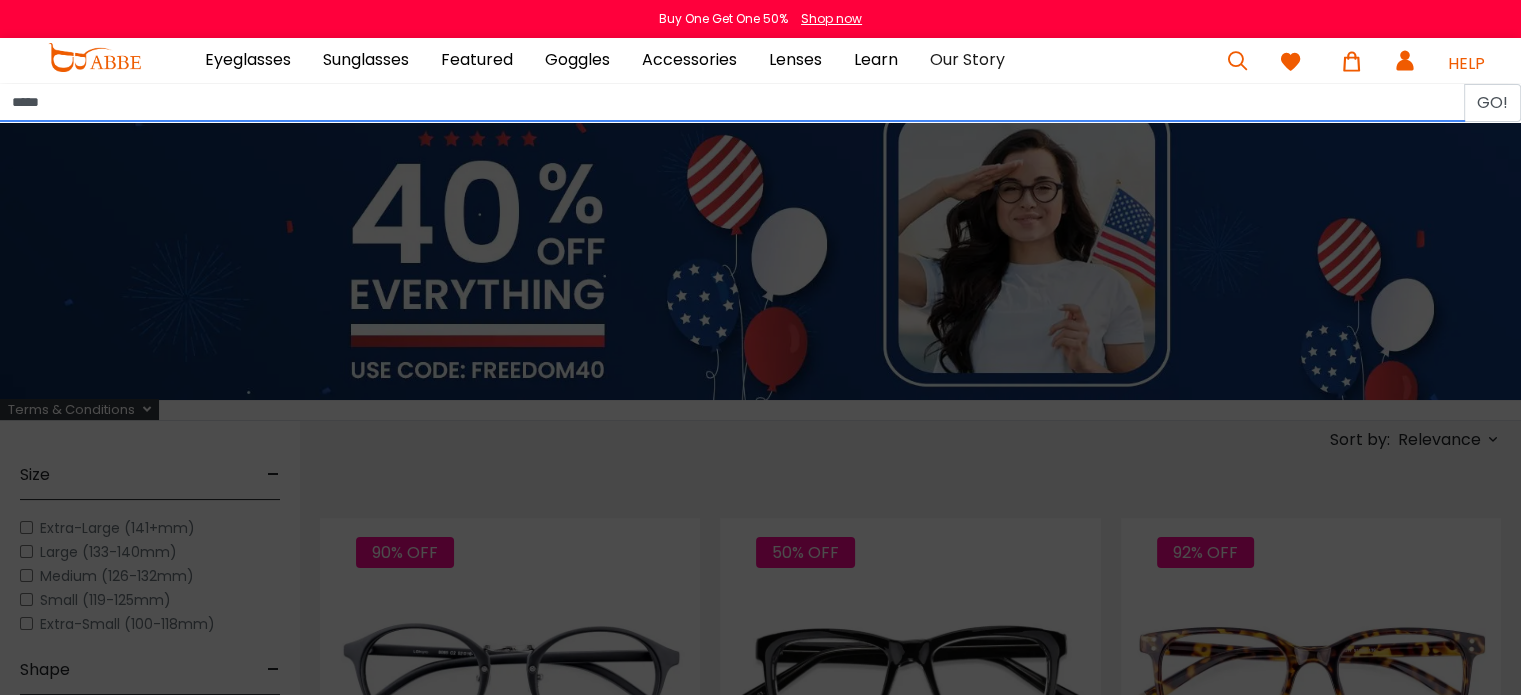 type on "******" 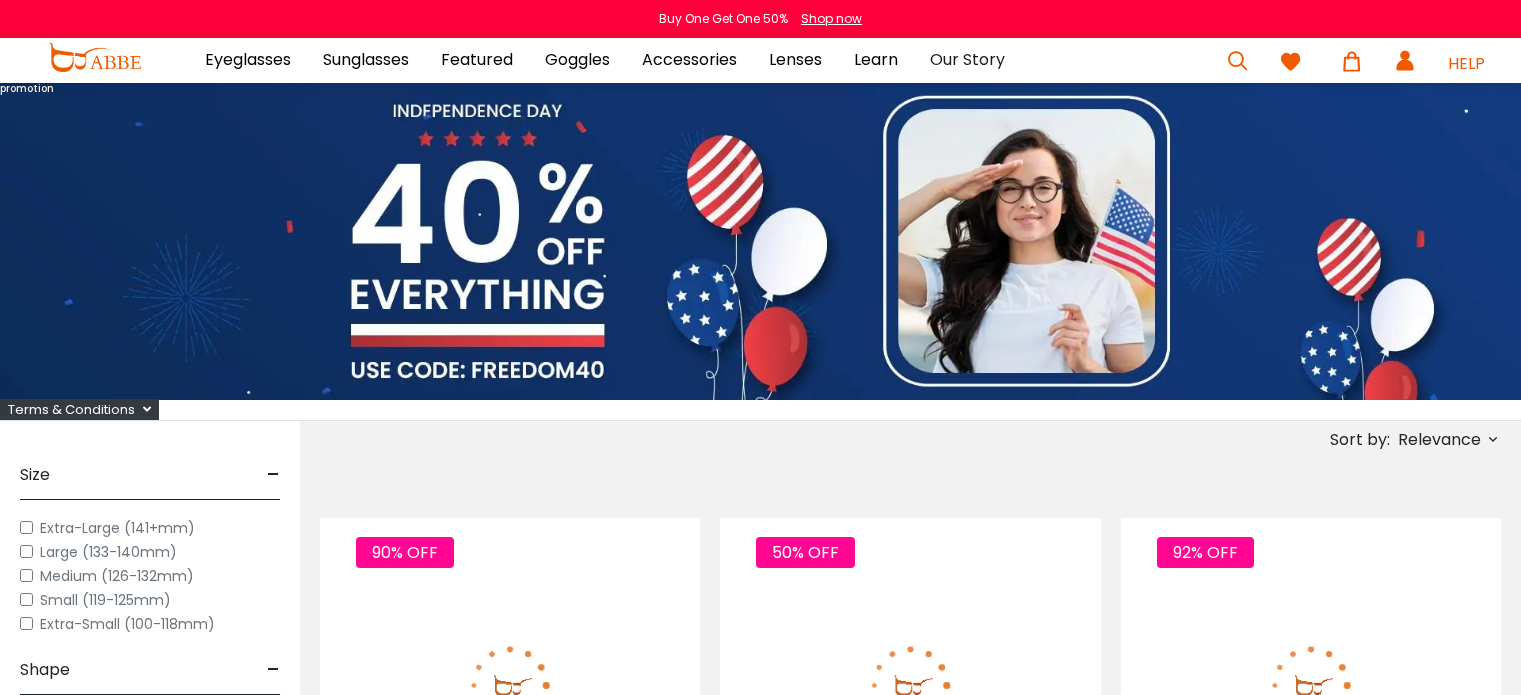 scroll, scrollTop: 0, scrollLeft: 0, axis: both 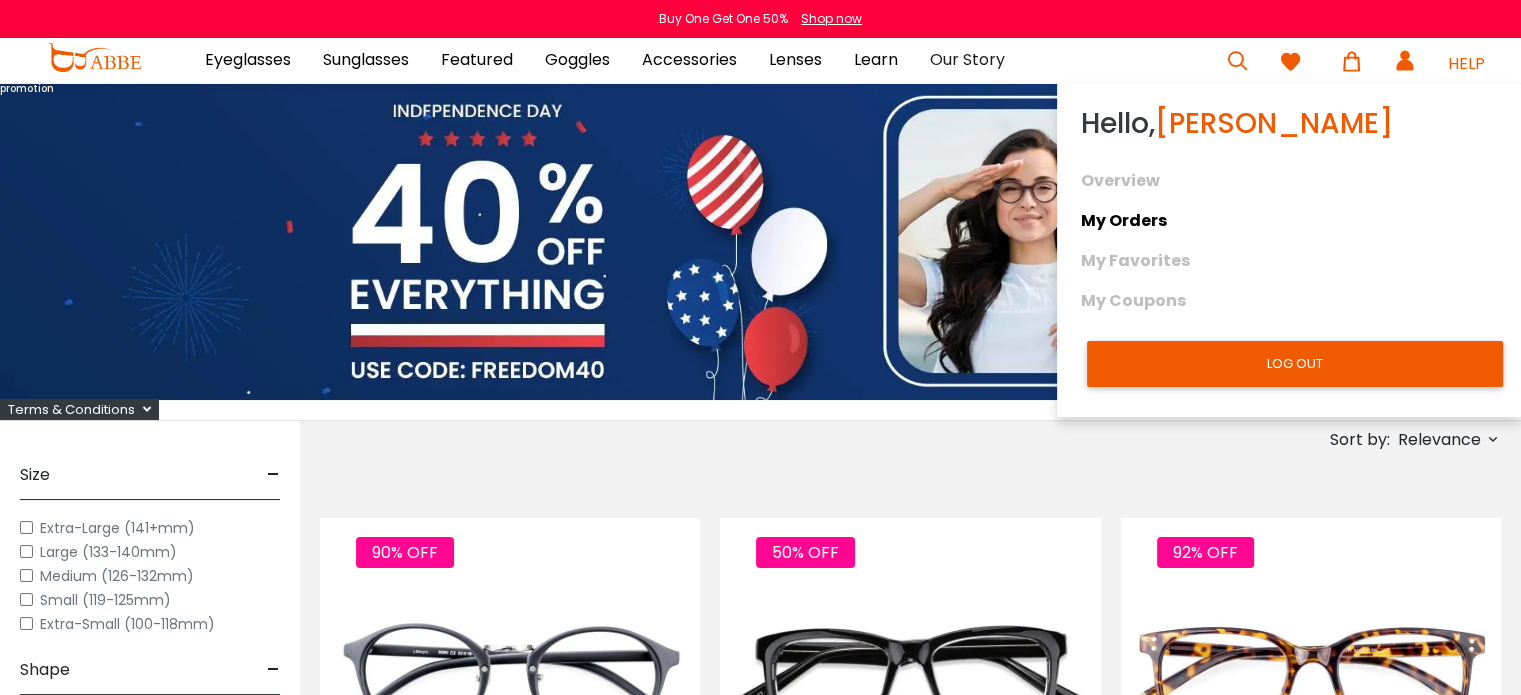 click on "My Orders" at bounding box center [1289, 221] 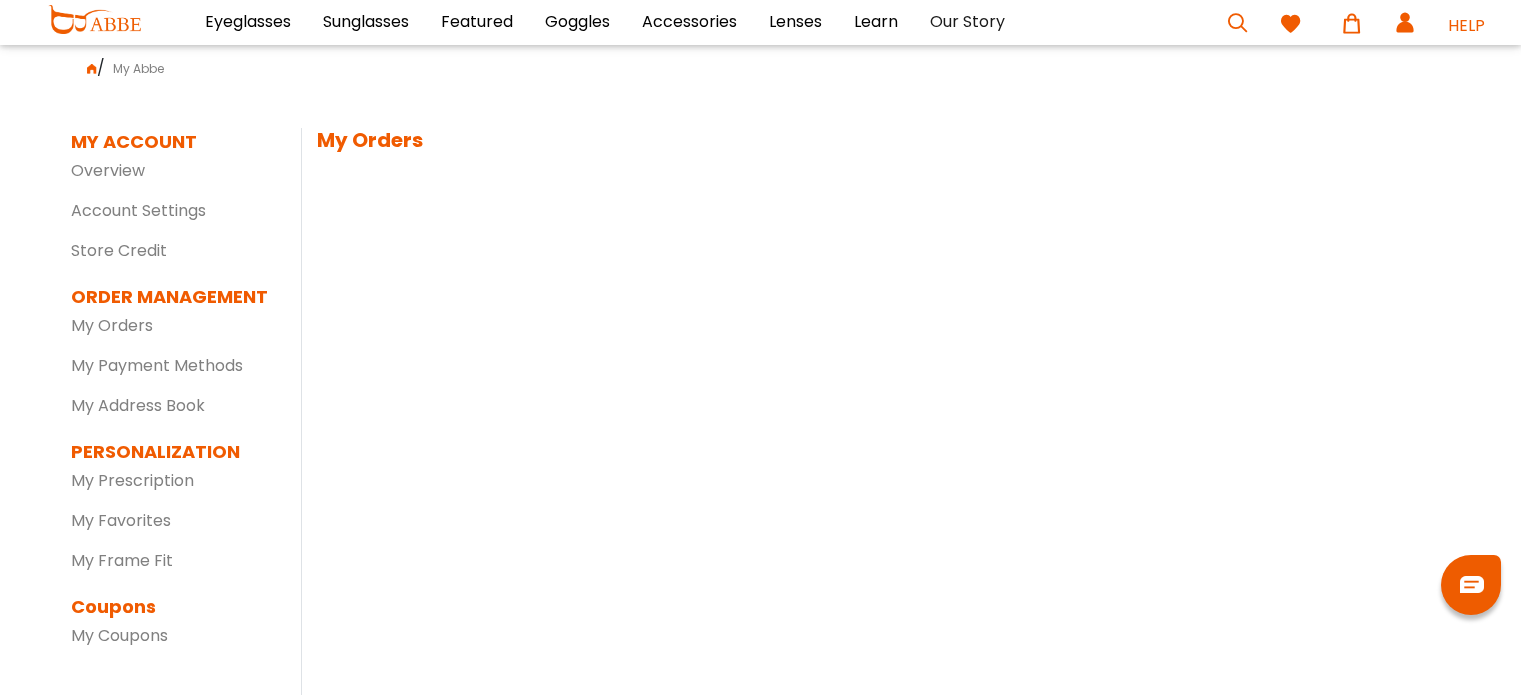 scroll, scrollTop: 0, scrollLeft: 0, axis: both 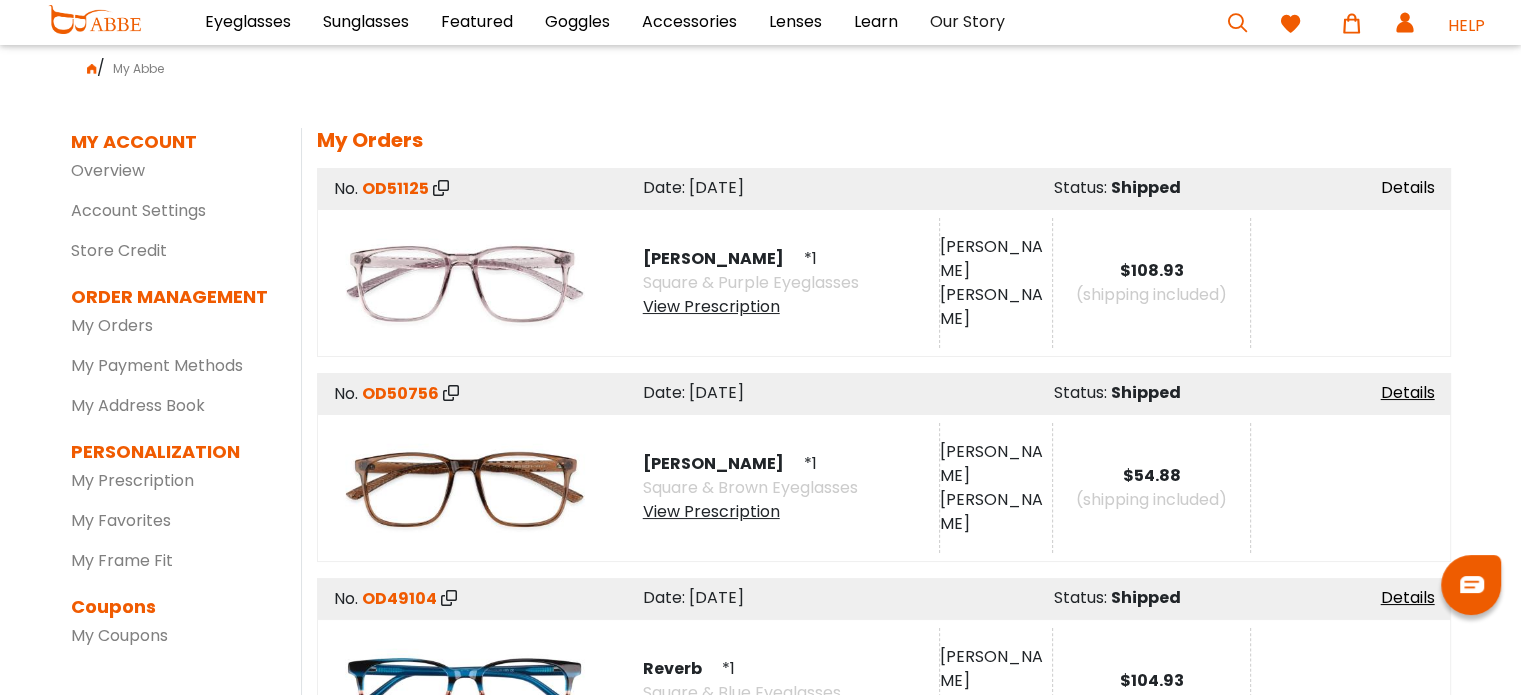 click on "Details" at bounding box center [1408, 187] 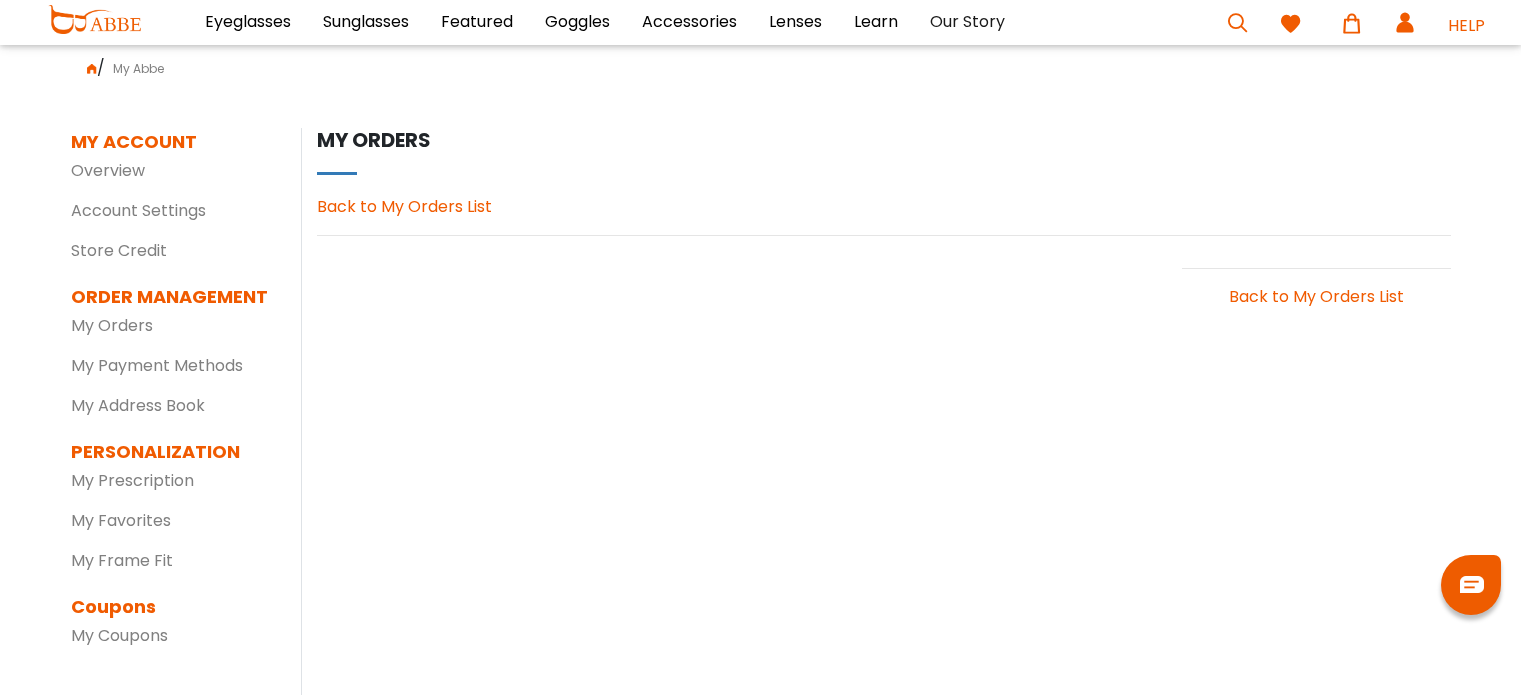 scroll, scrollTop: 0, scrollLeft: 0, axis: both 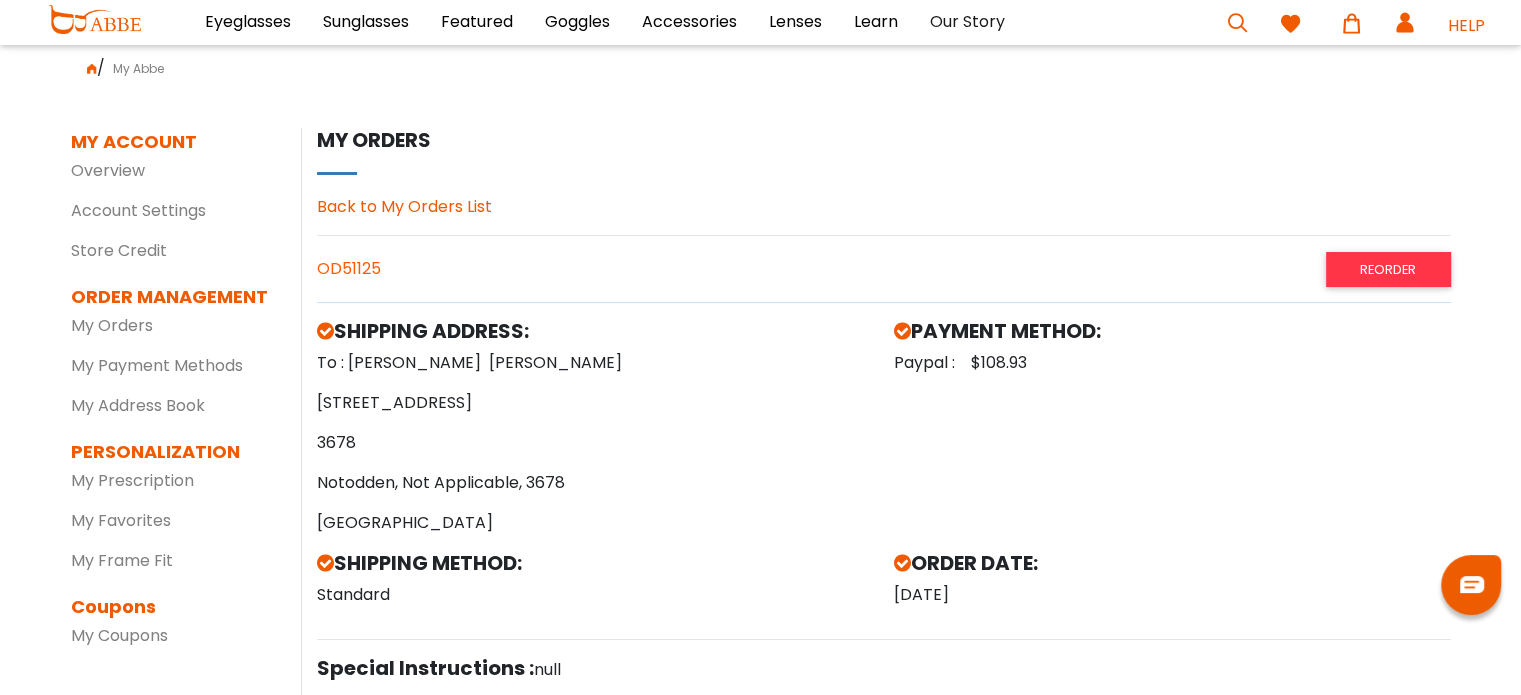 click on "PAYMENT METHOD:" at bounding box center [1172, 331] 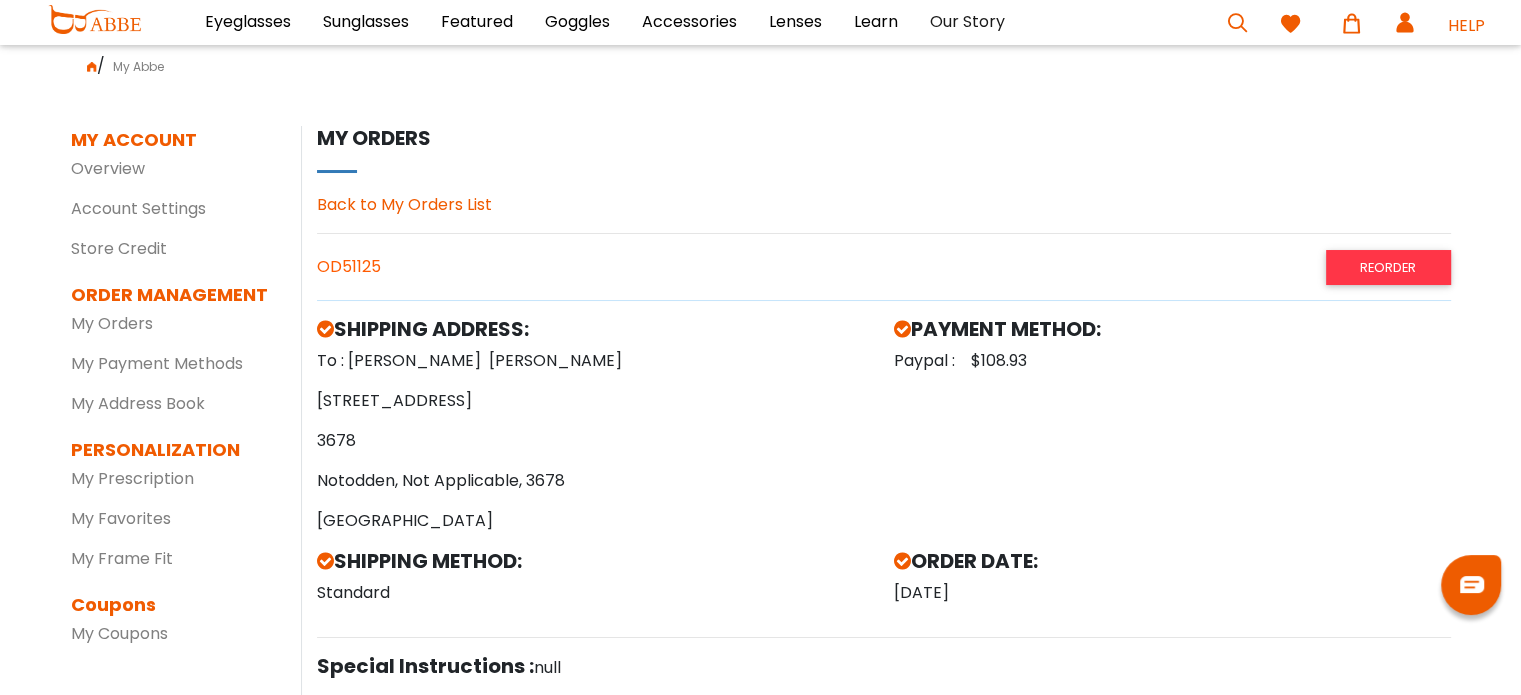scroll, scrollTop: 0, scrollLeft: 0, axis: both 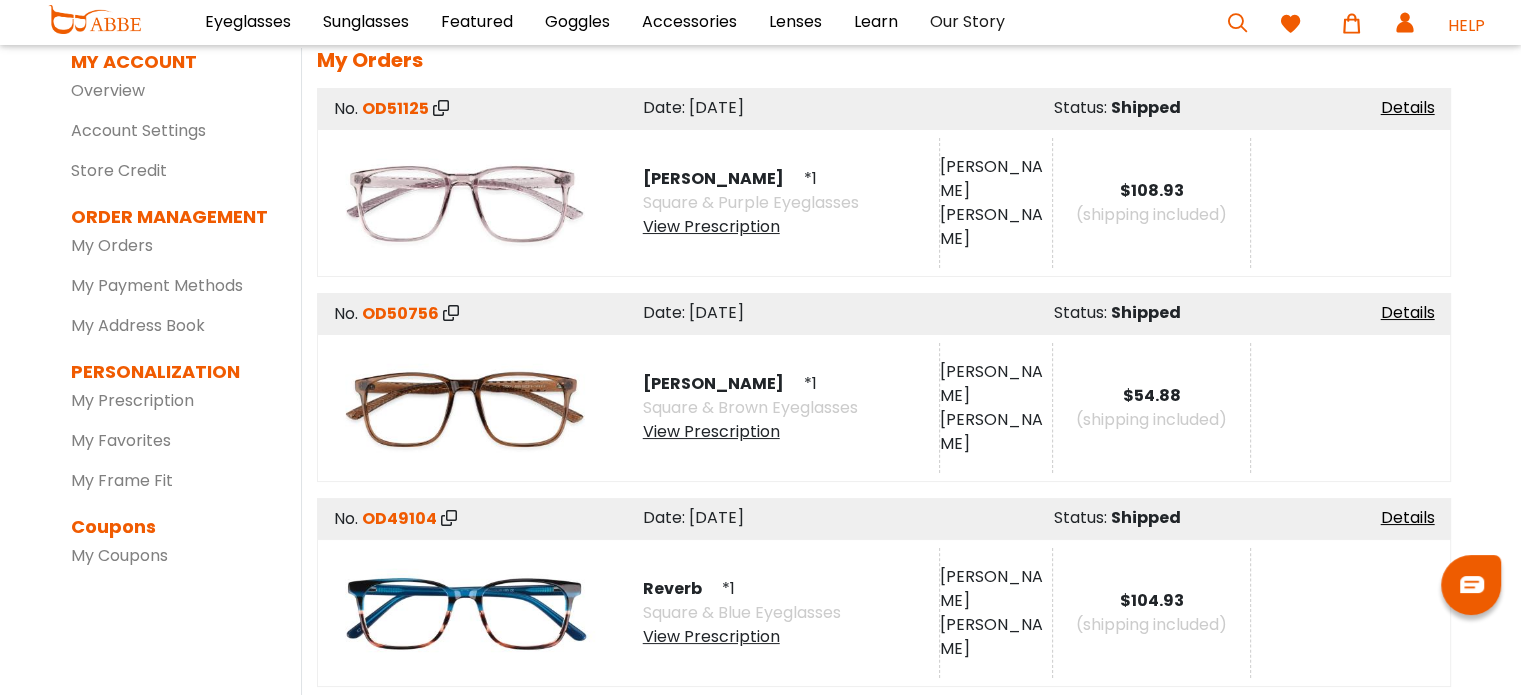 click on "View Prescription" at bounding box center (750, 432) 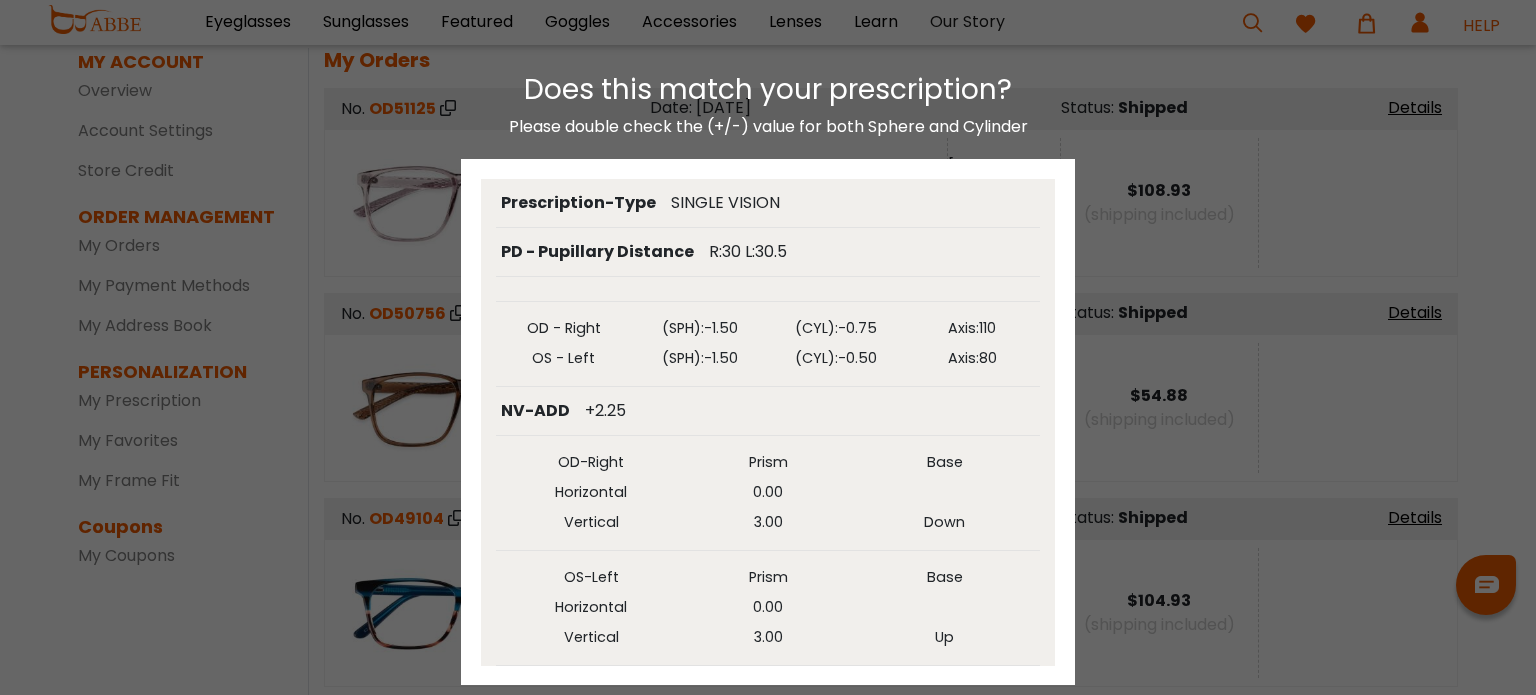 click on "Does this match your prescription?
Please double check the (+/-) value for both Sphere and Cylinder
Prescription-Type
SINGLE VISION
PD - Pupillary Distance
R:30    L:30.5
OD - Right
(SPH):  -1.50
(CYL):  -0.75
Axis:  110
OS - Left
(SPH):  -1.50
(CYL):  -0.50
Axis:  80
NV-ADD Up" at bounding box center (768, 369) 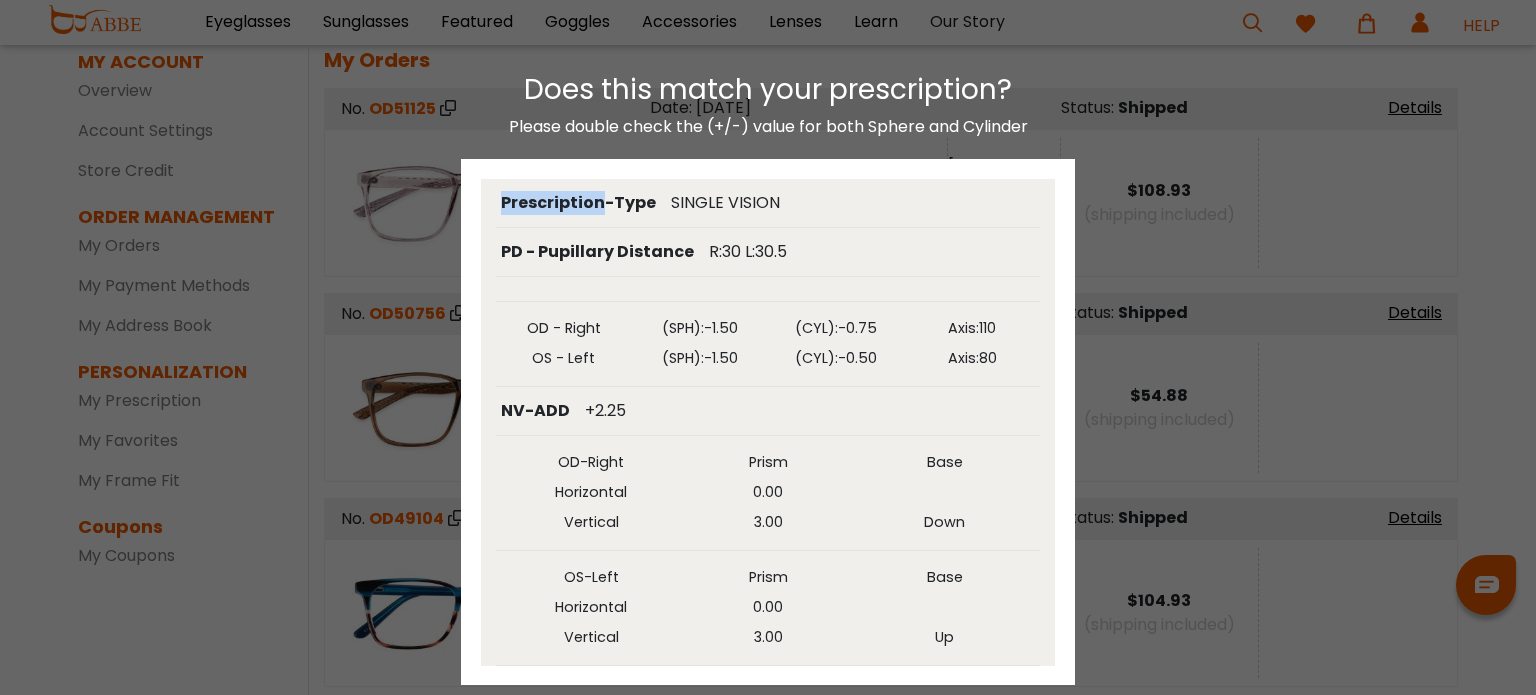 click on "Does this match your prescription?
Please double check the (+/-) value for both Sphere and Cylinder
Prescription-Type
SINGLE VISION
PD - Pupillary Distance
R:30    L:30.5
OD - Right
(SPH):  -1.50
(CYL):  -0.75
Axis:  110
OS - Left
(SPH):  -1.50
(CYL):  -0.50
Axis:  80
NV-ADD Up" at bounding box center (768, 369) 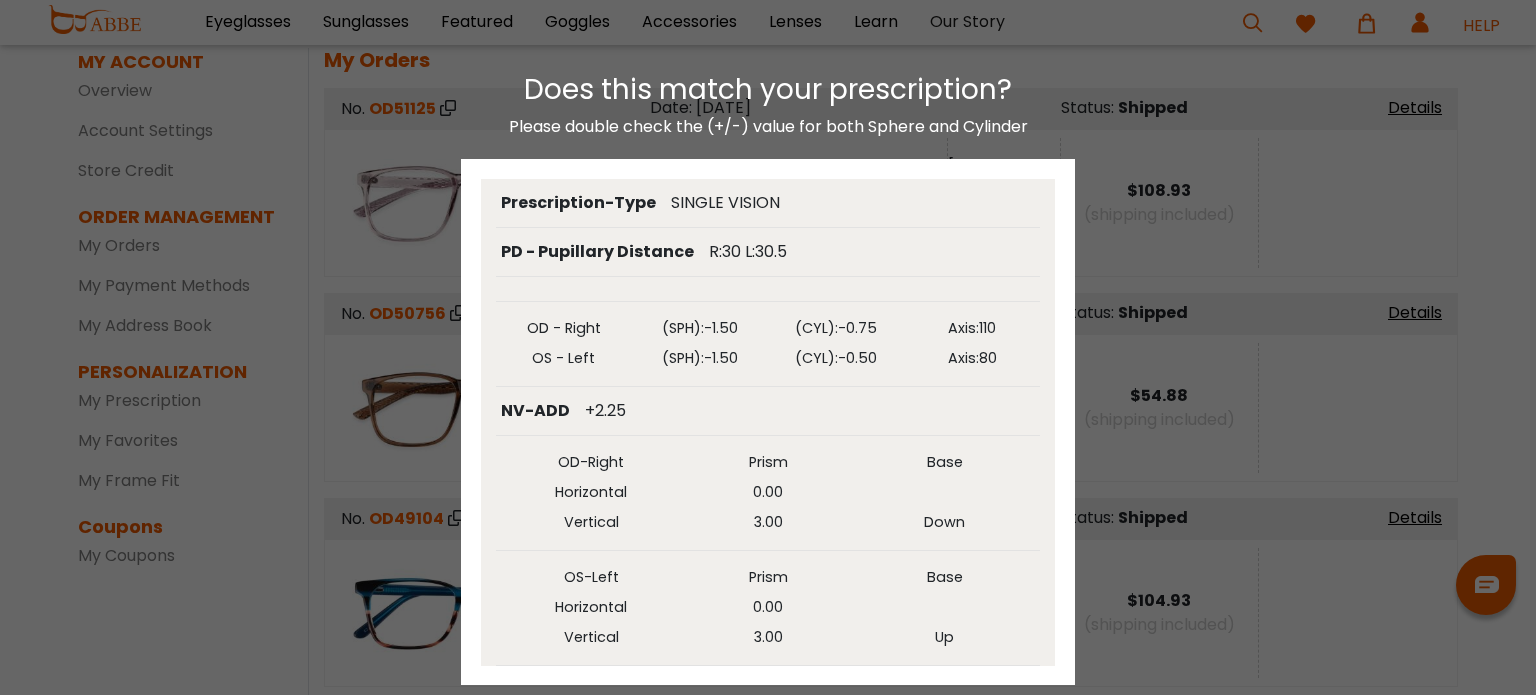 click on "Does this match your prescription?
Please double check the (+/-) value for both Sphere and Cylinder
Prescription-Type
SINGLE VISION
PD - Pupillary Distance
R:30    L:30.5
OD - Right
(SPH):  -1.50
(CYL):  -0.75
Axis:  110
OS - Left
(SPH):  -1.50
(CYL):  -0.50
Axis:  80
NV-ADD Up" at bounding box center (768, 369) 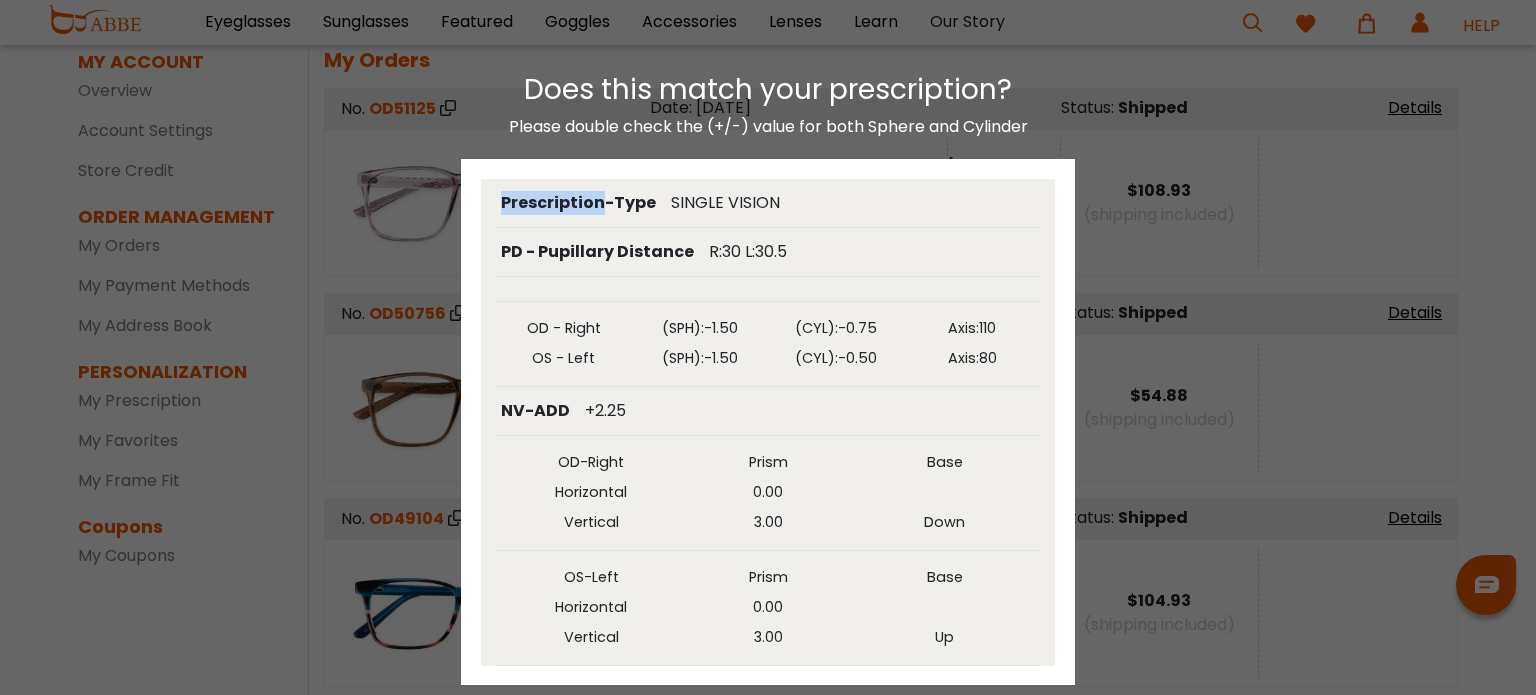 drag, startPoint x: 870, startPoint y: 191, endPoint x: 995, endPoint y: 145, distance: 133.19534 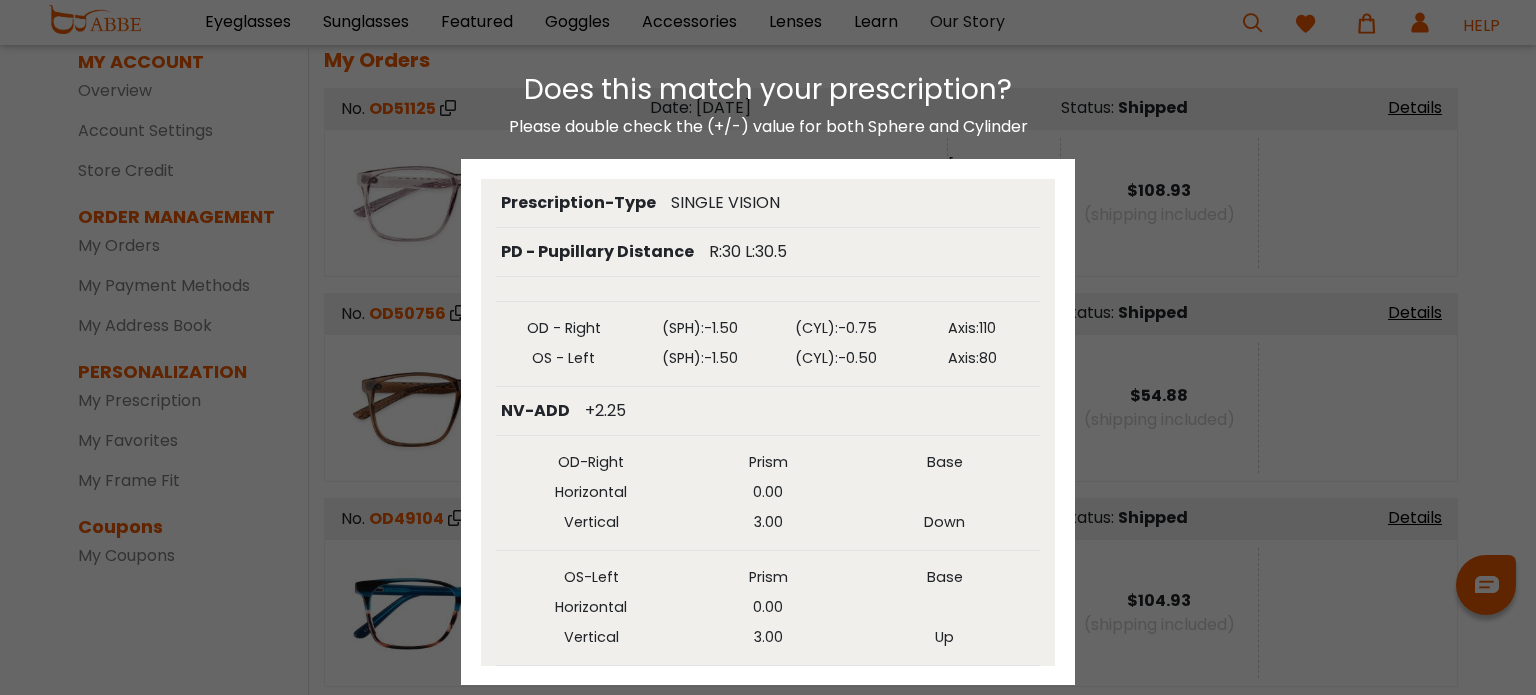 click on "Does this match your prescription?
Please double check the (+/-) value for both Sphere and Cylinder
Prescription-Type
SINGLE VISION
PD - Pupillary Distance
R:30    L:30.5
OD - Right
(SPH):  -1.50
(CYL):  -0.75
Axis:  110
OS - Left
(SPH):  -1.50
(CYL):  -0.50
Axis:  80
NV-ADD Up" at bounding box center (768, 369) 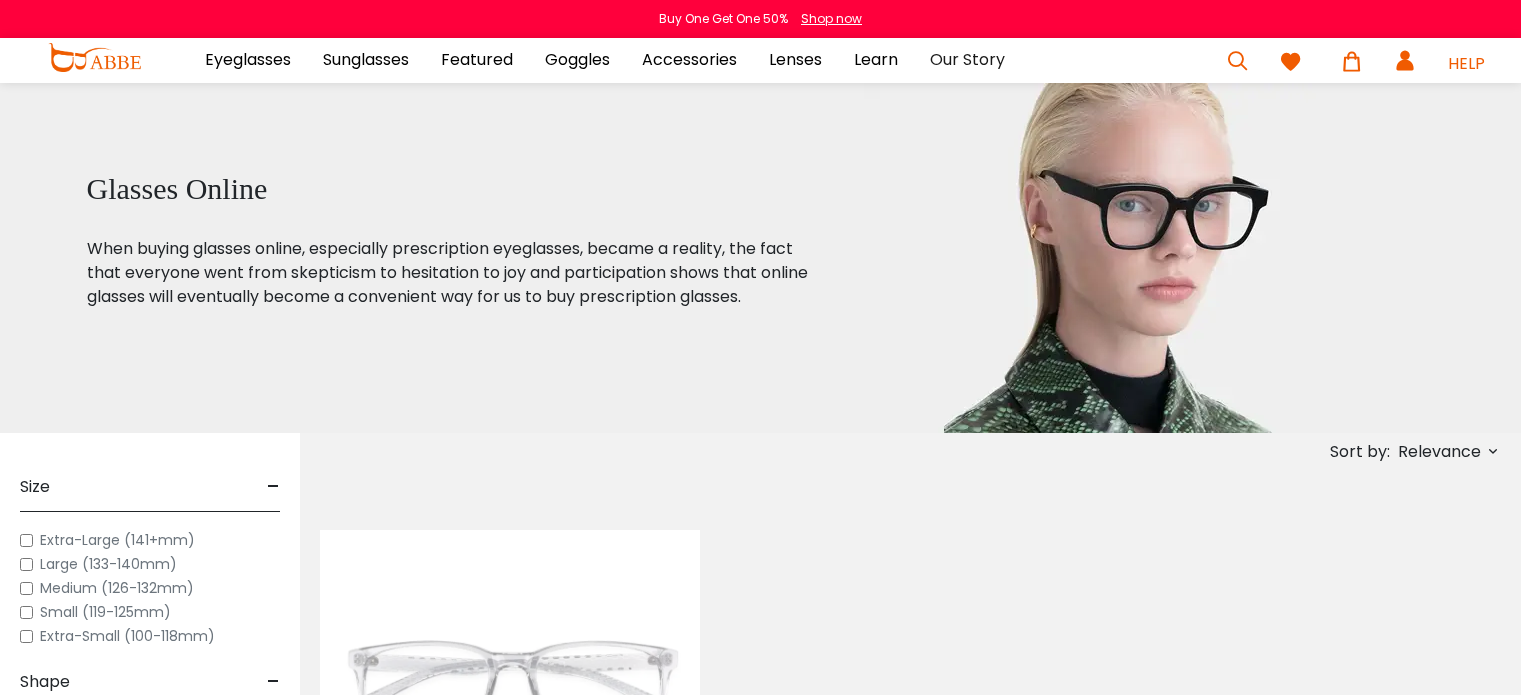 scroll, scrollTop: 0, scrollLeft: 0, axis: both 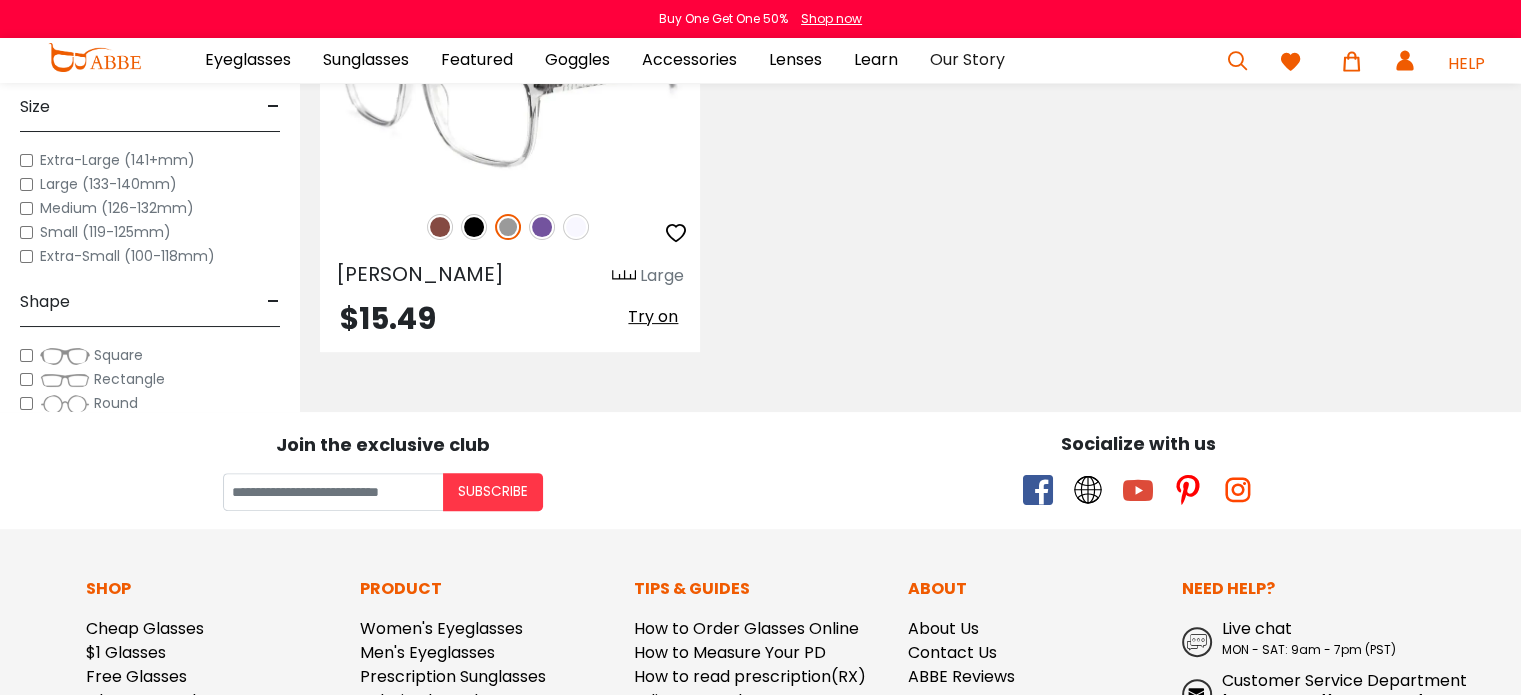 click at bounding box center (474, 227) 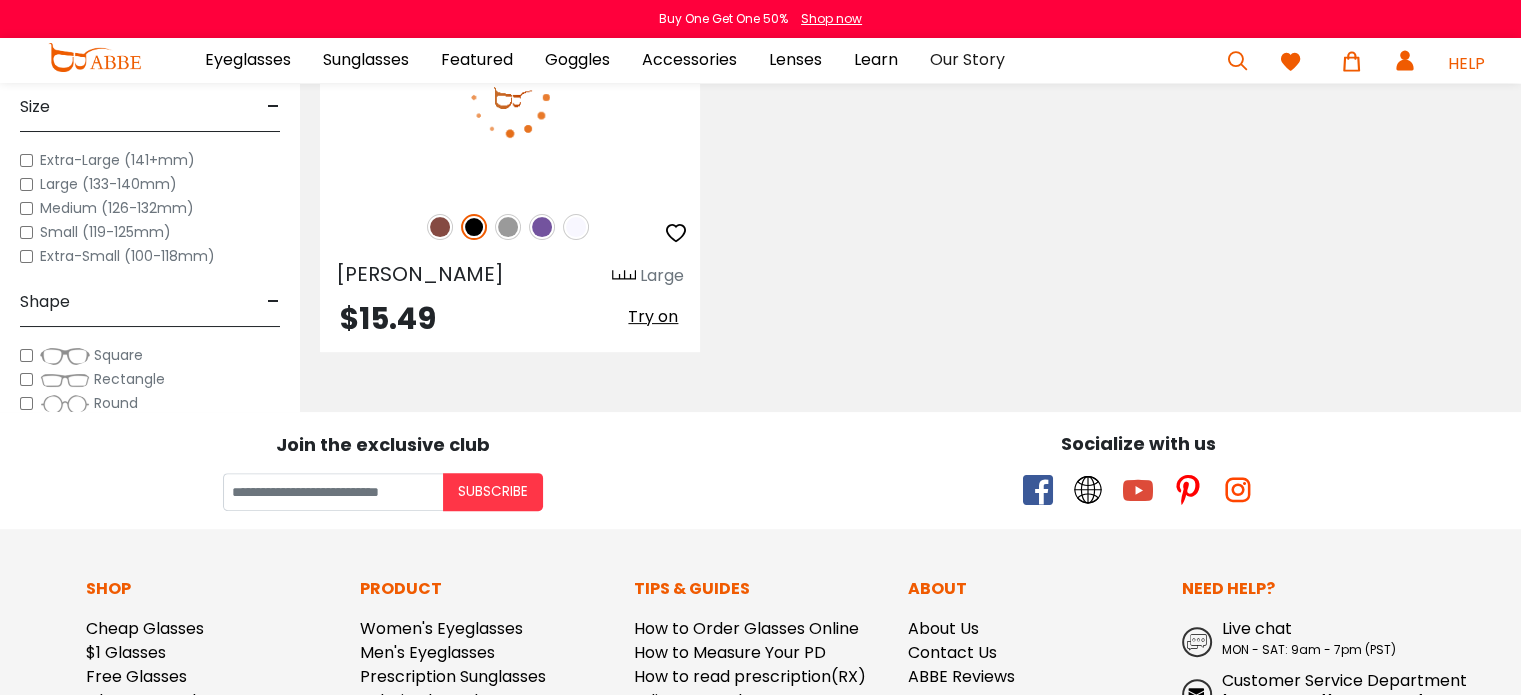 click at bounding box center (474, 227) 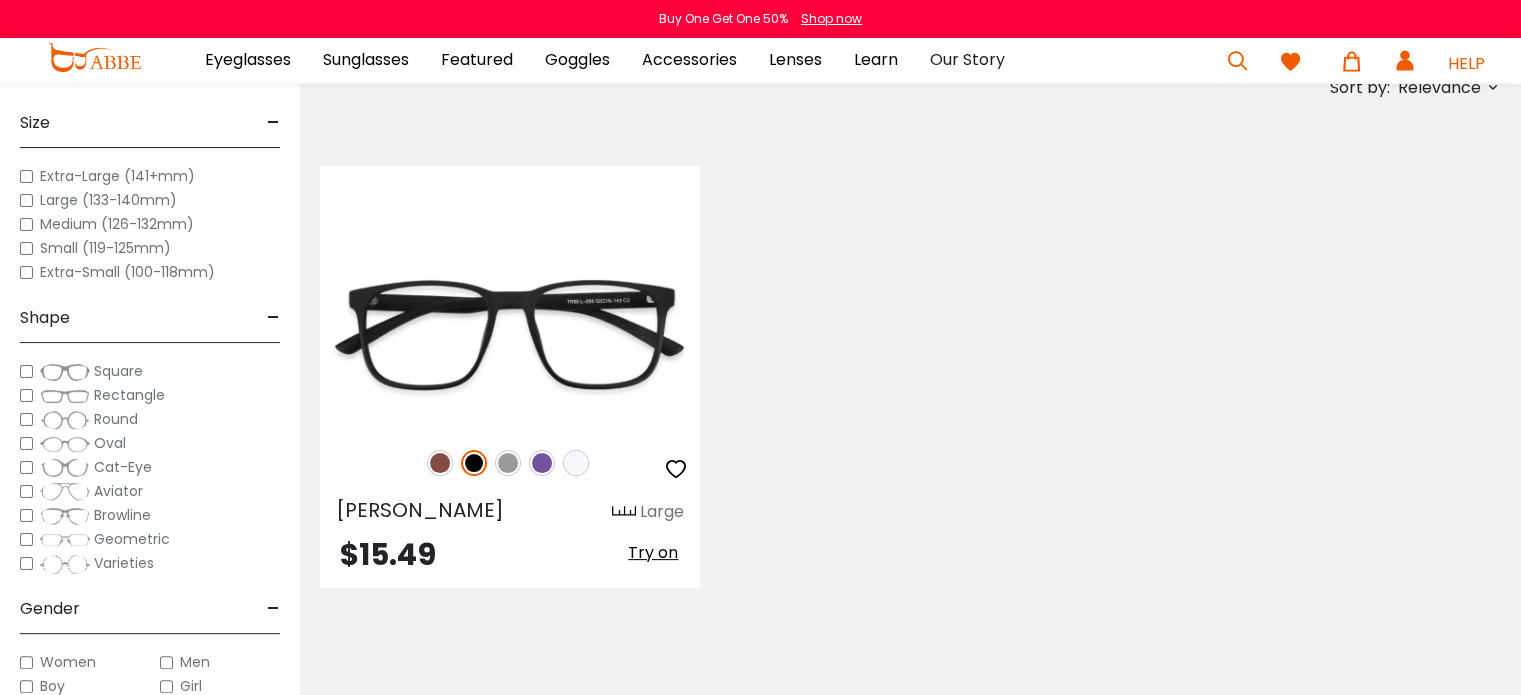 scroll, scrollTop: 280, scrollLeft: 0, axis: vertical 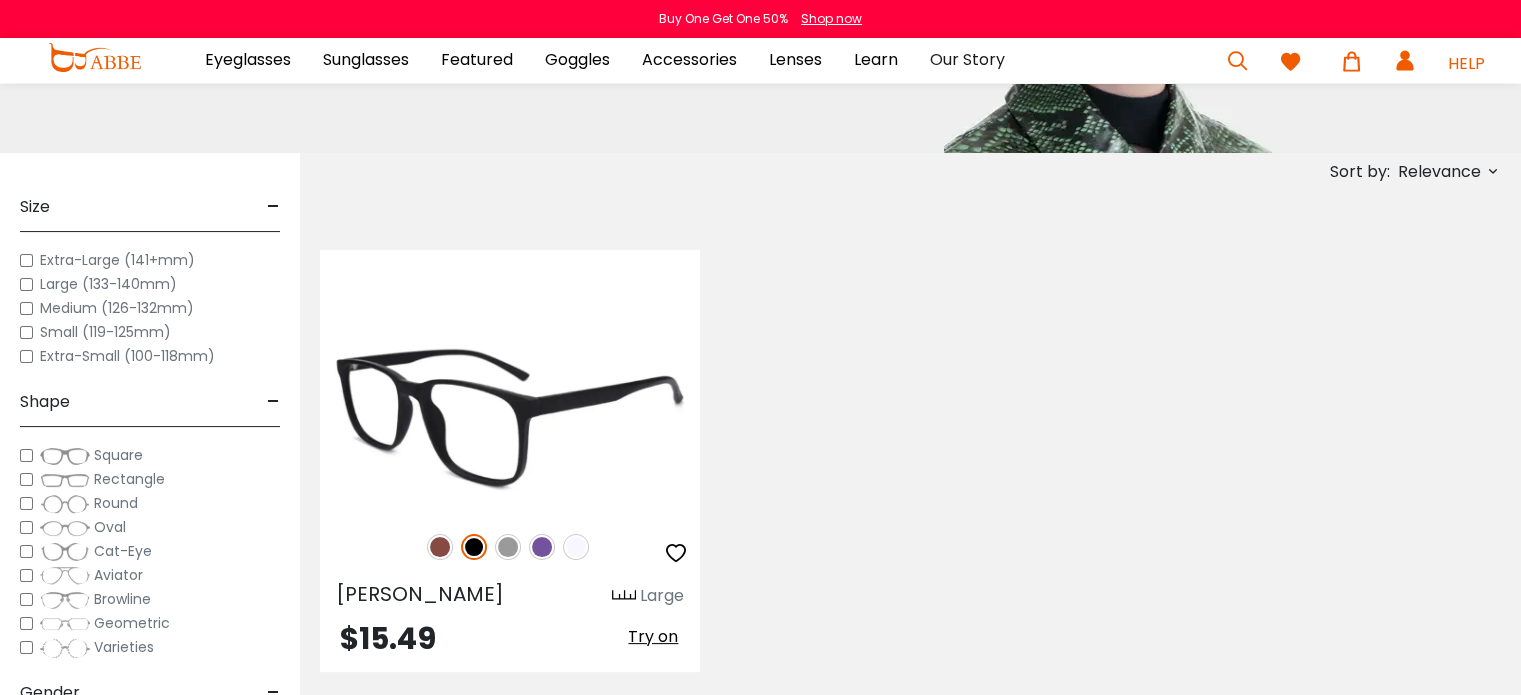 click at bounding box center [510, 417] 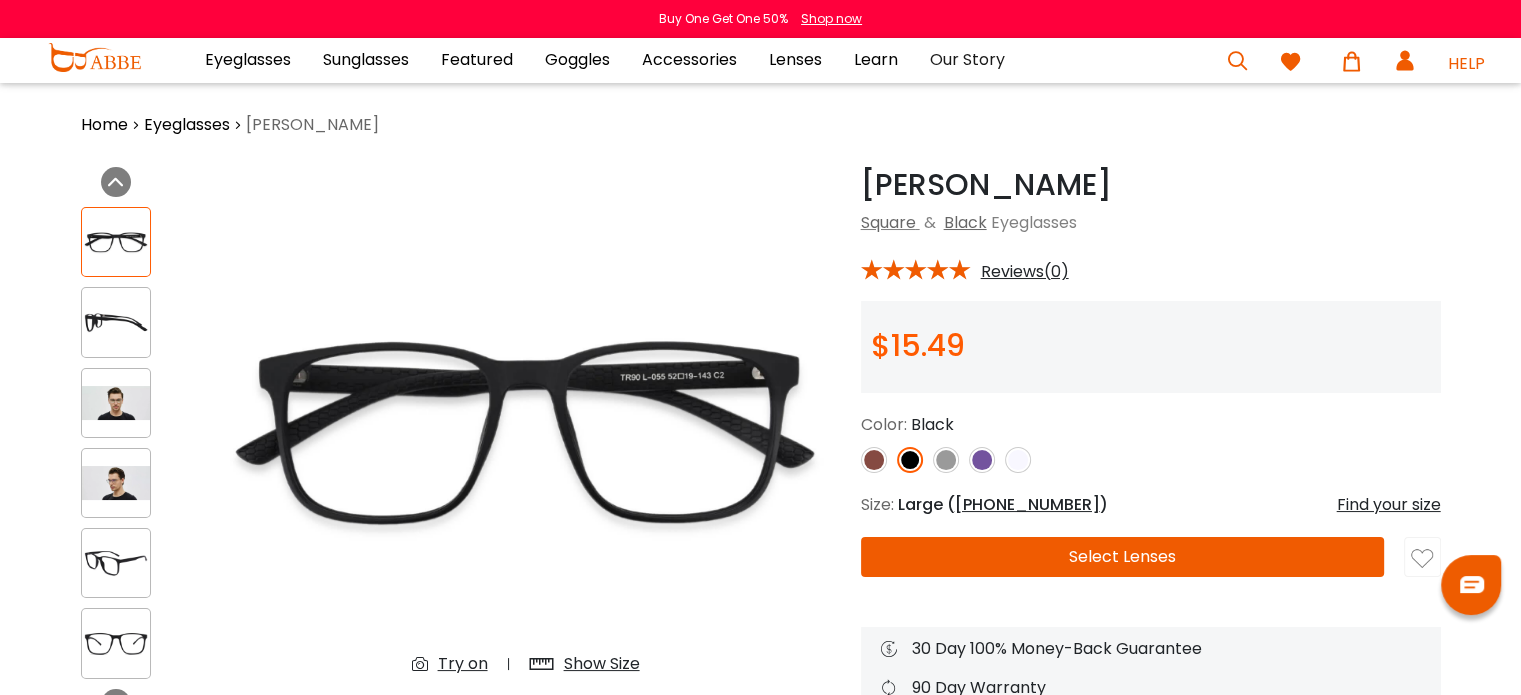 scroll, scrollTop: 0, scrollLeft: 0, axis: both 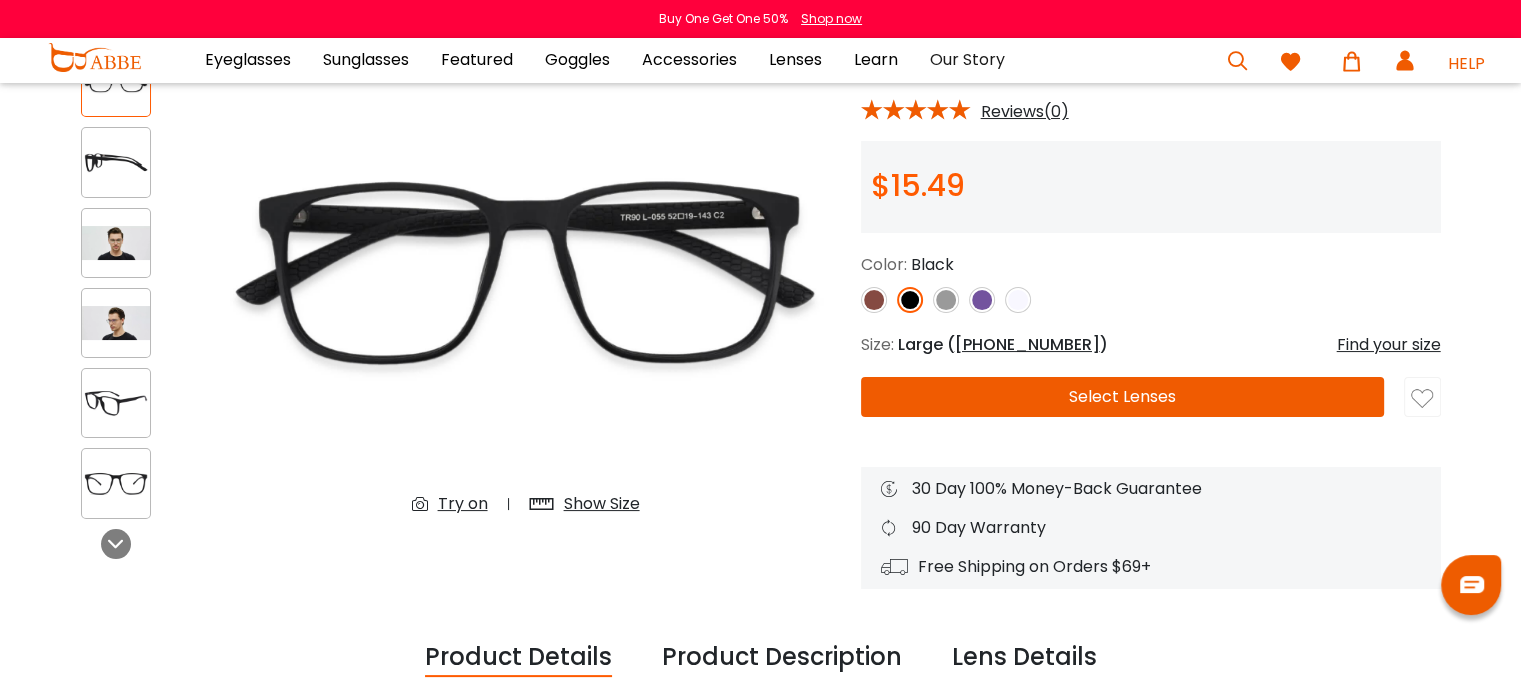 click on "Select Lenses" at bounding box center (1123, 397) 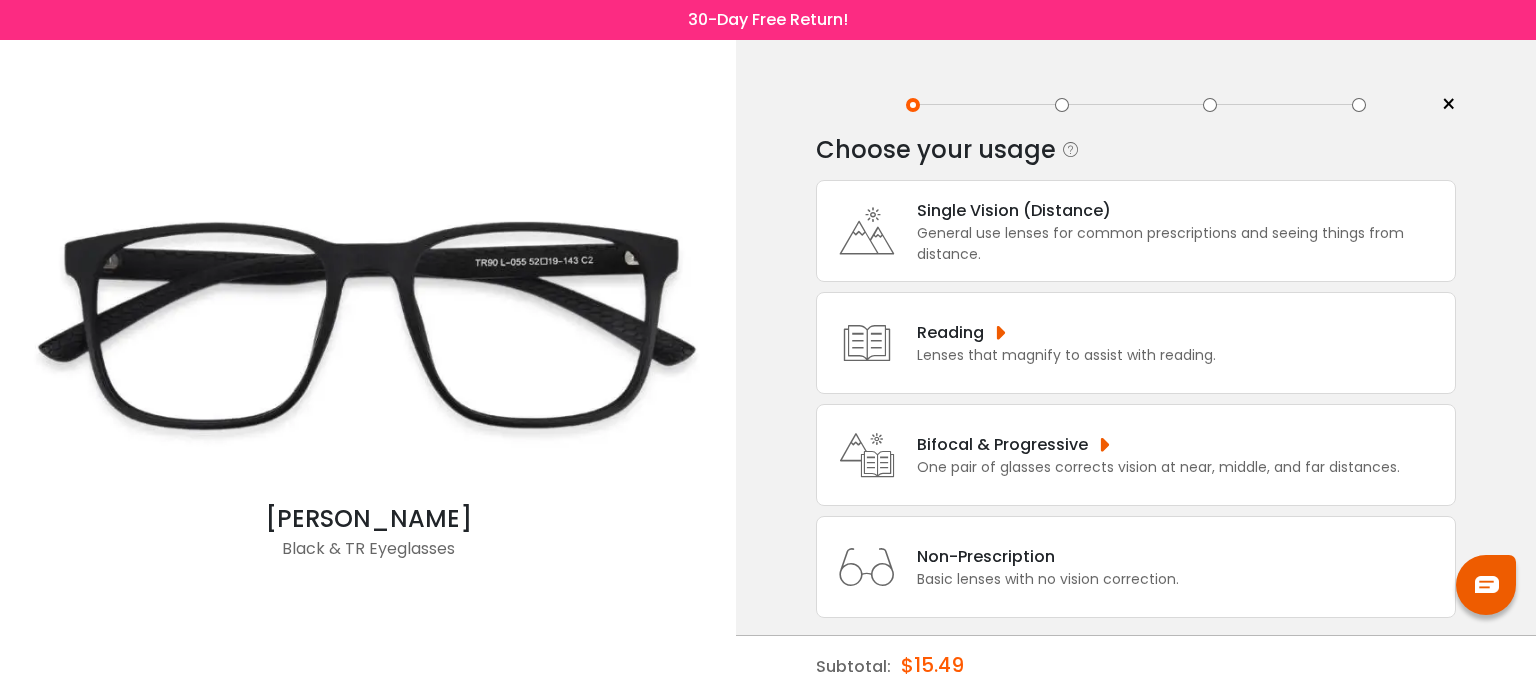 scroll, scrollTop: 0, scrollLeft: 0, axis: both 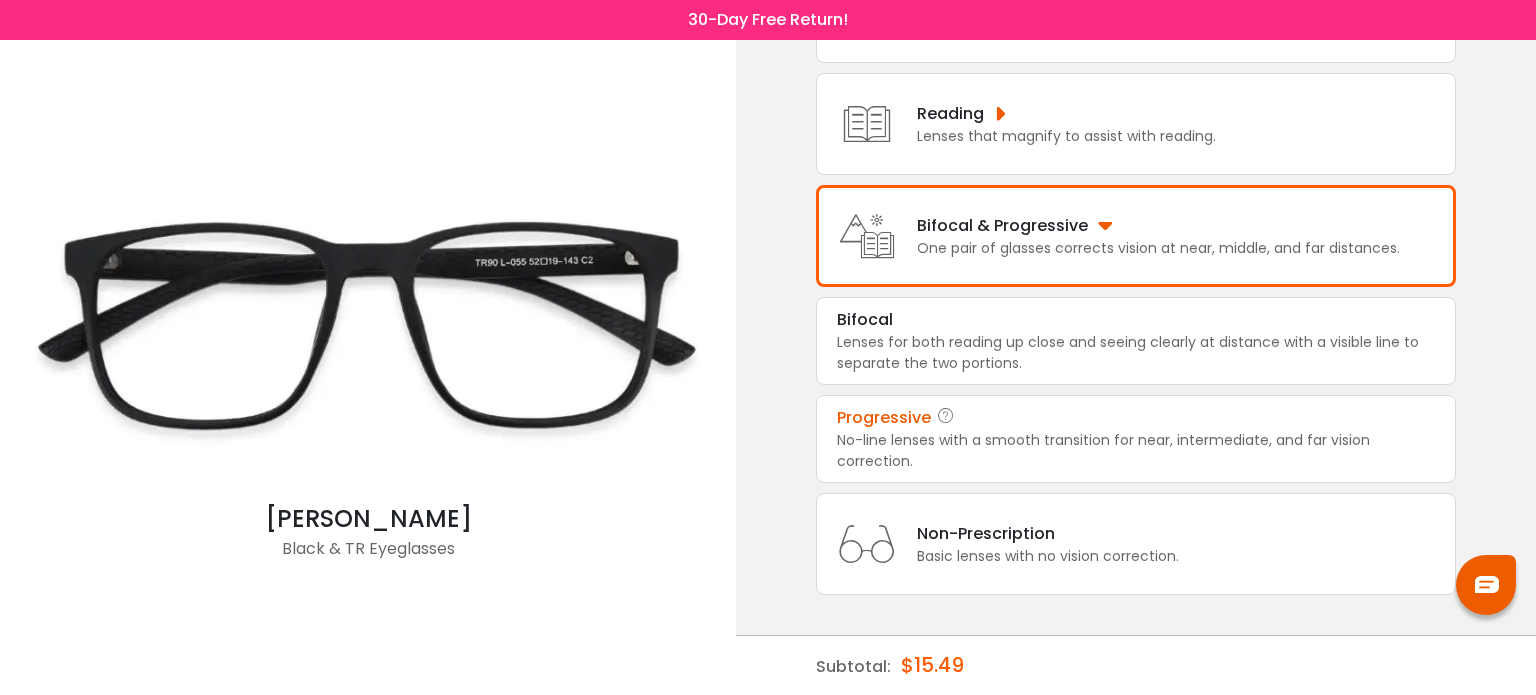 click on "No-line lenses with a smooth transition for near, intermediate, and far vision correction." at bounding box center (1136, 451) 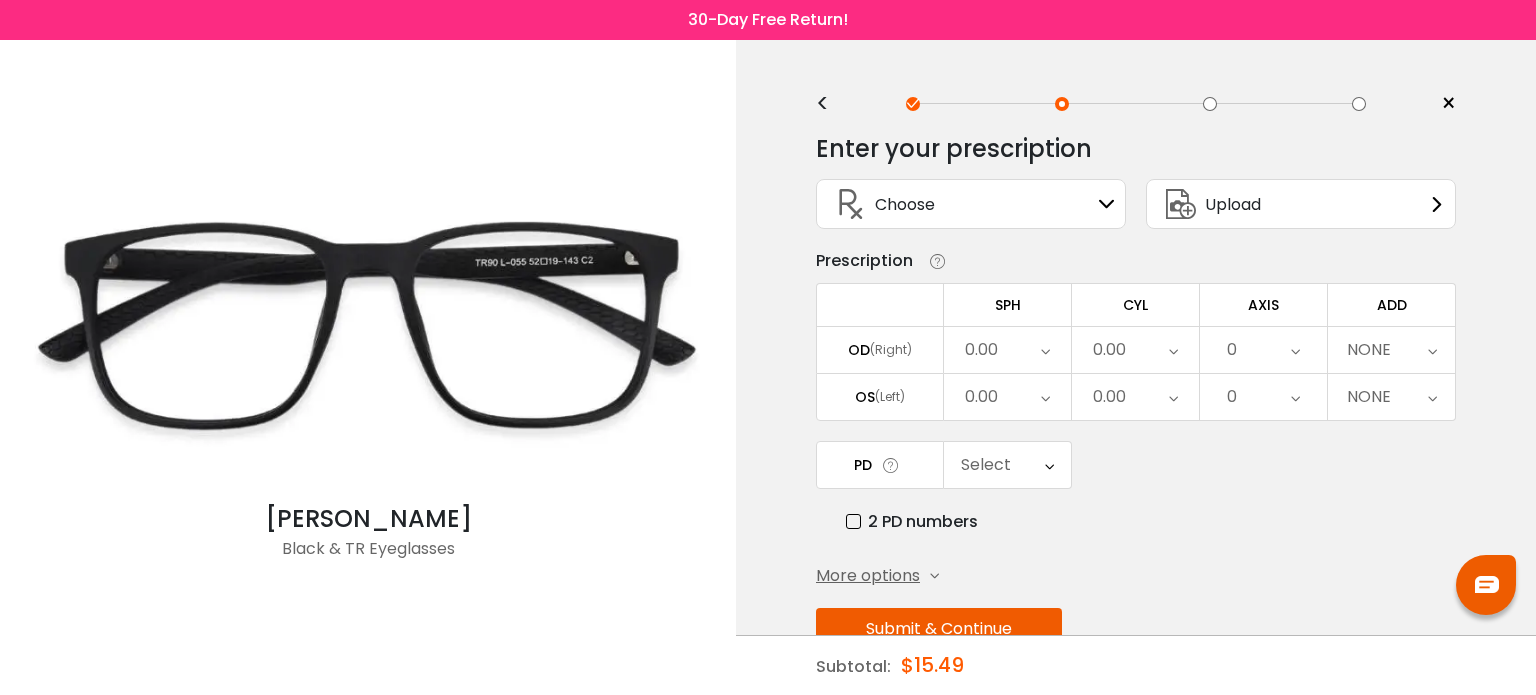 scroll, scrollTop: 0, scrollLeft: 0, axis: both 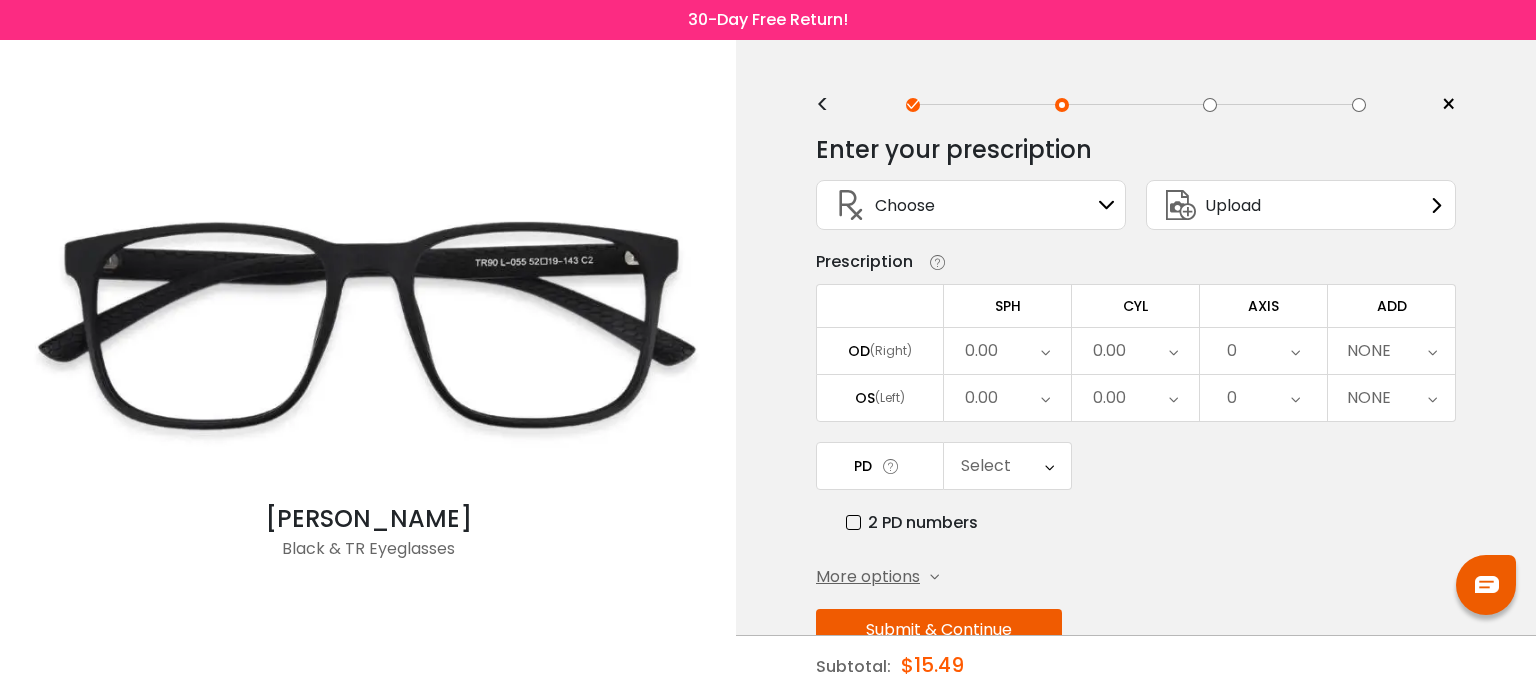 click at bounding box center (1107, 205) 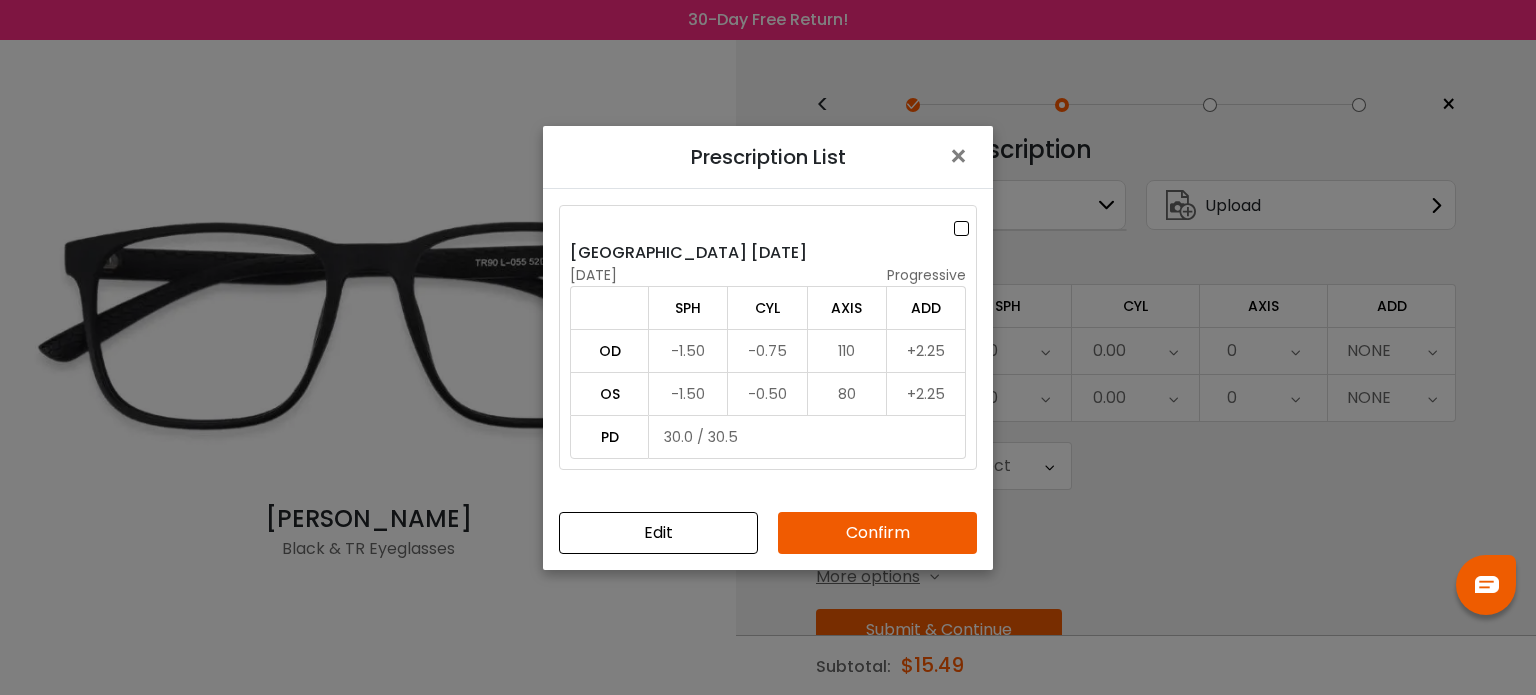 click on "Riga 20.03.2025" at bounding box center [768, 253] 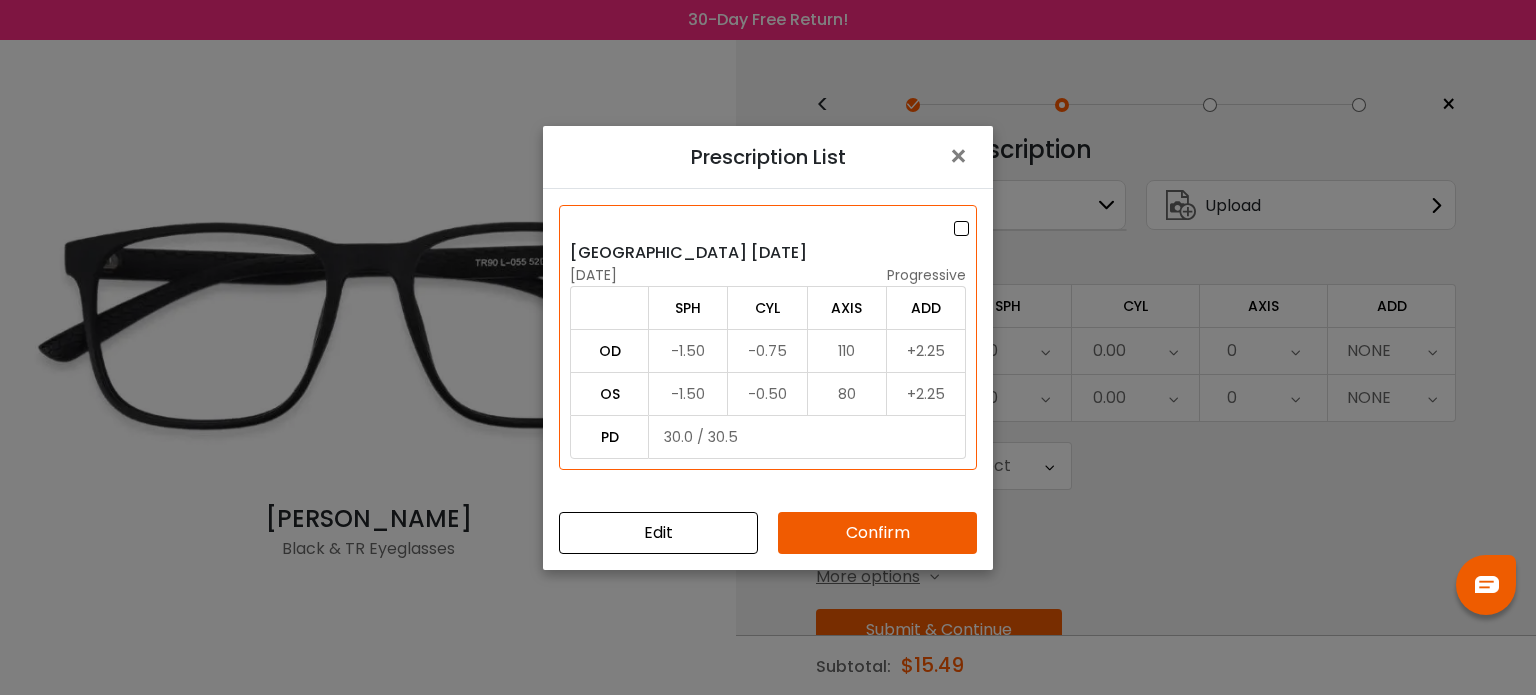 click on "Confirm" at bounding box center [877, 533] 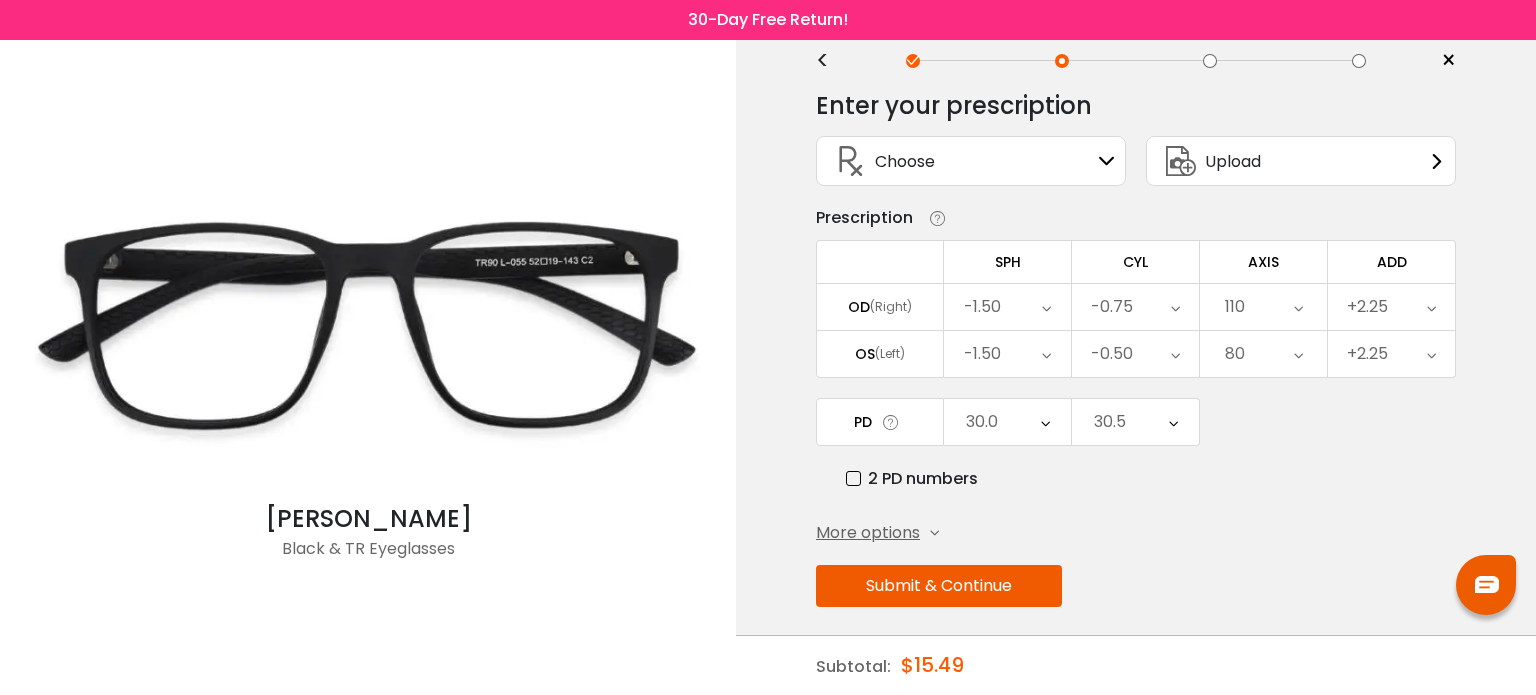 scroll, scrollTop: 52, scrollLeft: 0, axis: vertical 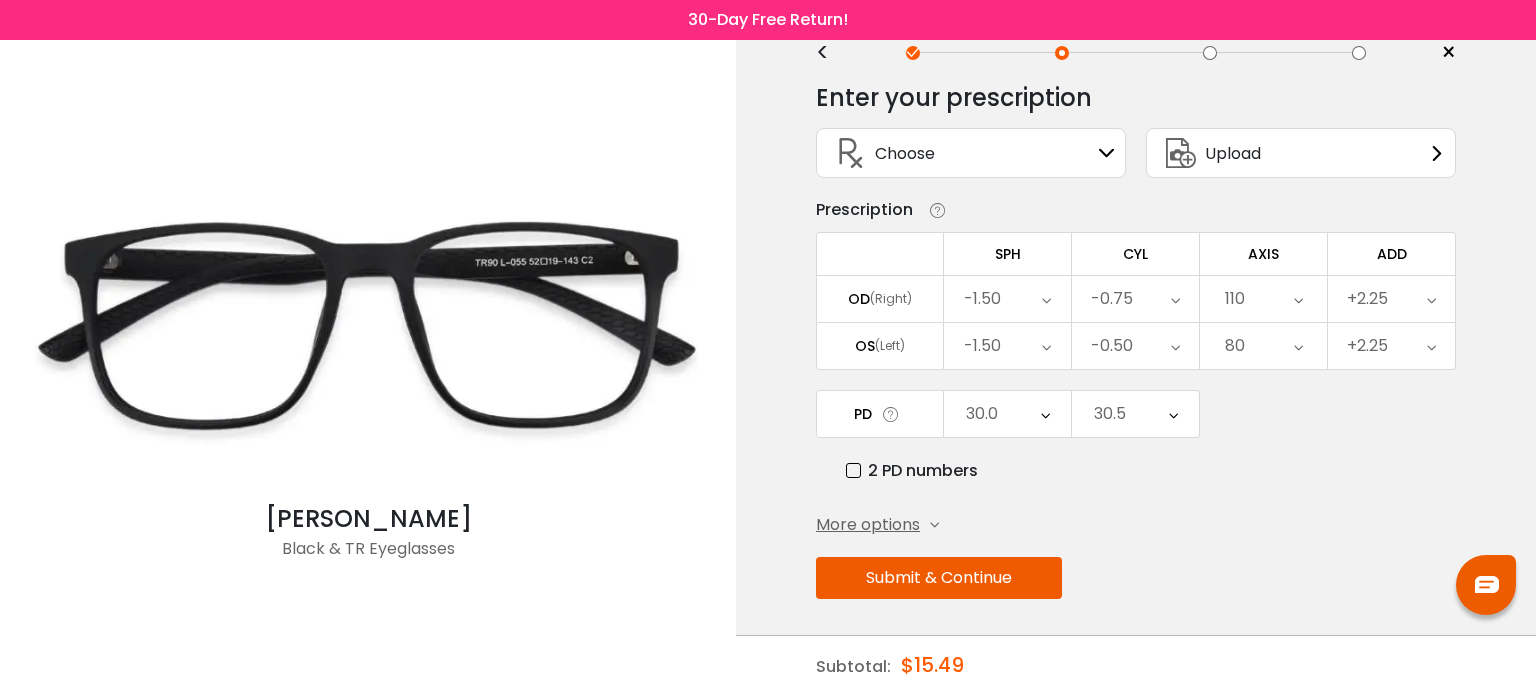 click on "Submit & Continue" at bounding box center [939, 578] 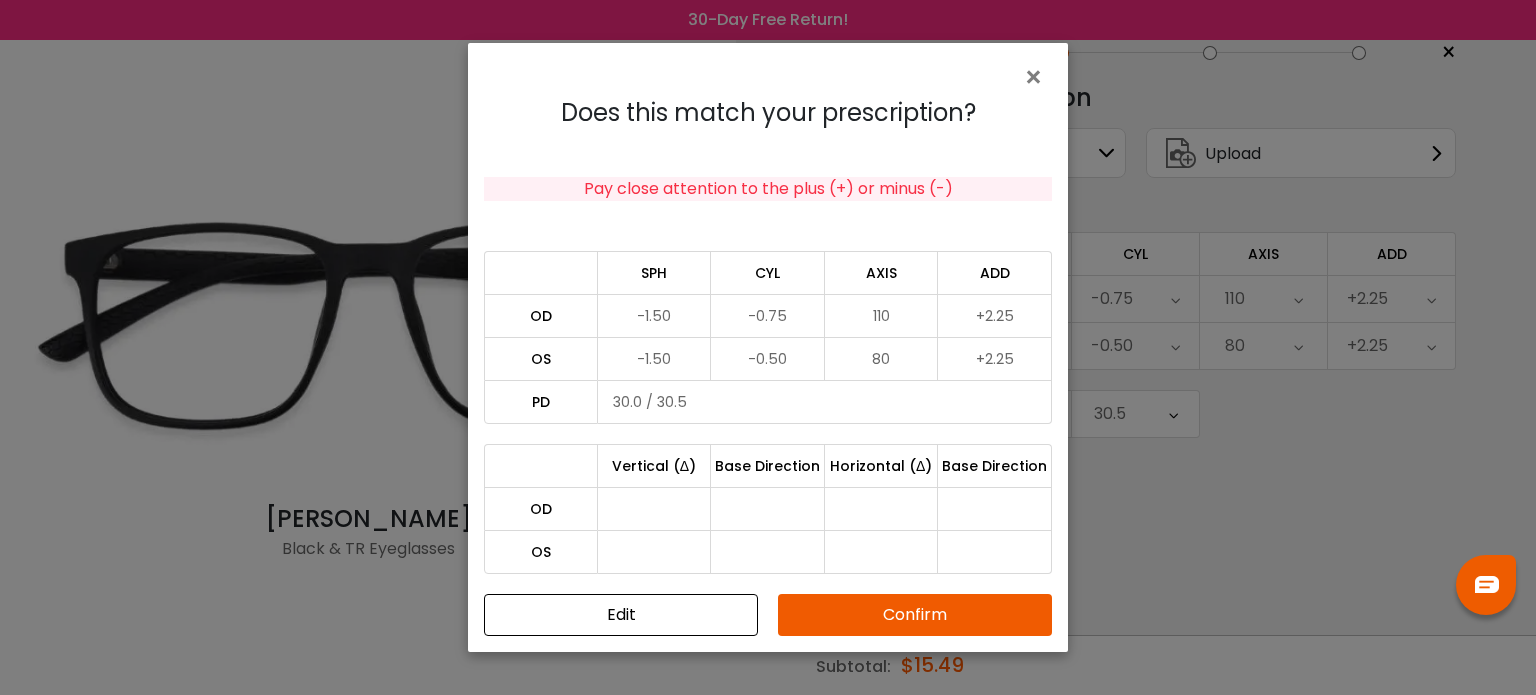 click on "Confirm" at bounding box center (915, 615) 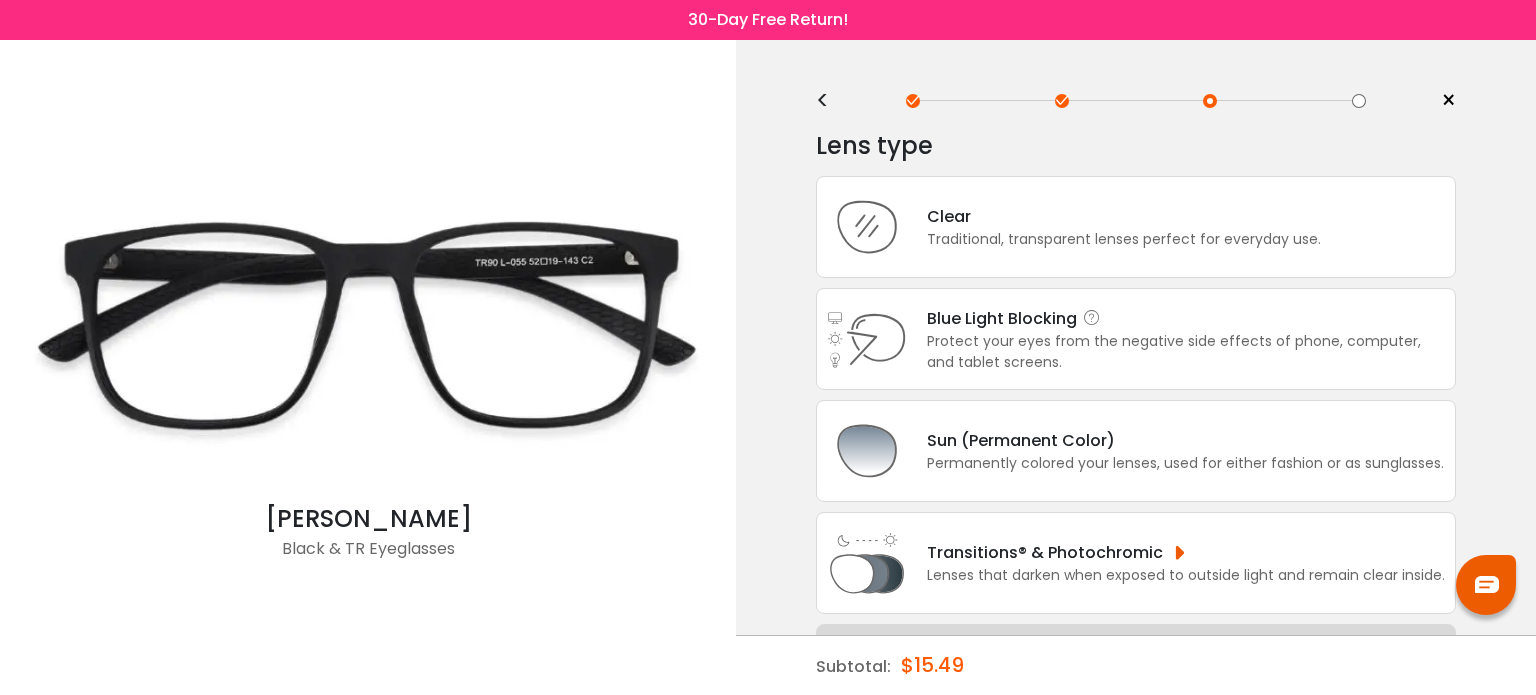 scroll, scrollTop: 0, scrollLeft: 0, axis: both 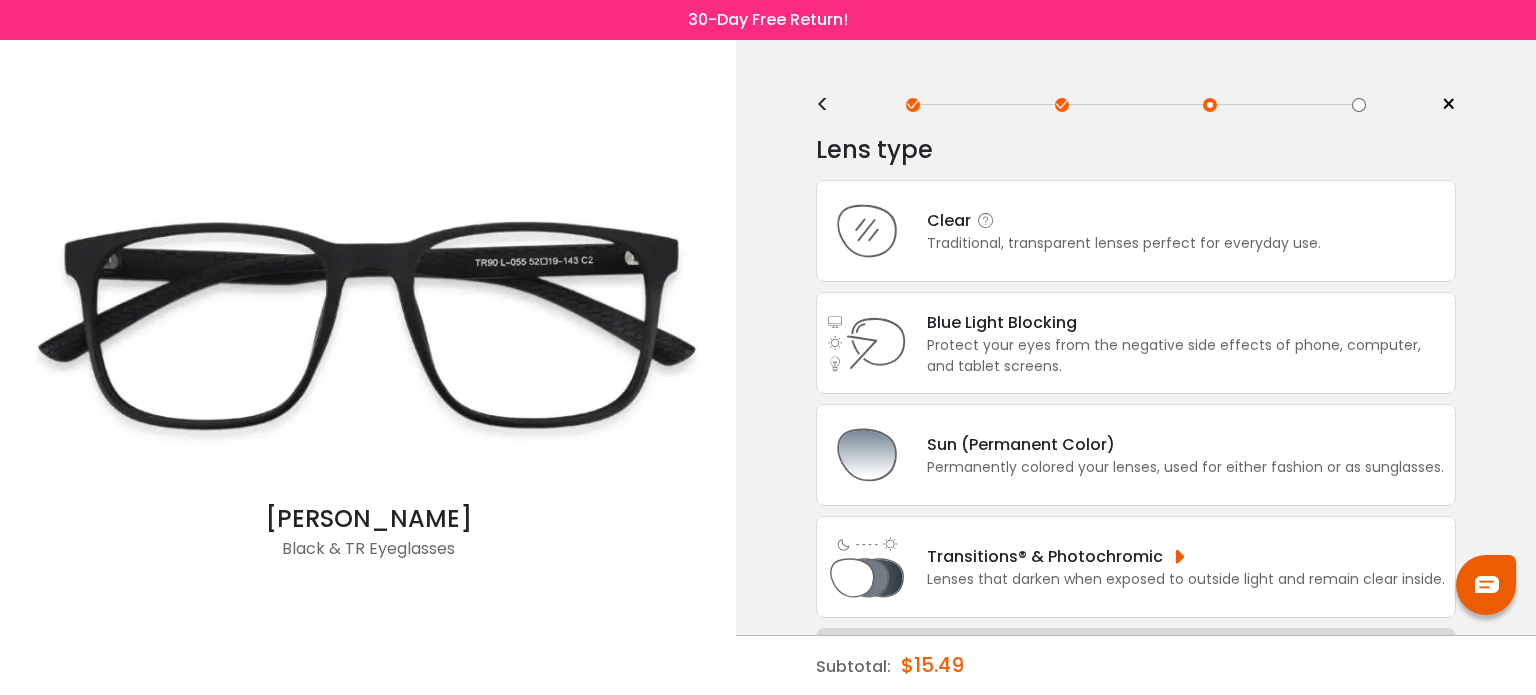 click on "Clear" at bounding box center (1124, 220) 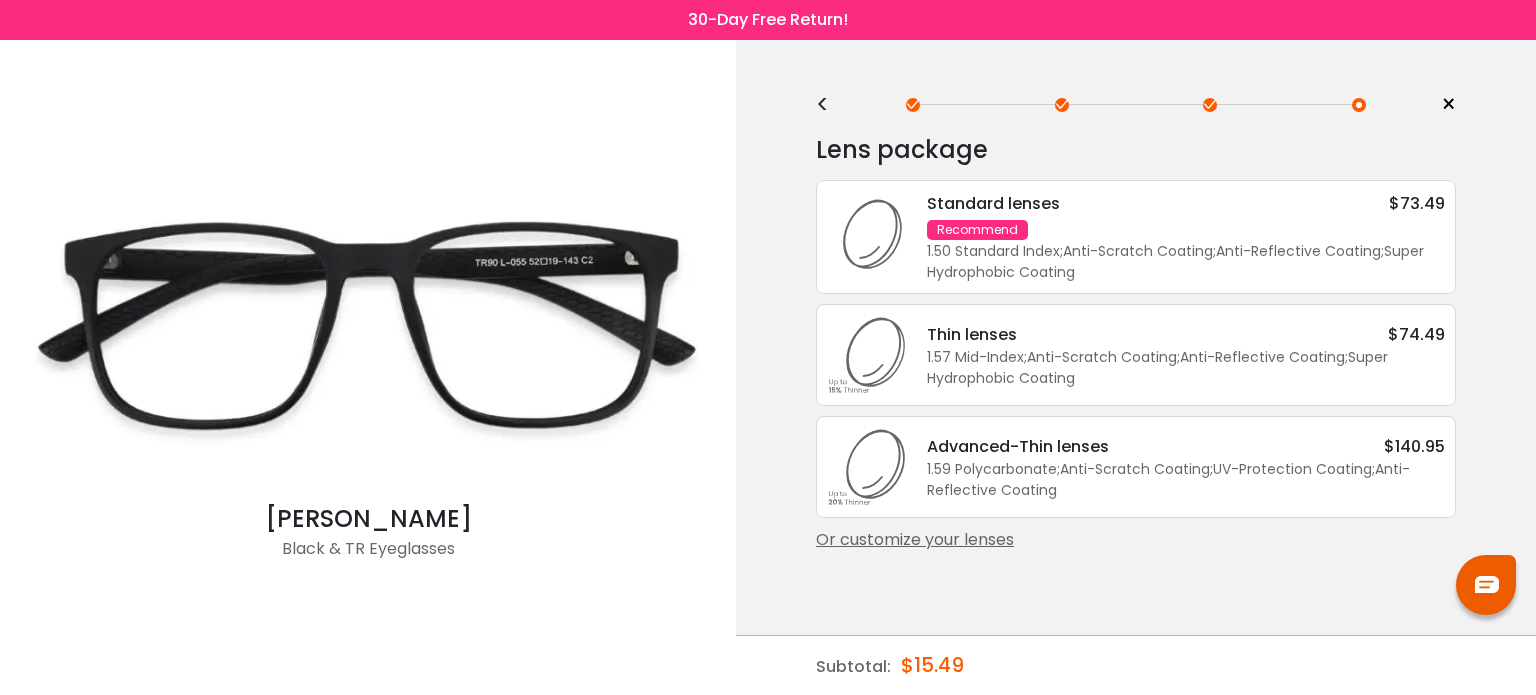 click on "Recommend" at bounding box center [977, 230] 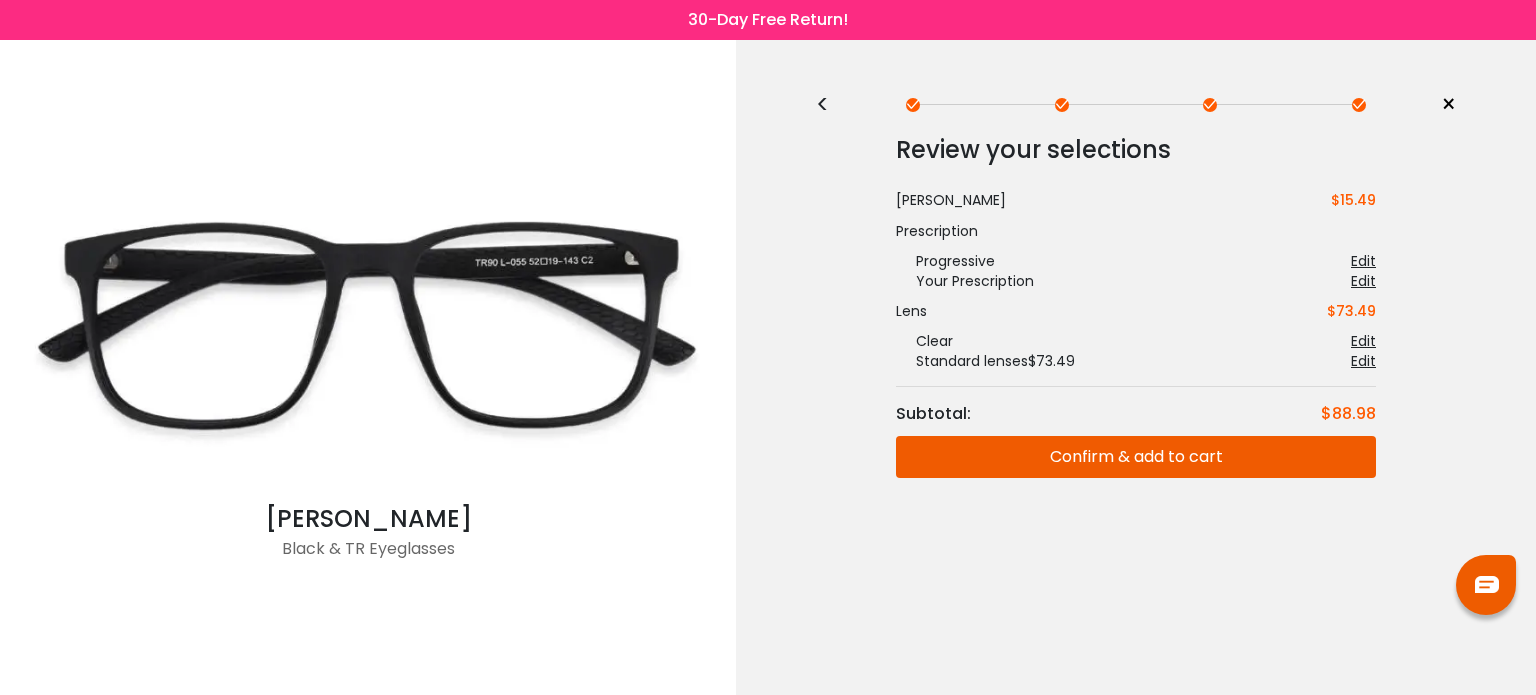 click on "Confirm & add to cart" 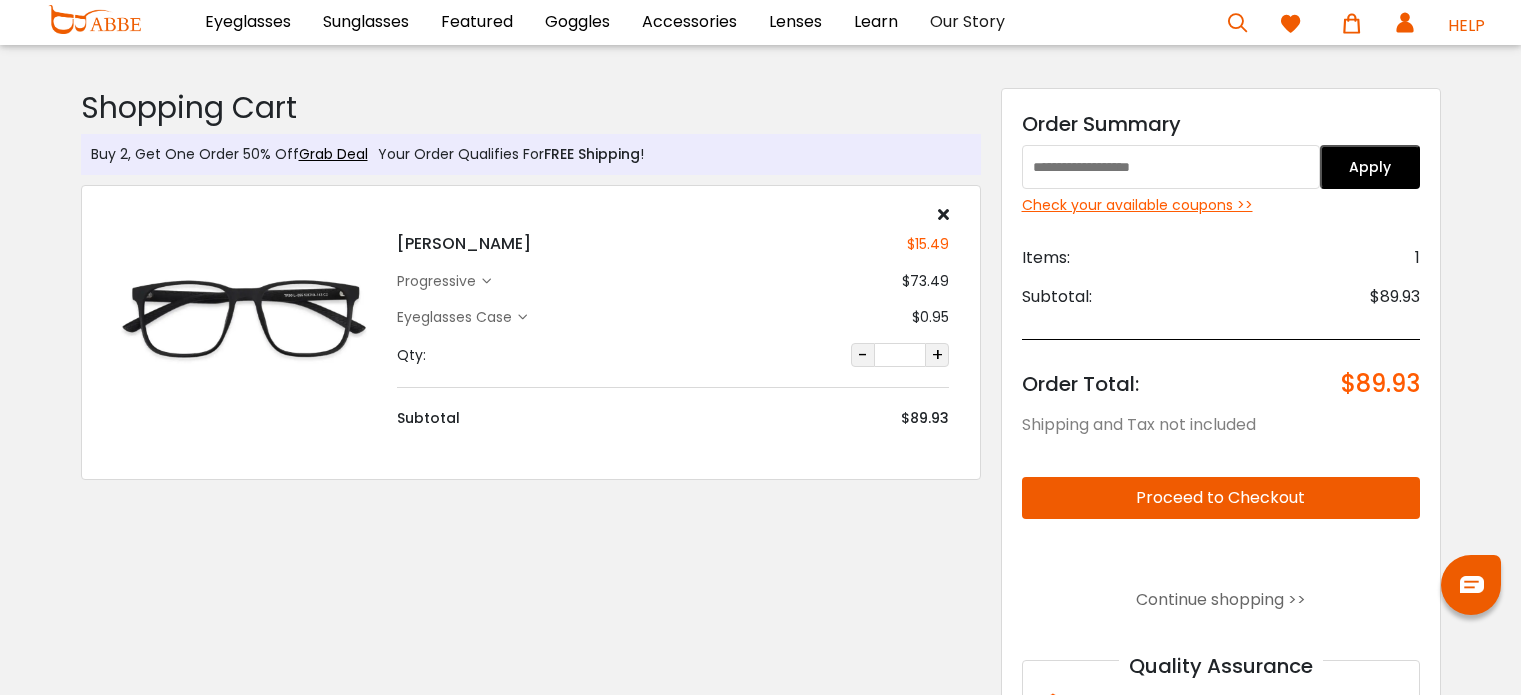scroll, scrollTop: 0, scrollLeft: 0, axis: both 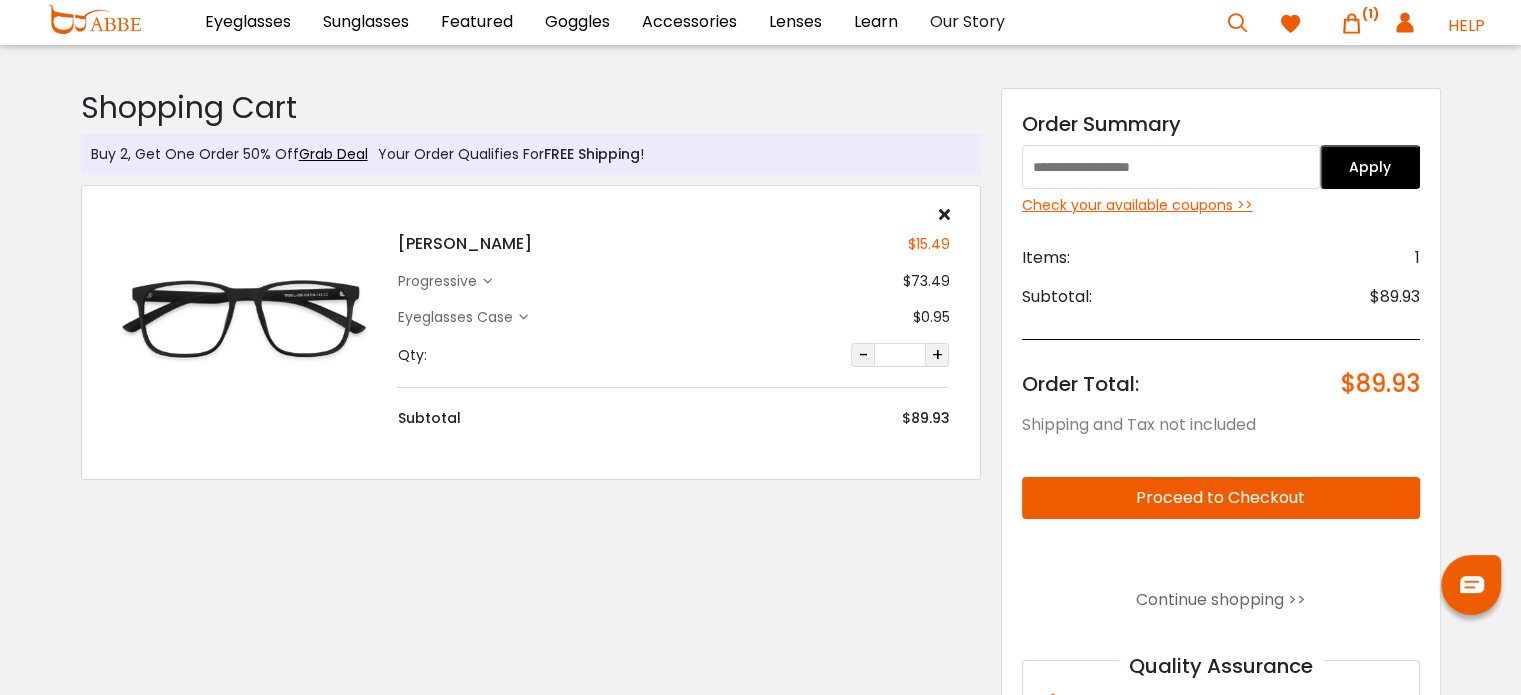 click on "Proceed to Checkout" at bounding box center [1221, 498] 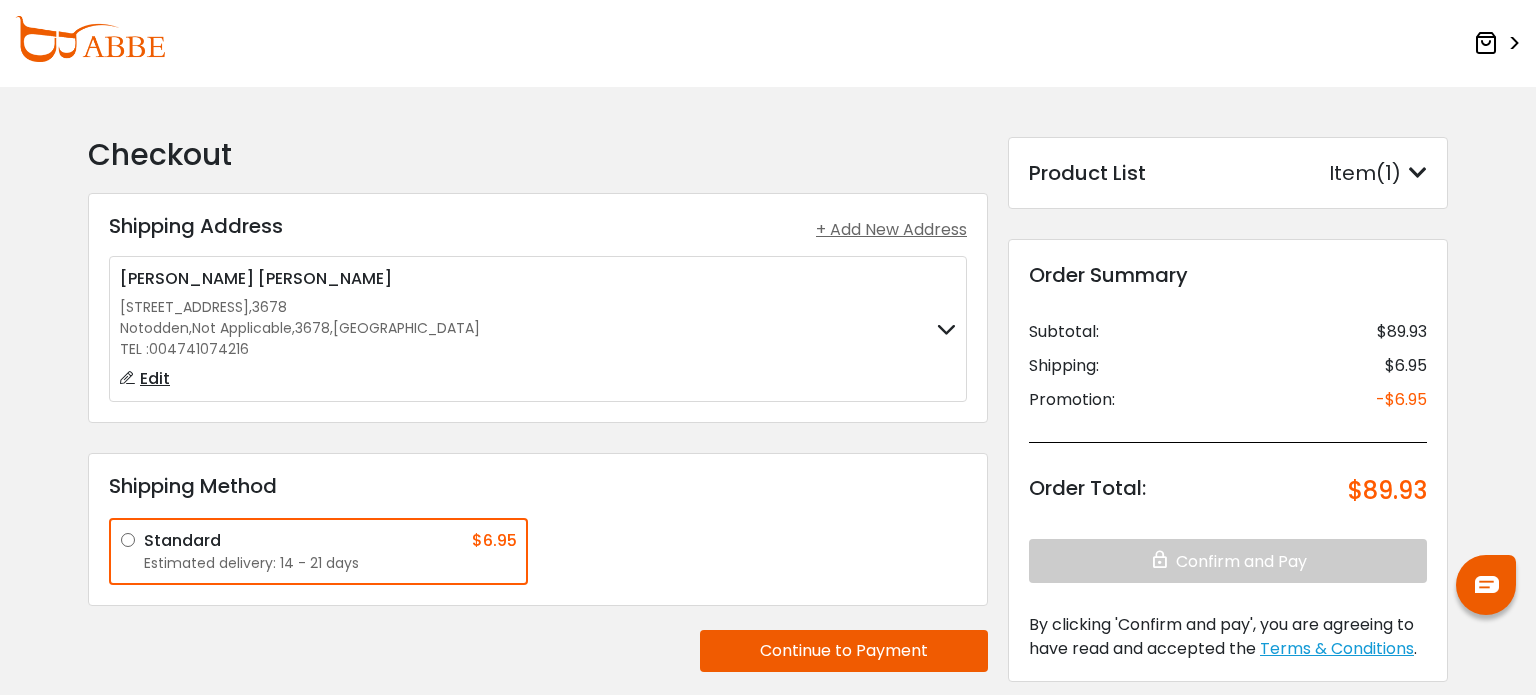 scroll, scrollTop: 0, scrollLeft: 0, axis: both 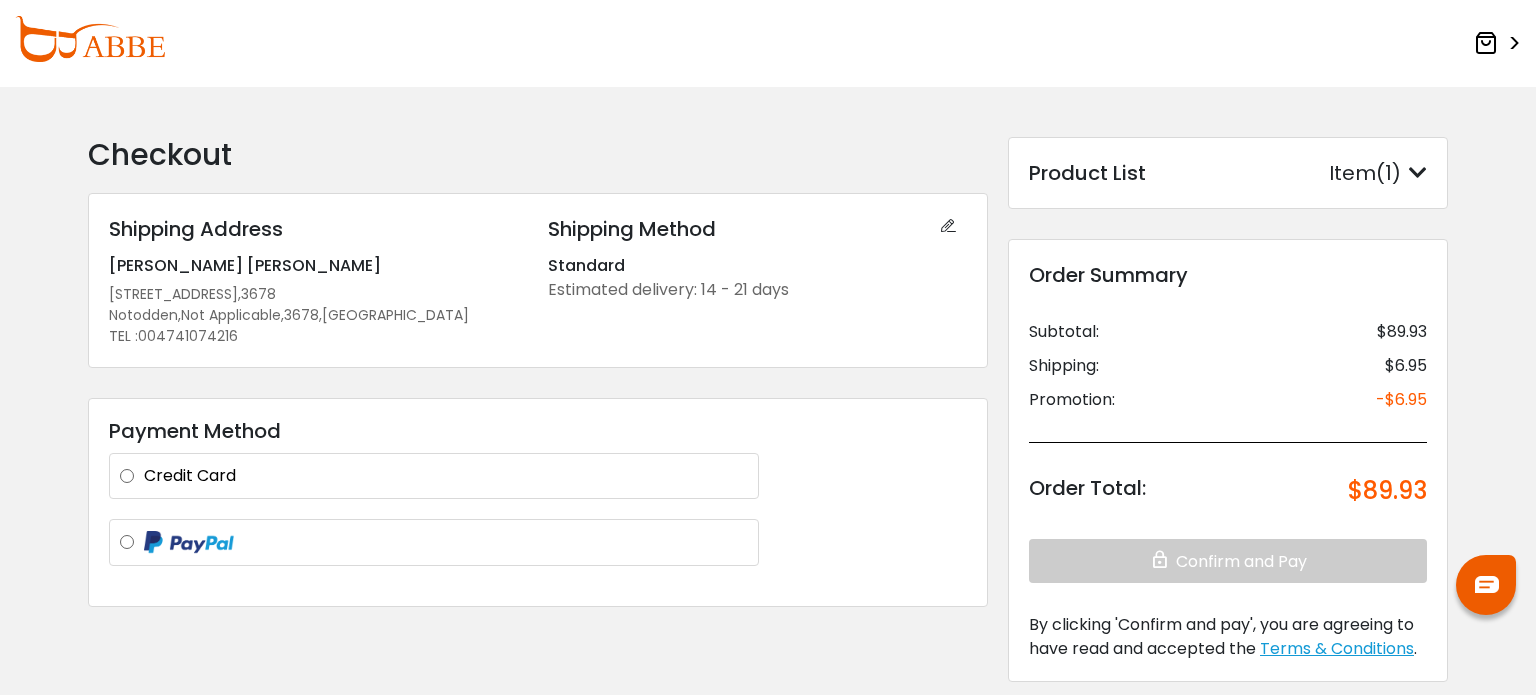 click on "Credit Card" at bounding box center [434, 476] 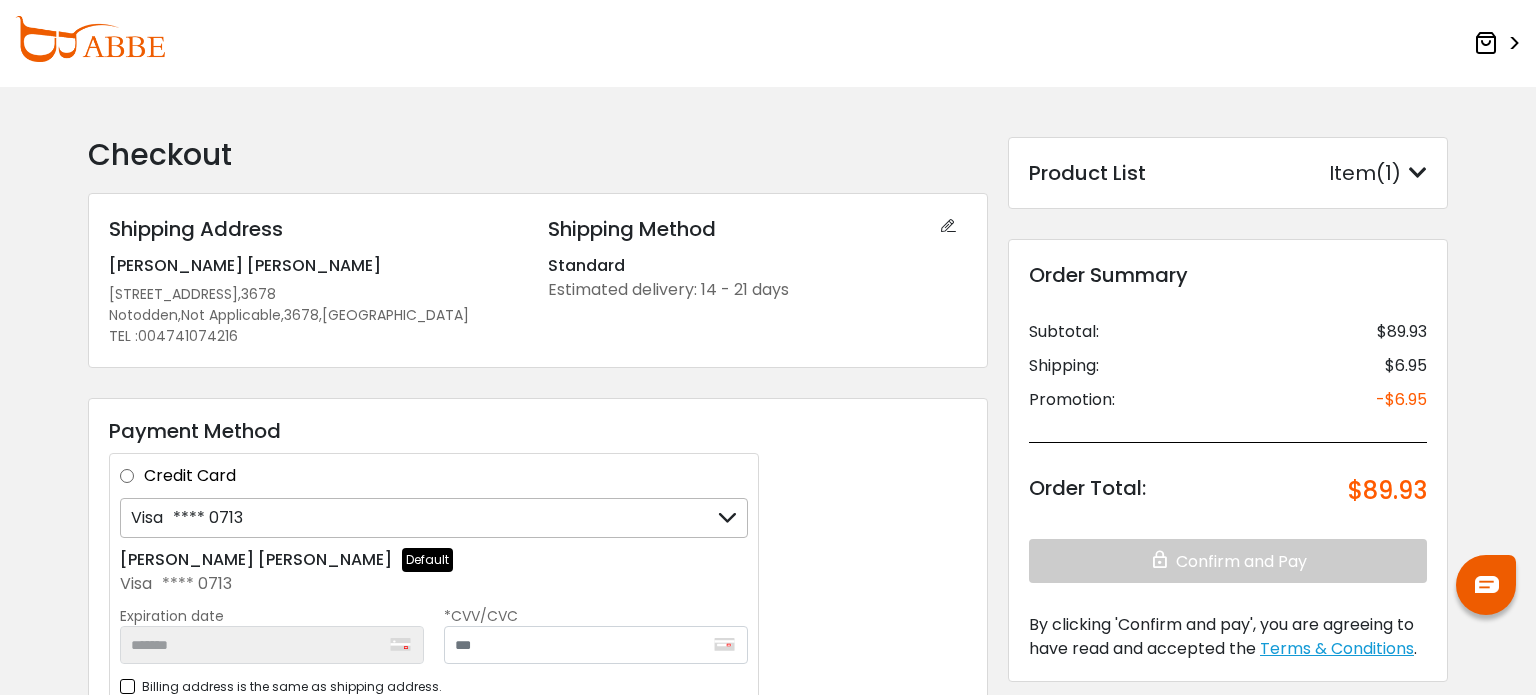 click on "Payment Method" at bounding box center [538, 431] 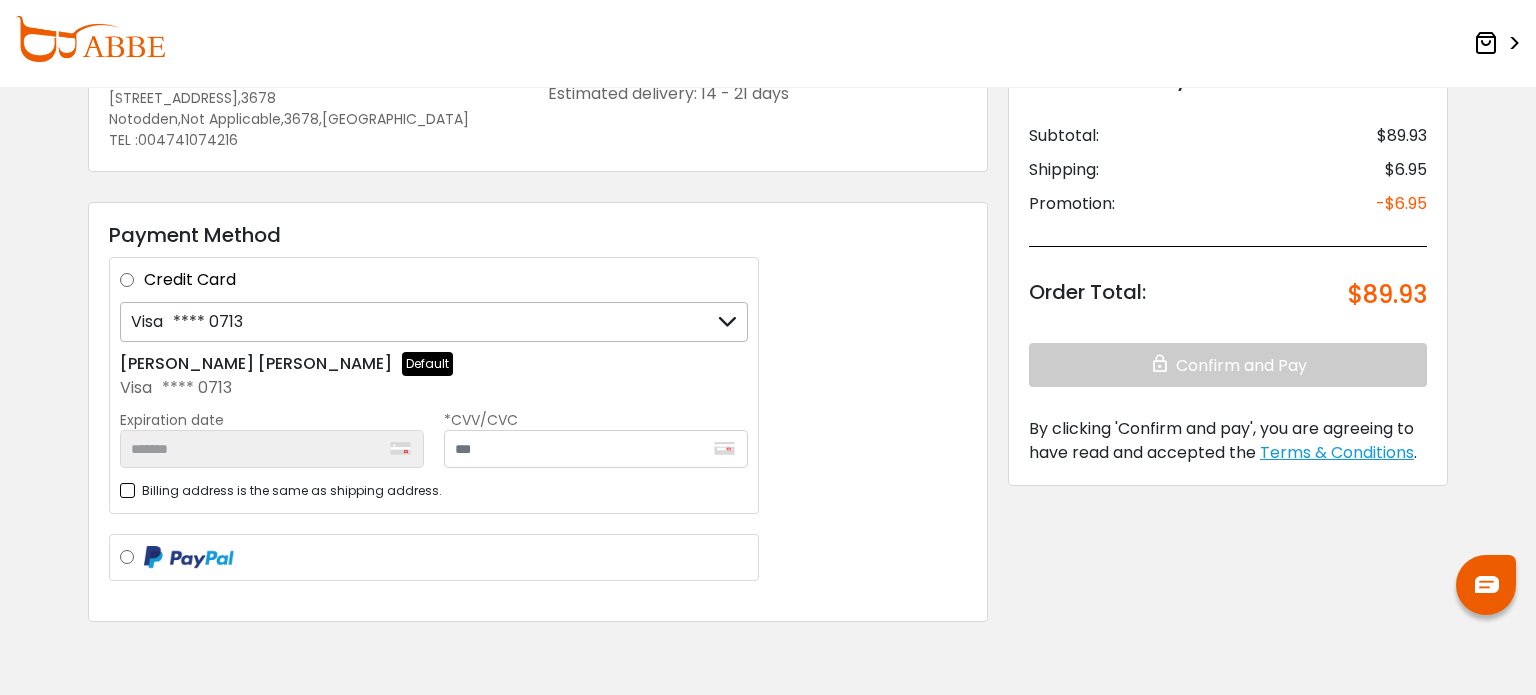 scroll, scrollTop: 200, scrollLeft: 0, axis: vertical 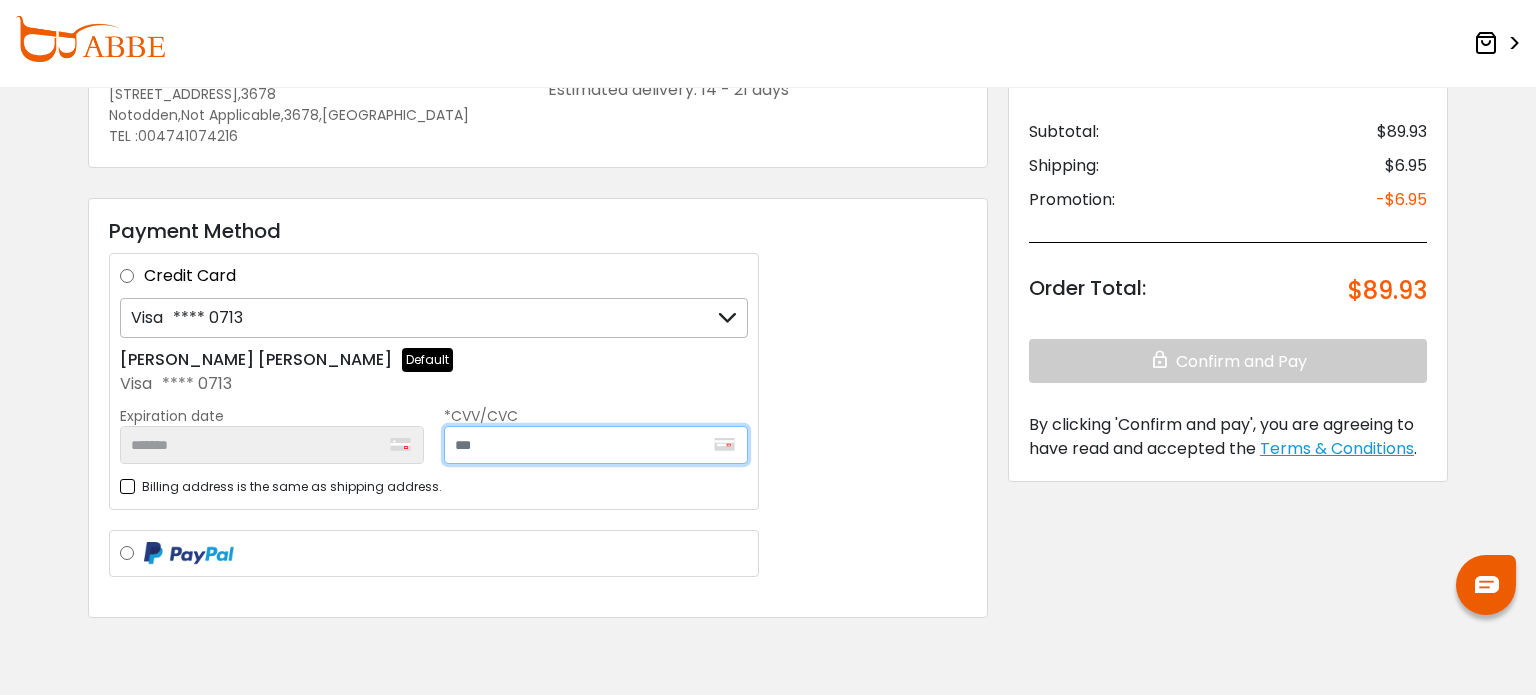 click at bounding box center (596, 445) 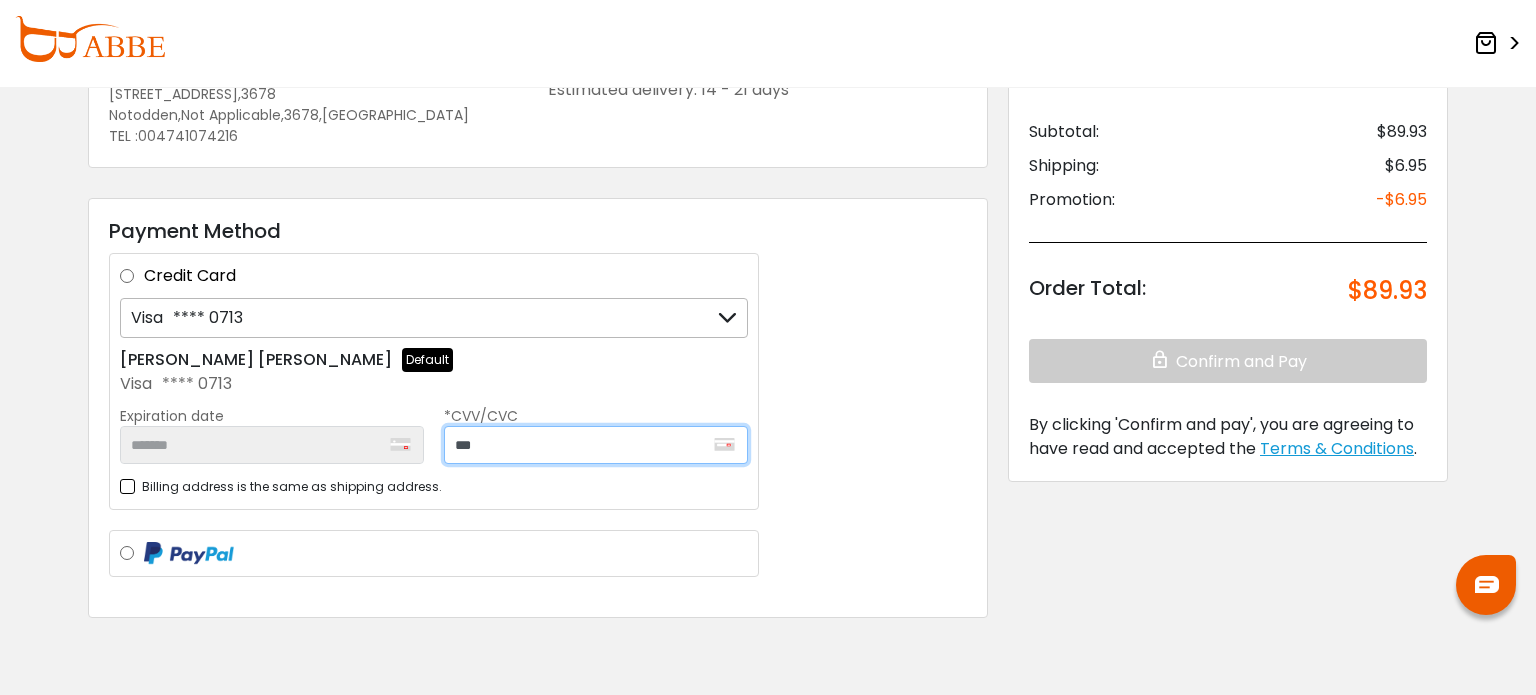 type on "***" 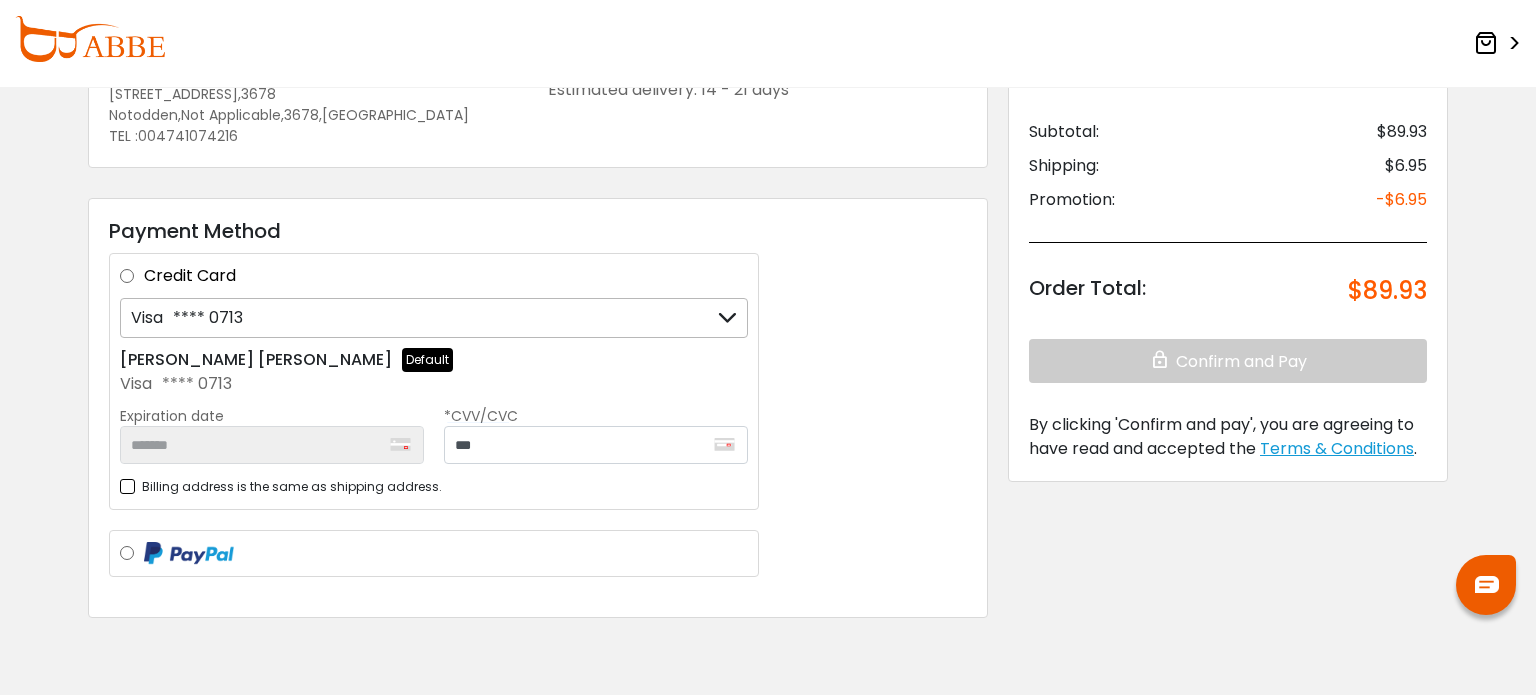 click on "Payment Method
Credit Card
Visa **** 0713
Visa **** 0713
Visa **** 0713
Visa **** 0713
Visa **** 0713
Visa **** 0713
Visa **** 0713
Visa **** 0713
Visa **** 0713
Visa **** 0713
Visa **** 0713" at bounding box center [538, 408] 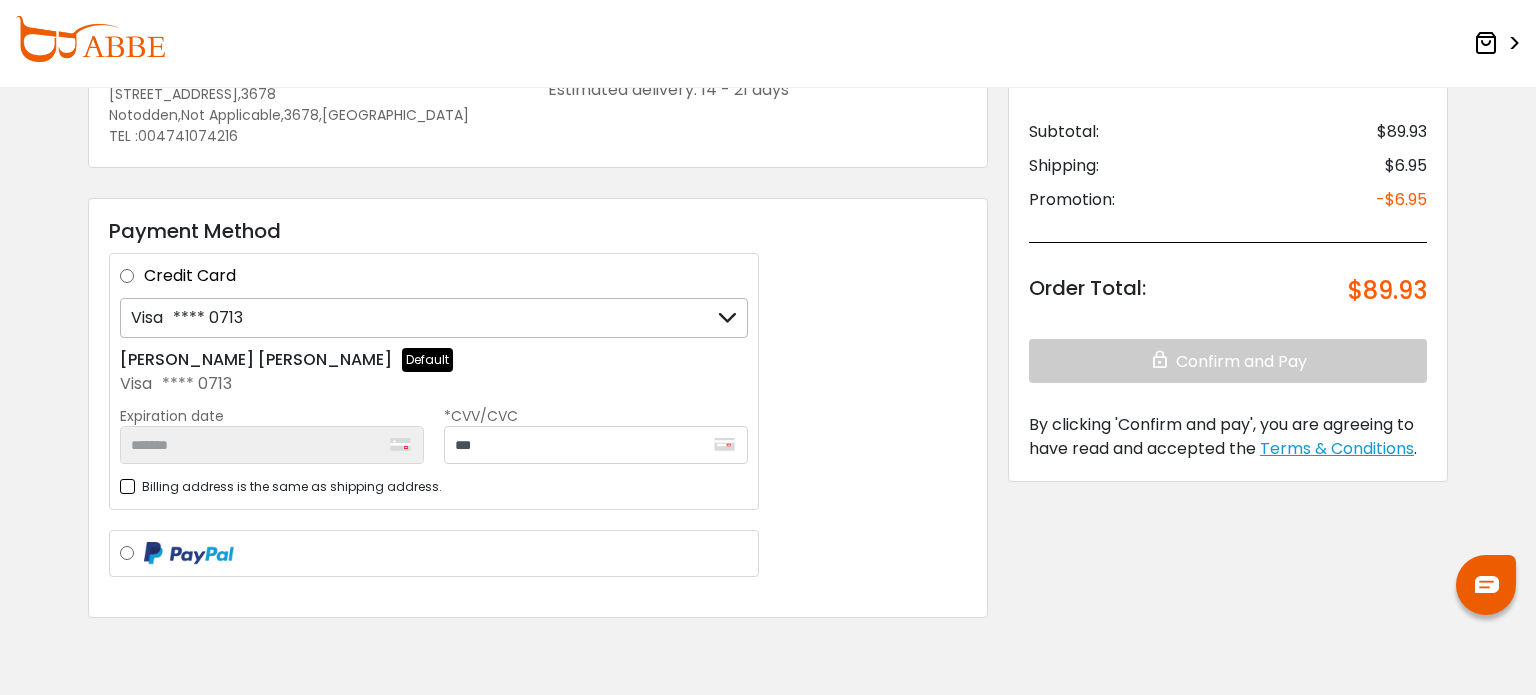 click on "Payment Method
Credit Card
Visa **** 0713
Visa **** 0713
Visa **** 0713
Visa **** 0713
Visa **** 0713
Visa **** 0713
Visa **** 0713
Visa **** 0713
Visa **** 0713
Visa **** 0713
Visa **** 0713" at bounding box center [538, 408] 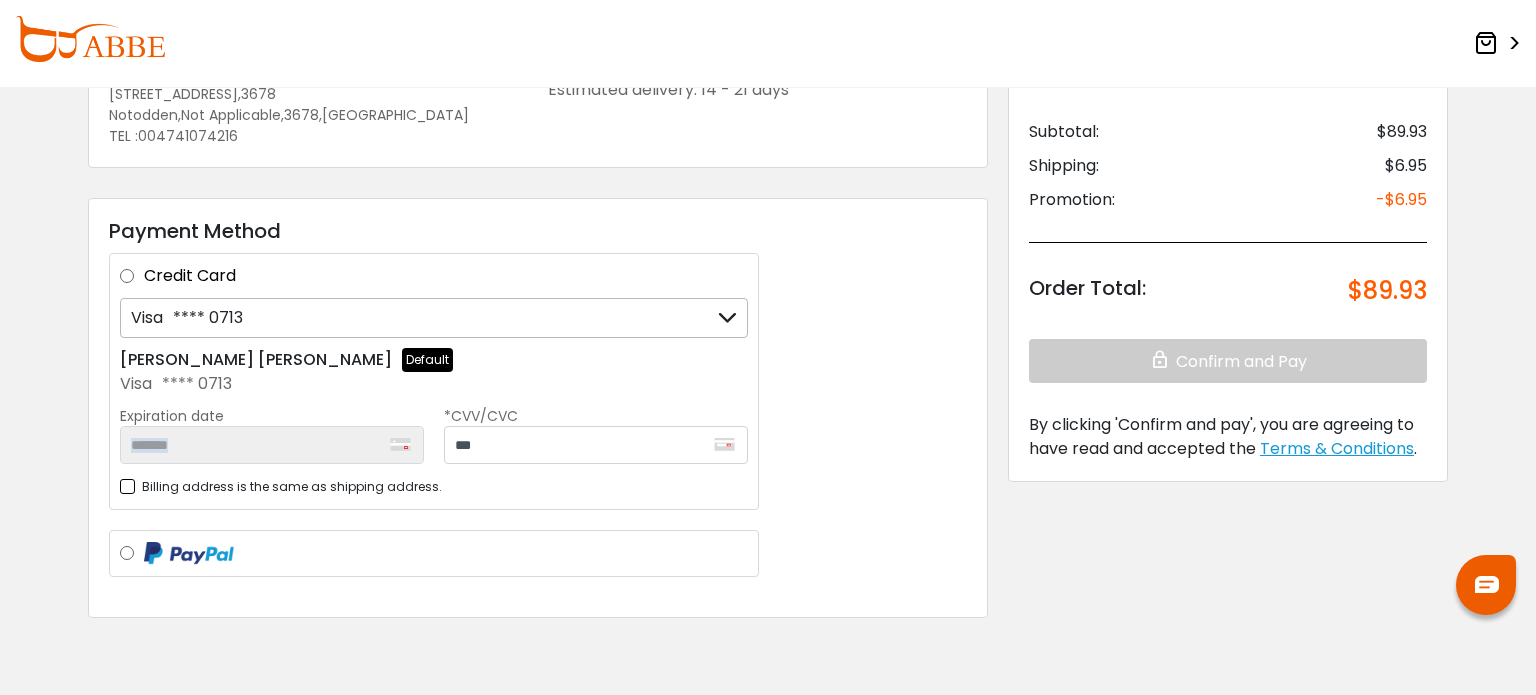 click on "*******" at bounding box center (272, 445) 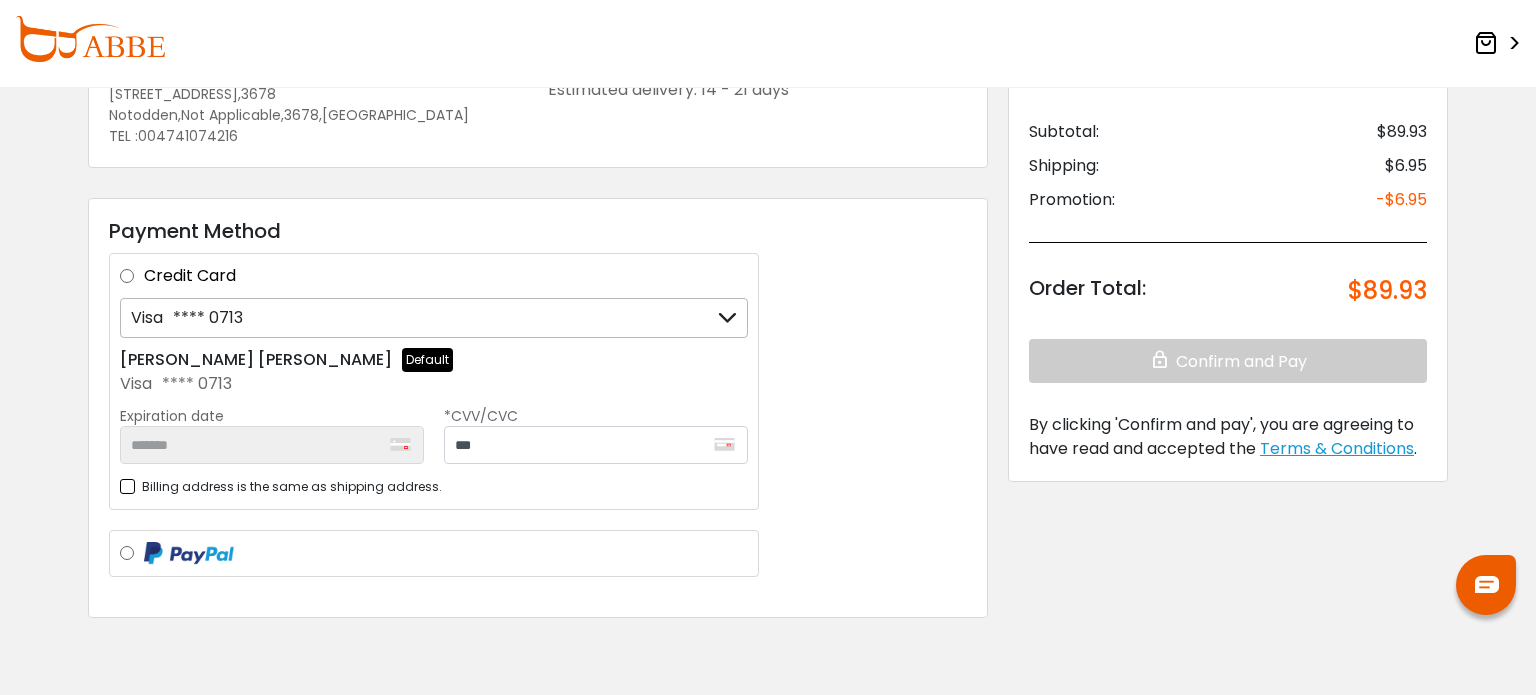 click on "Credit Card" at bounding box center (446, 276) 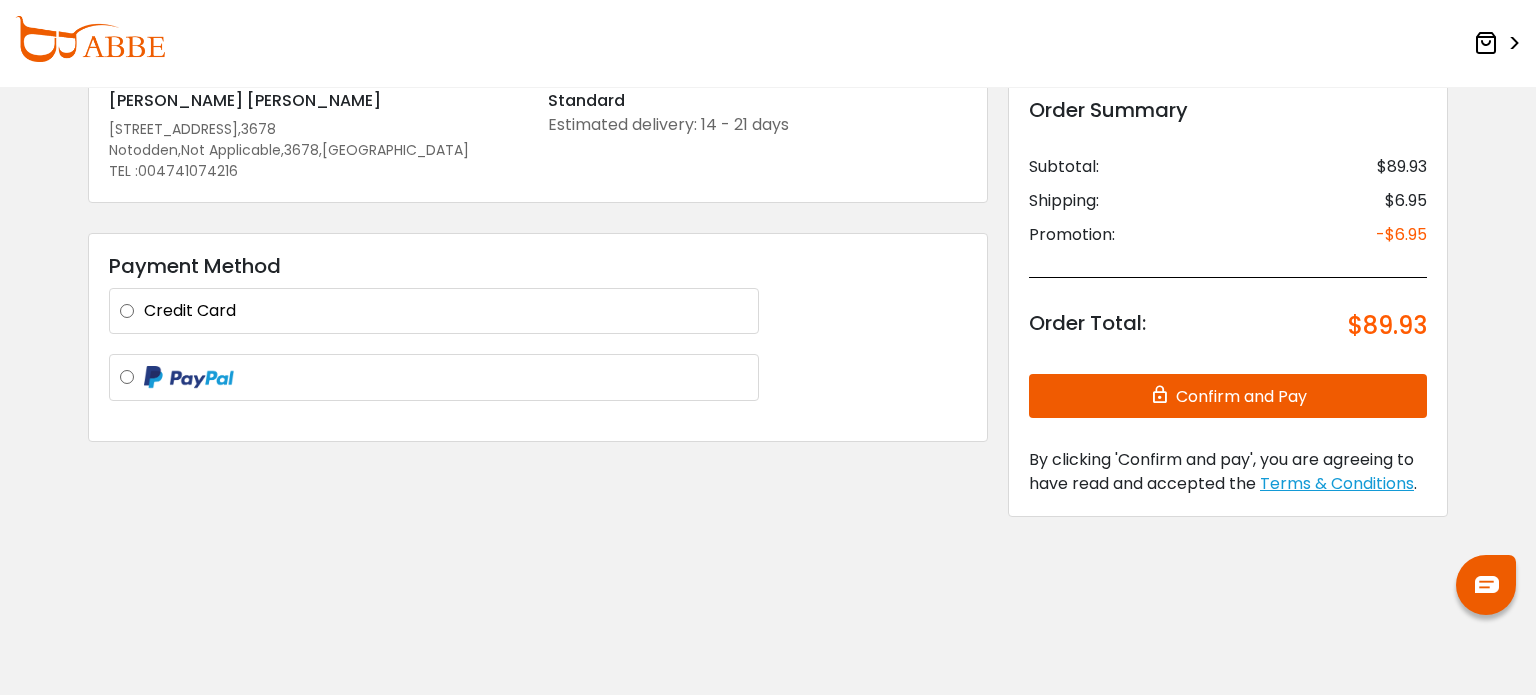 scroll, scrollTop: 164, scrollLeft: 0, axis: vertical 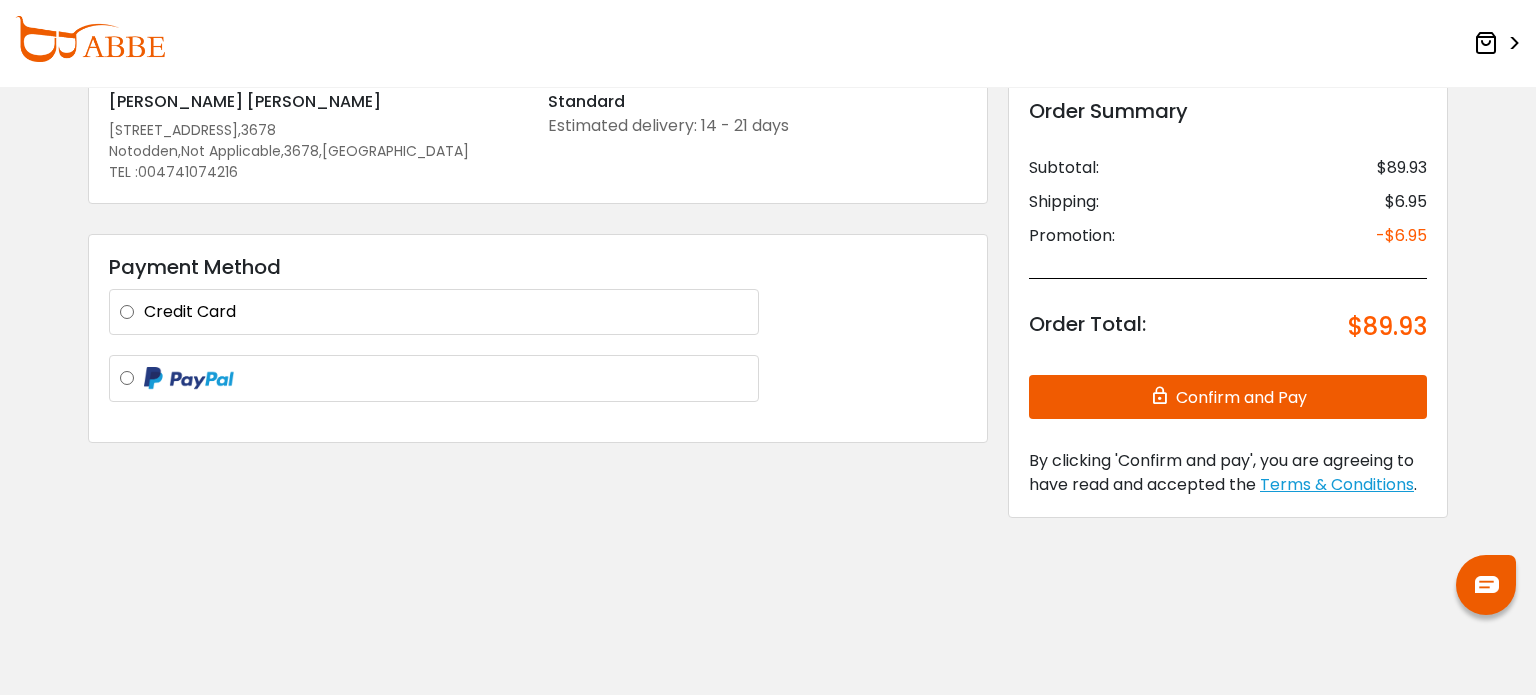 click on "Credit Card" at bounding box center [446, 312] 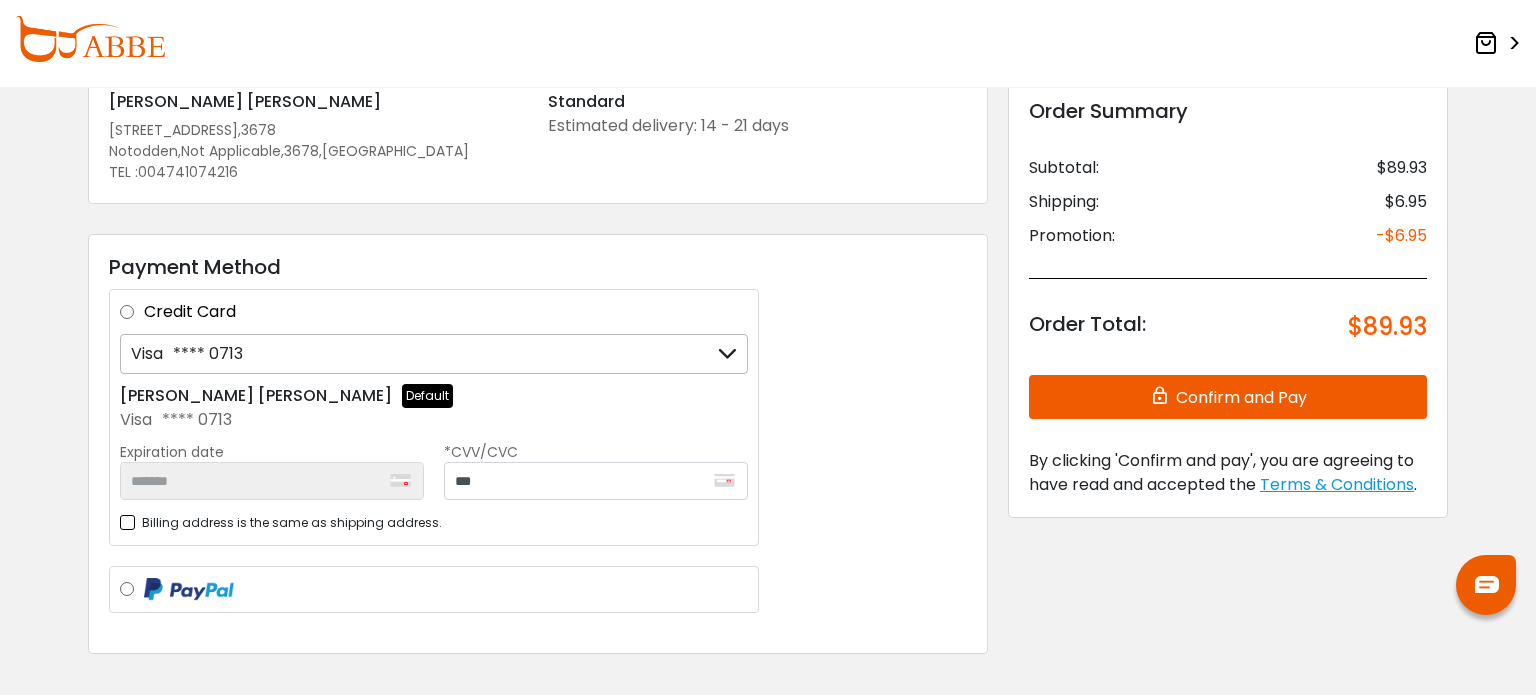 click on "Confirm and Pay" at bounding box center [1228, 397] 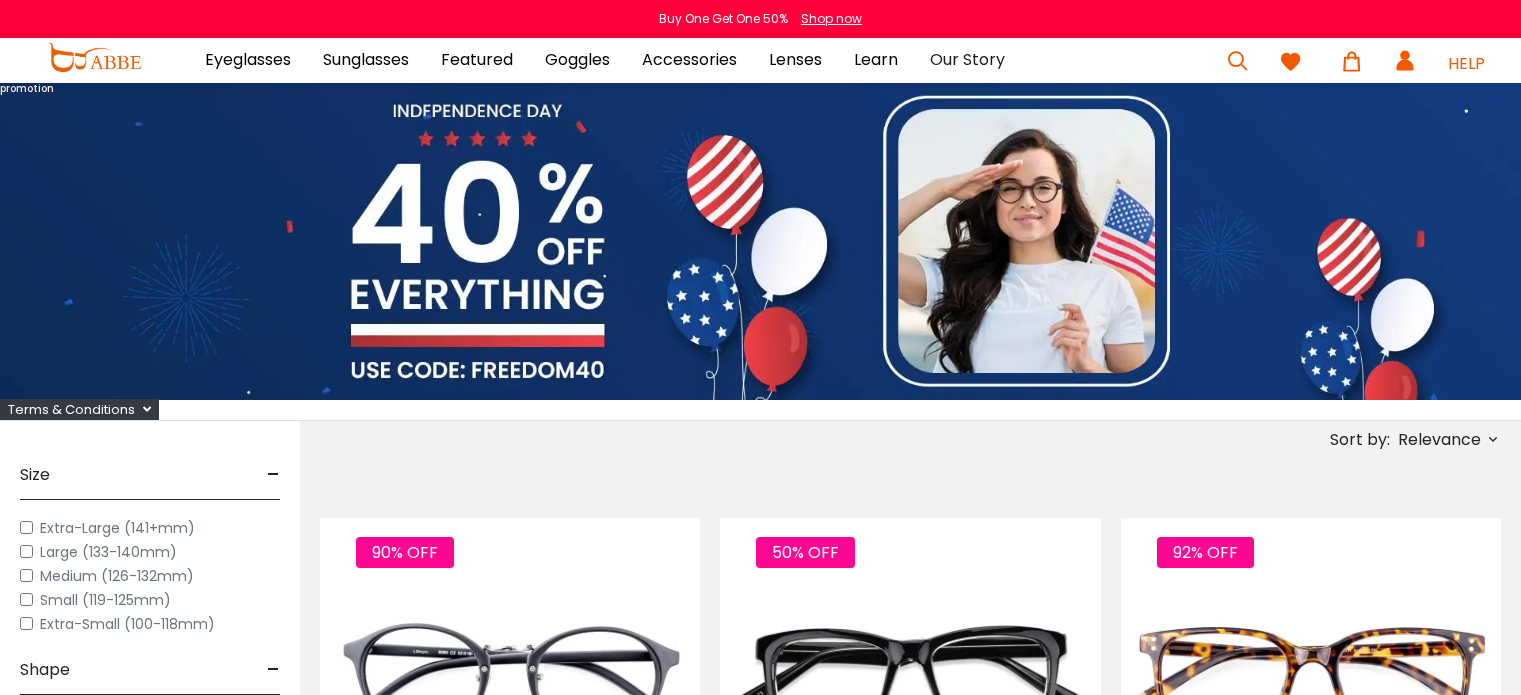 scroll, scrollTop: 0, scrollLeft: 0, axis: both 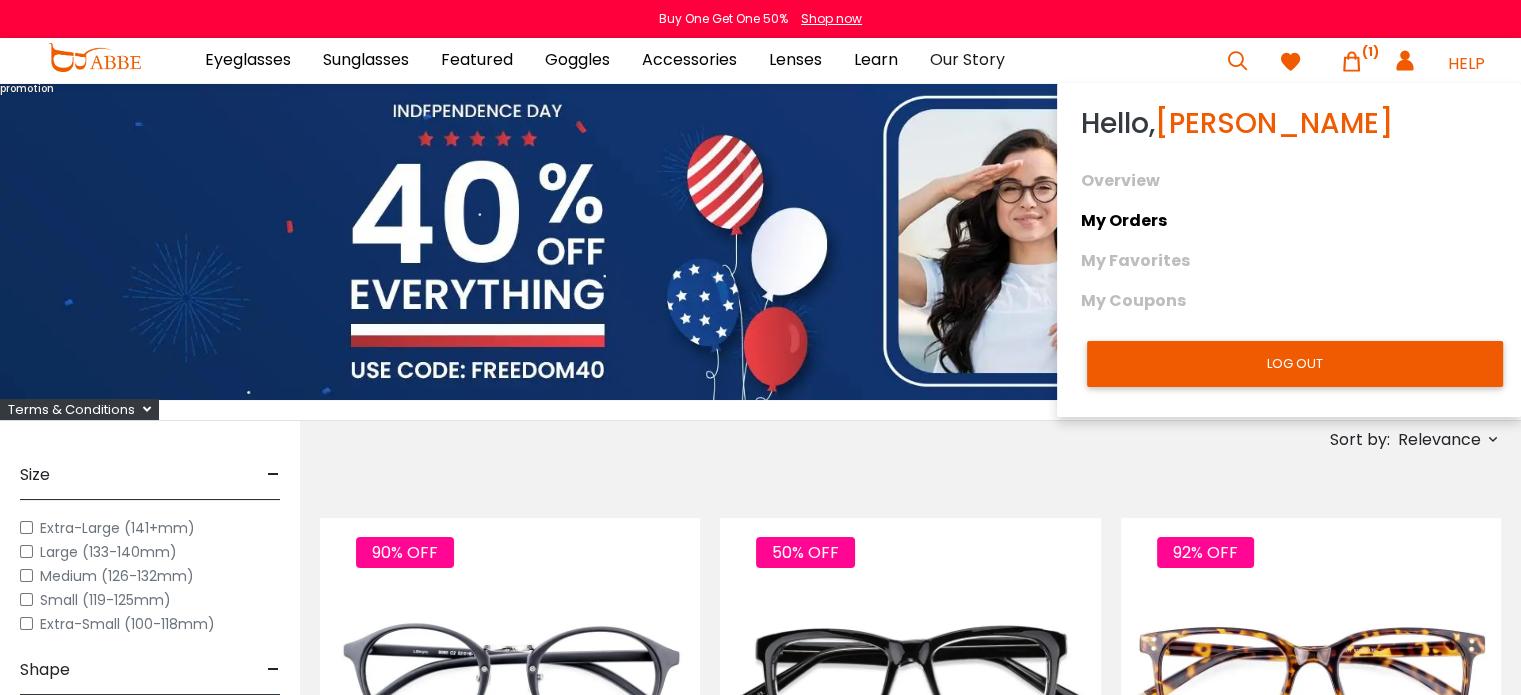 click on "My Orders" at bounding box center [1289, 221] 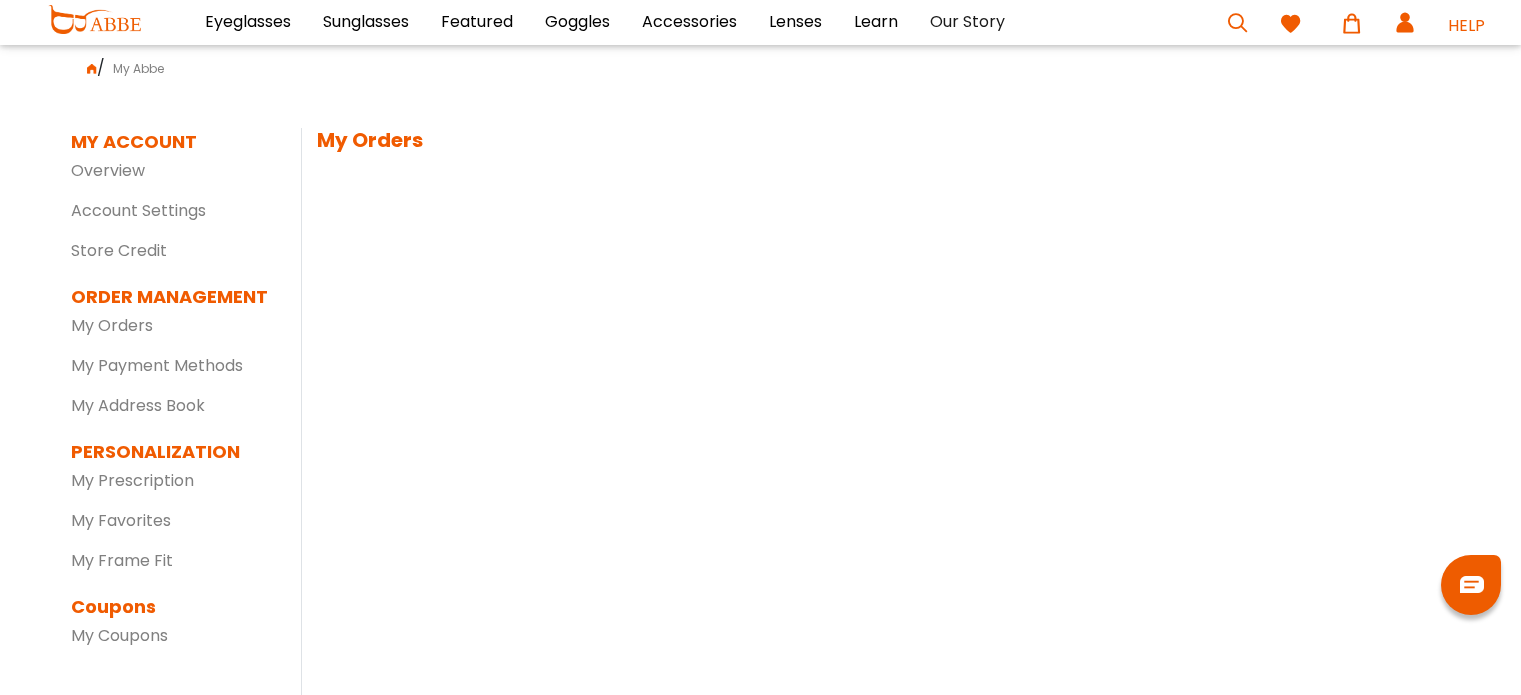 scroll, scrollTop: 0, scrollLeft: 0, axis: both 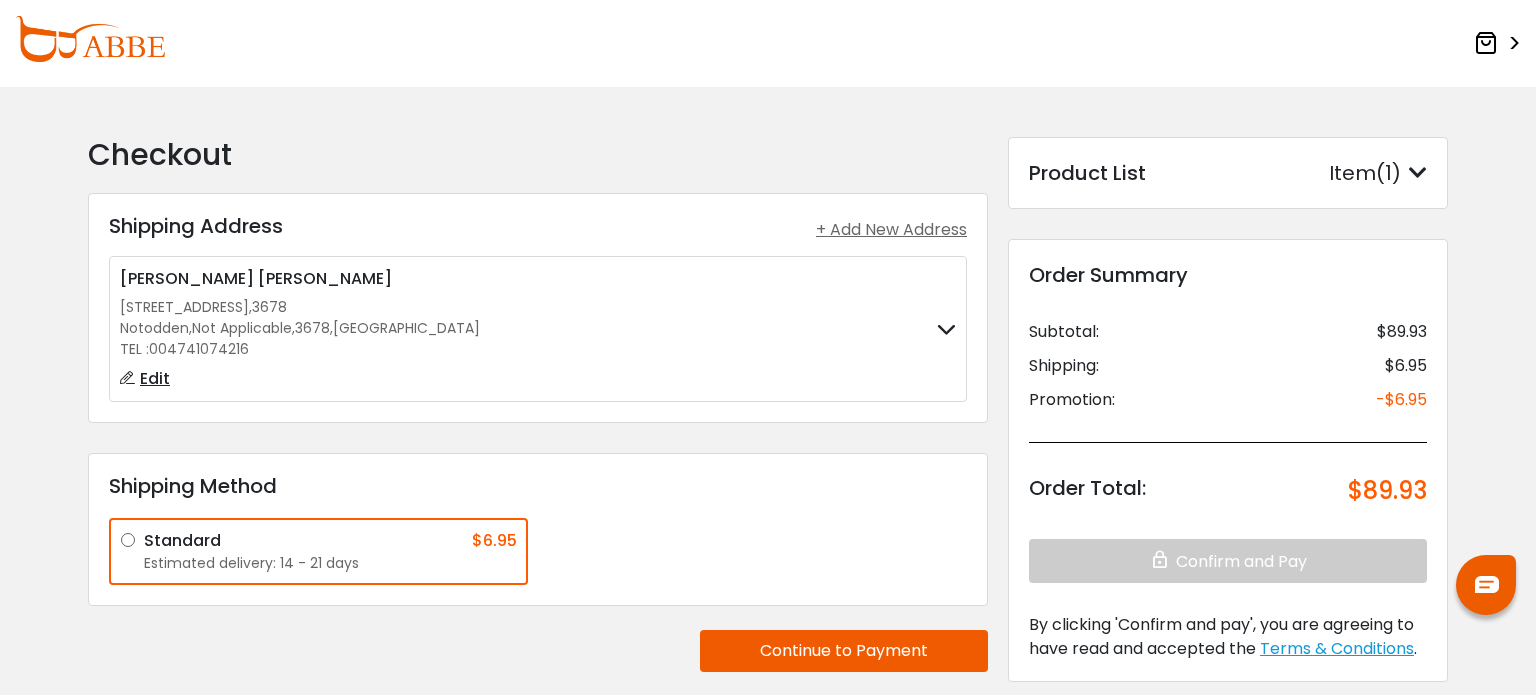 click on "Continue to Payment" at bounding box center (844, 651) 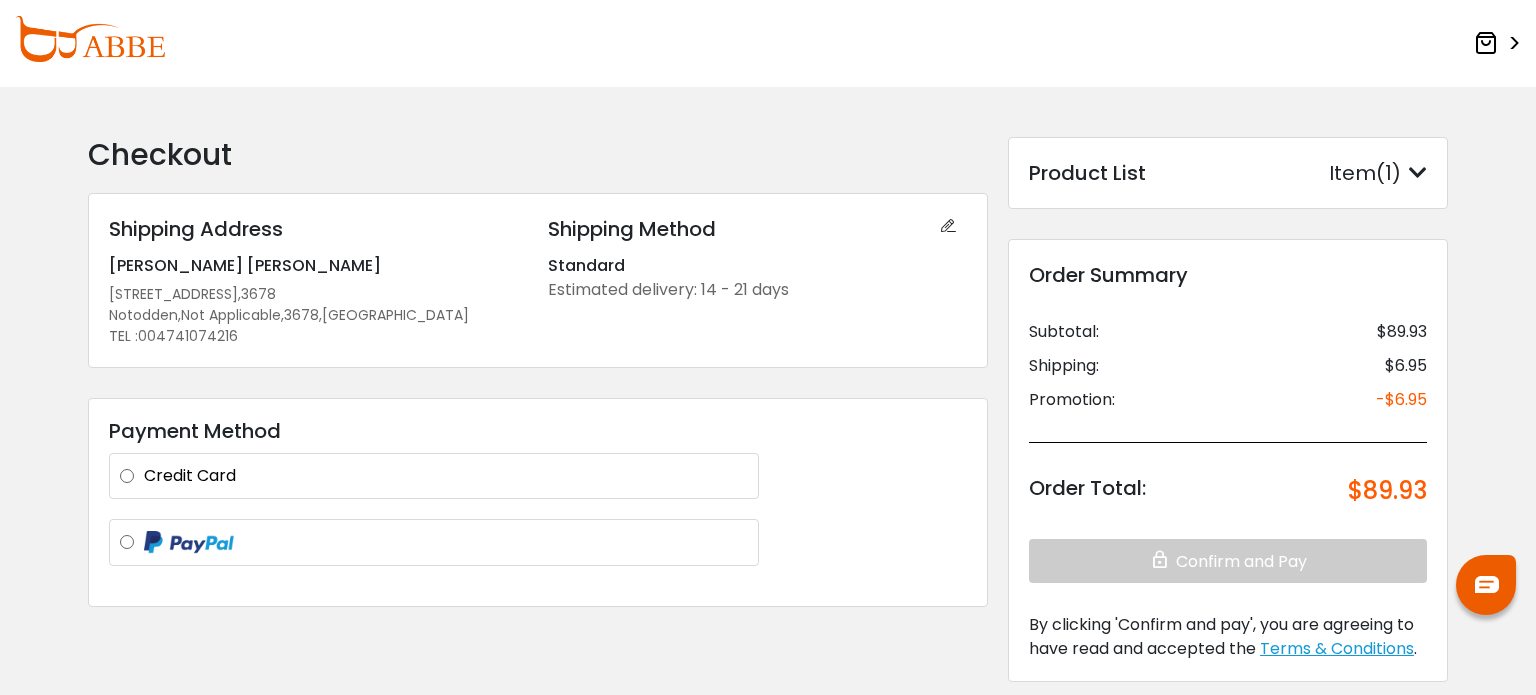 click on "Credit Card" at bounding box center [446, 476] 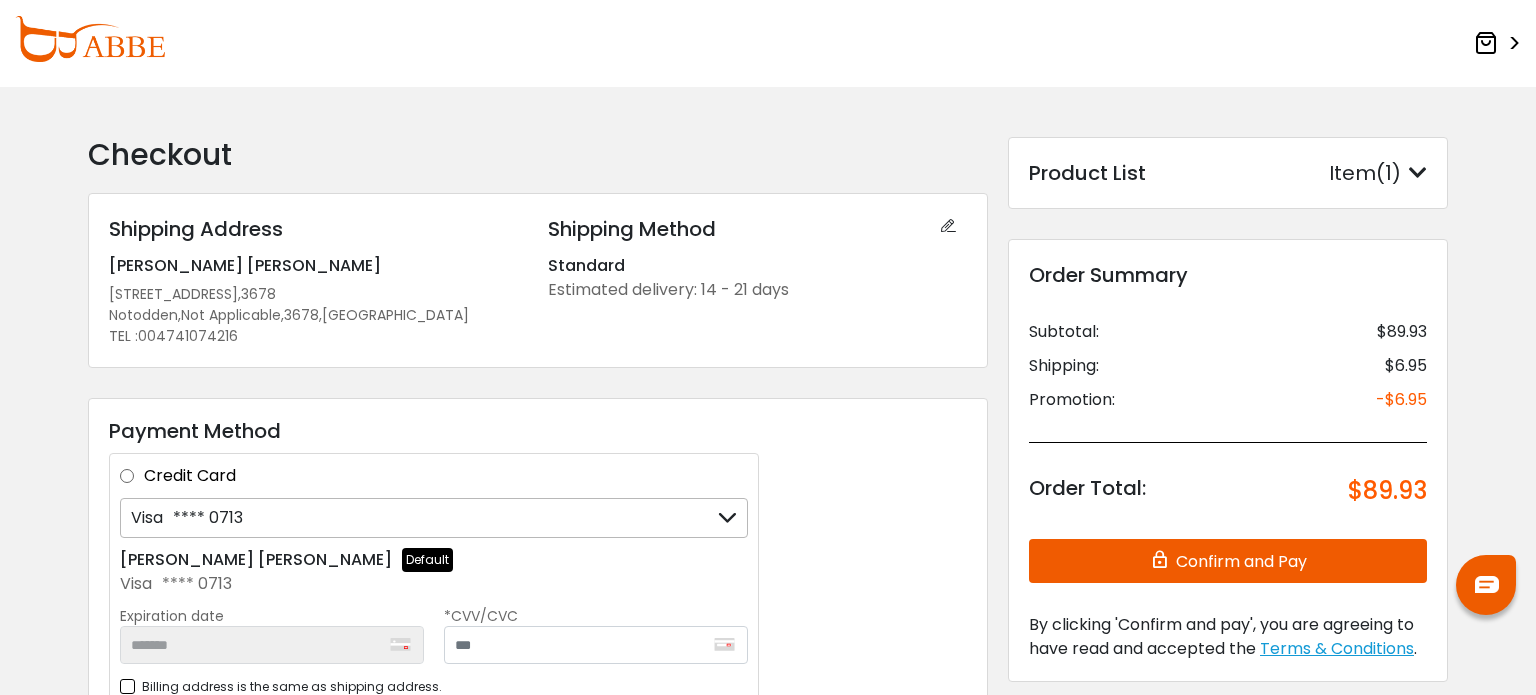 click on "Checkout
Shipping Address
Shipping Address
+ Add New Address
[PERSON_NAME]
Lienveien 28, 3678
, 3678
Notodden ,
Not Applicable ,
3678 ,
[GEOGRAPHIC_DATA]
TEL :   [PHONE_NUMBER]
Edit
*First Name" at bounding box center [768, 526] 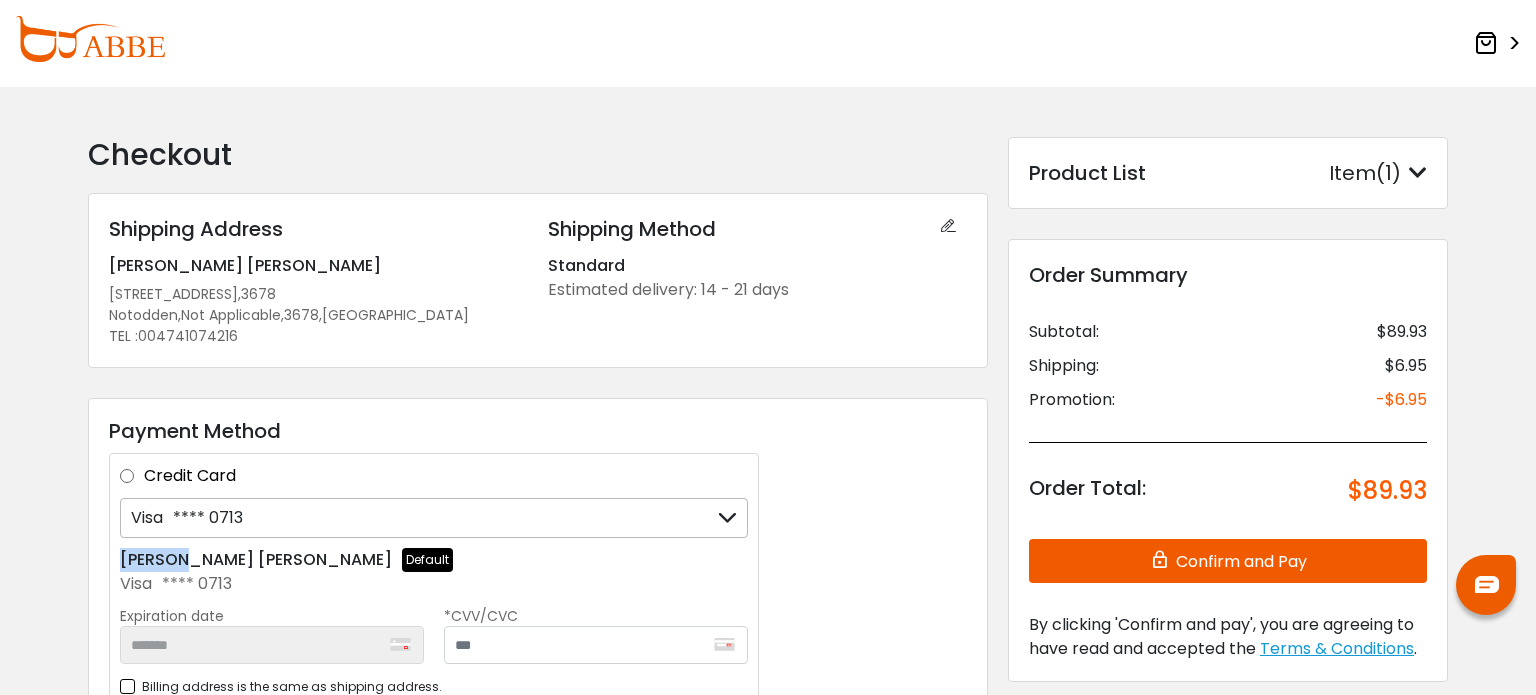 click on "Checkout
Shipping Address
Shipping Address
+ Add New Address
[PERSON_NAME]
Lienveien 28, 3678
, 3678
Notodden ,
Not Applicable ,
3678 ,
[GEOGRAPHIC_DATA]
TEL :   [PHONE_NUMBER]
Edit
*First Name" at bounding box center (768, 526) 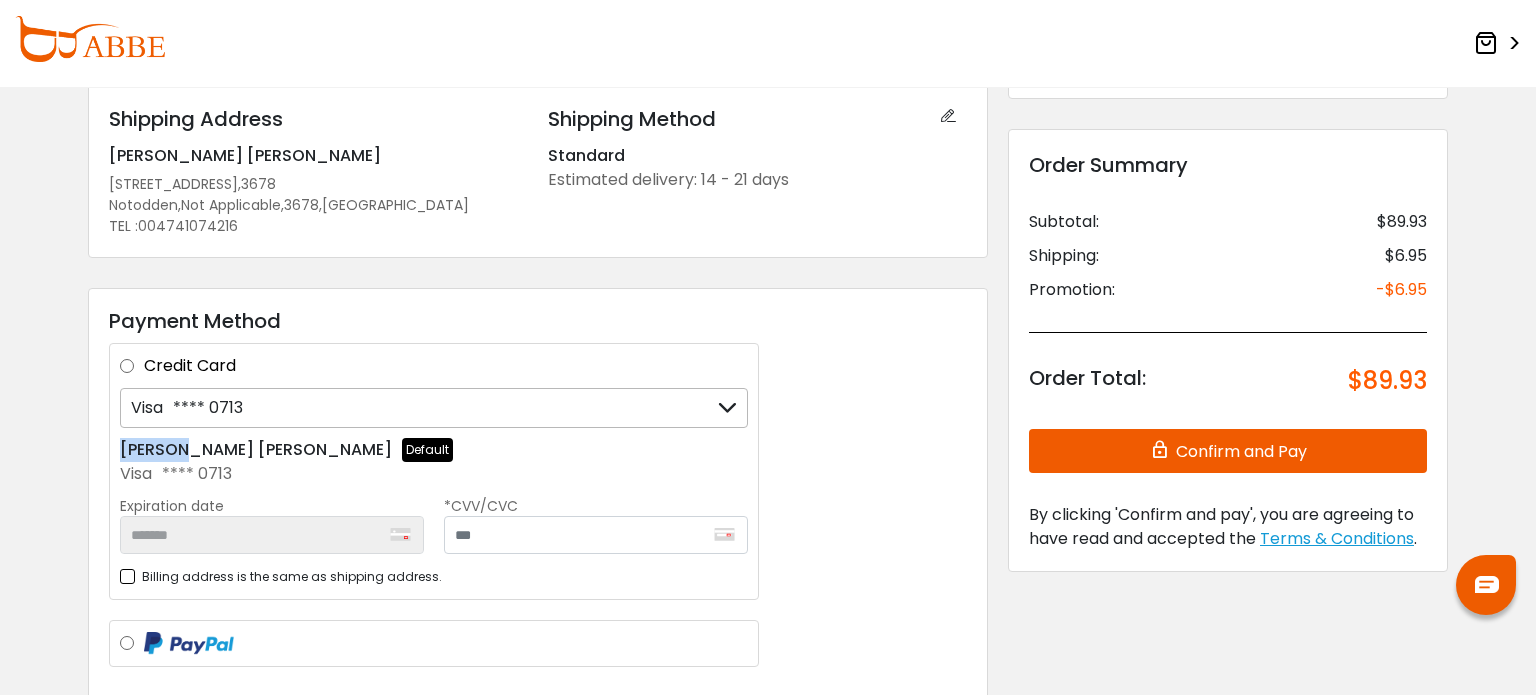 scroll, scrollTop: 70, scrollLeft: 0, axis: vertical 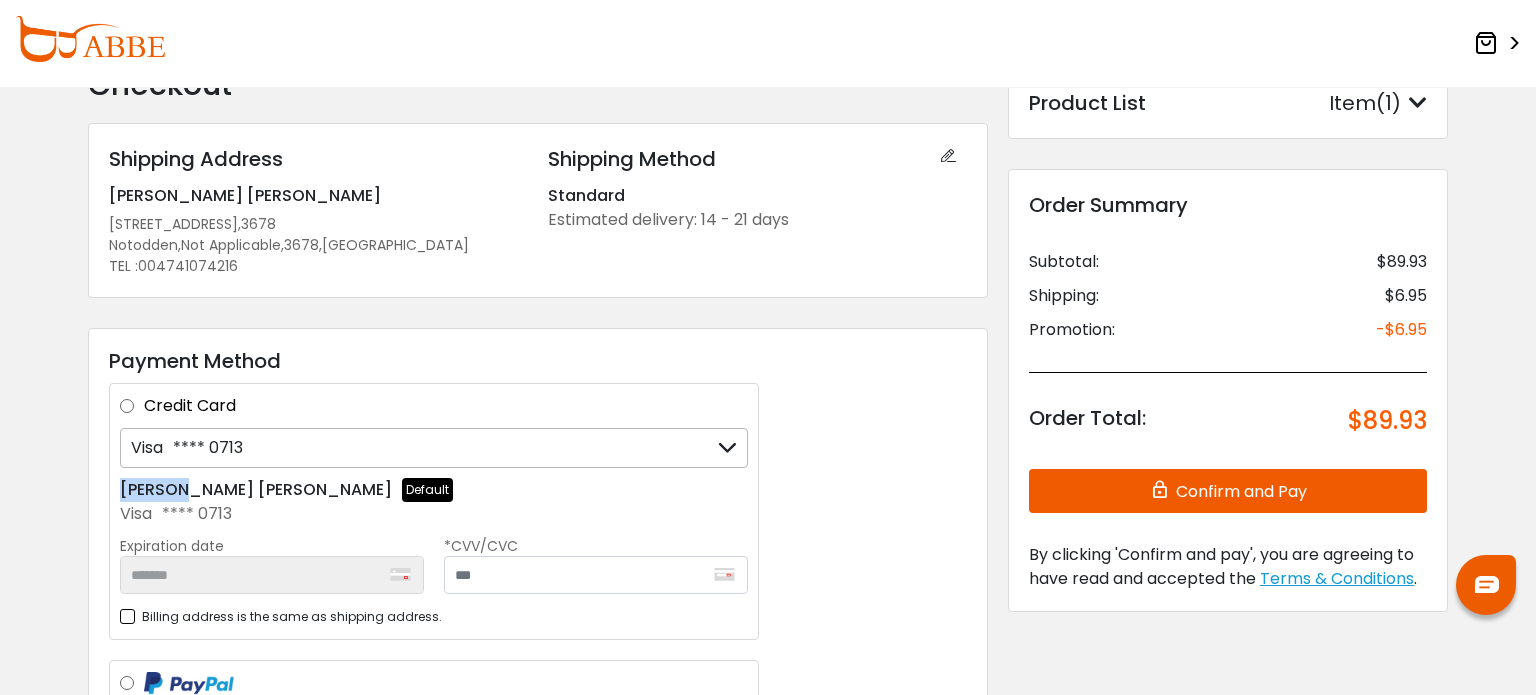 click on "Checkout
Shipping Address
Shipping Address
+ Add New Address
Julian
Isaacs
Lienveien 28, 3678
, 3678
Notodden ,
Not Applicable ,
3678 ,
Norway
TEL :   004741074216
Edit
*First Name" at bounding box center [768, 456] 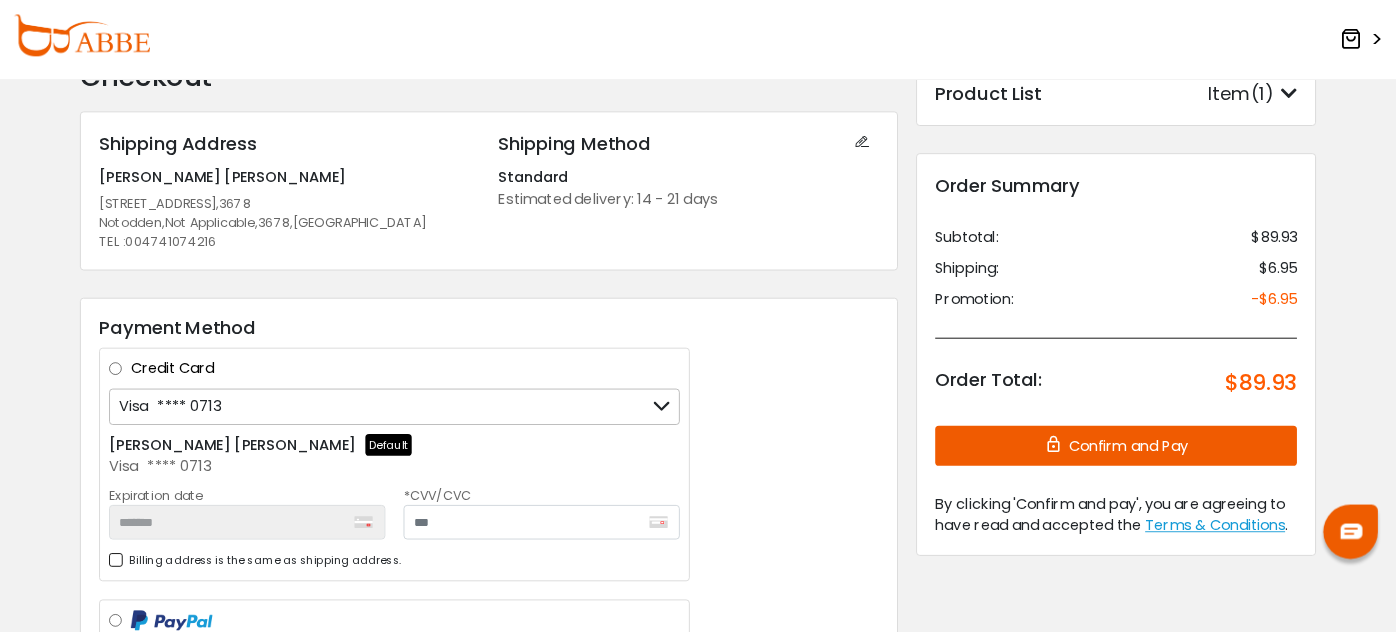 scroll, scrollTop: 70, scrollLeft: 0, axis: vertical 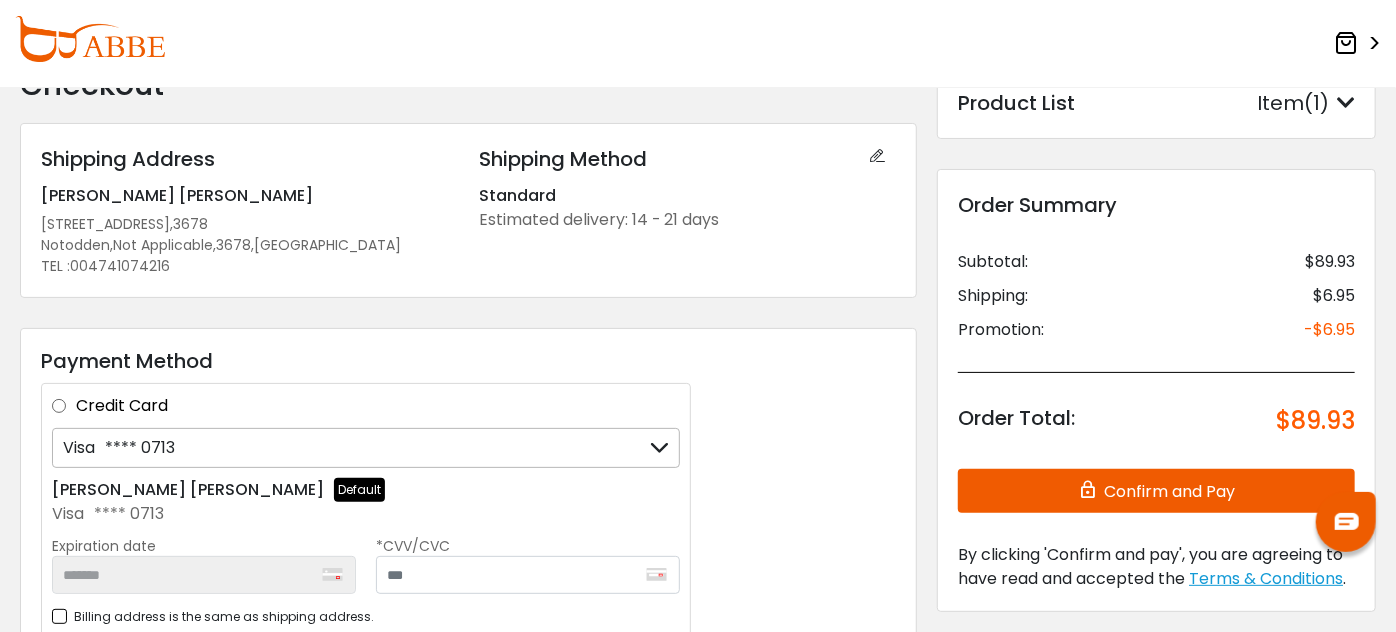 click at bounding box center (659, 448) 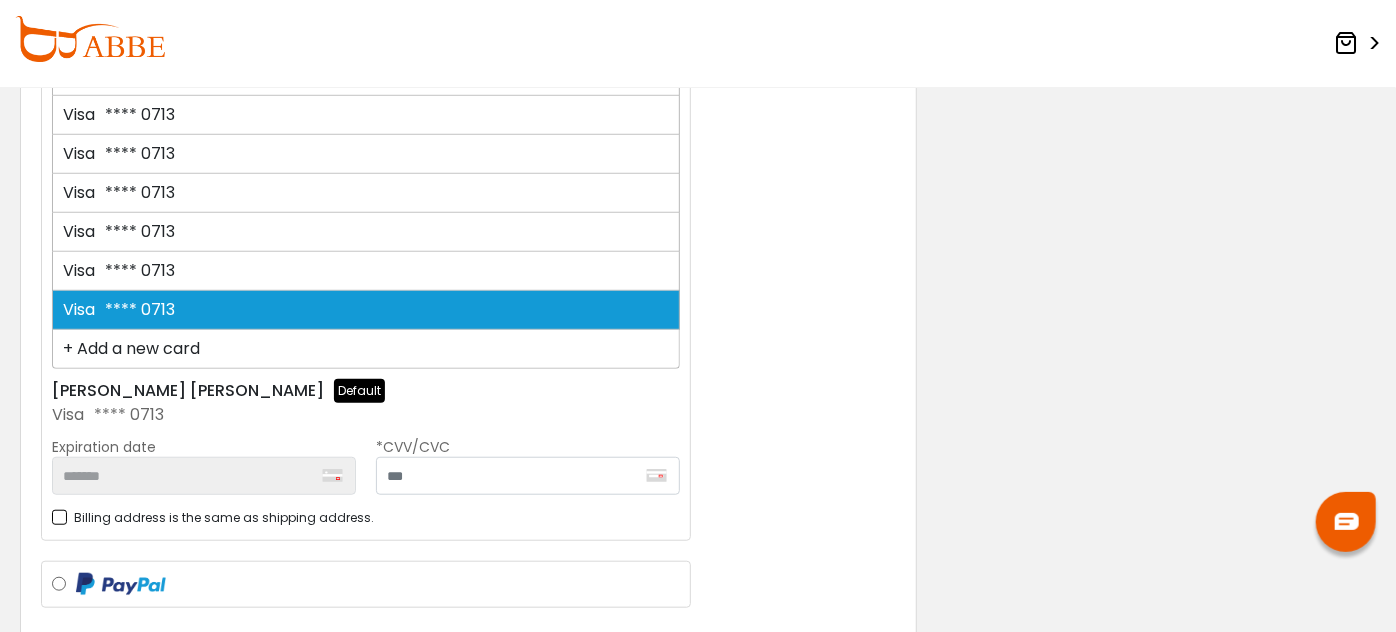 scroll, scrollTop: 759, scrollLeft: 0, axis: vertical 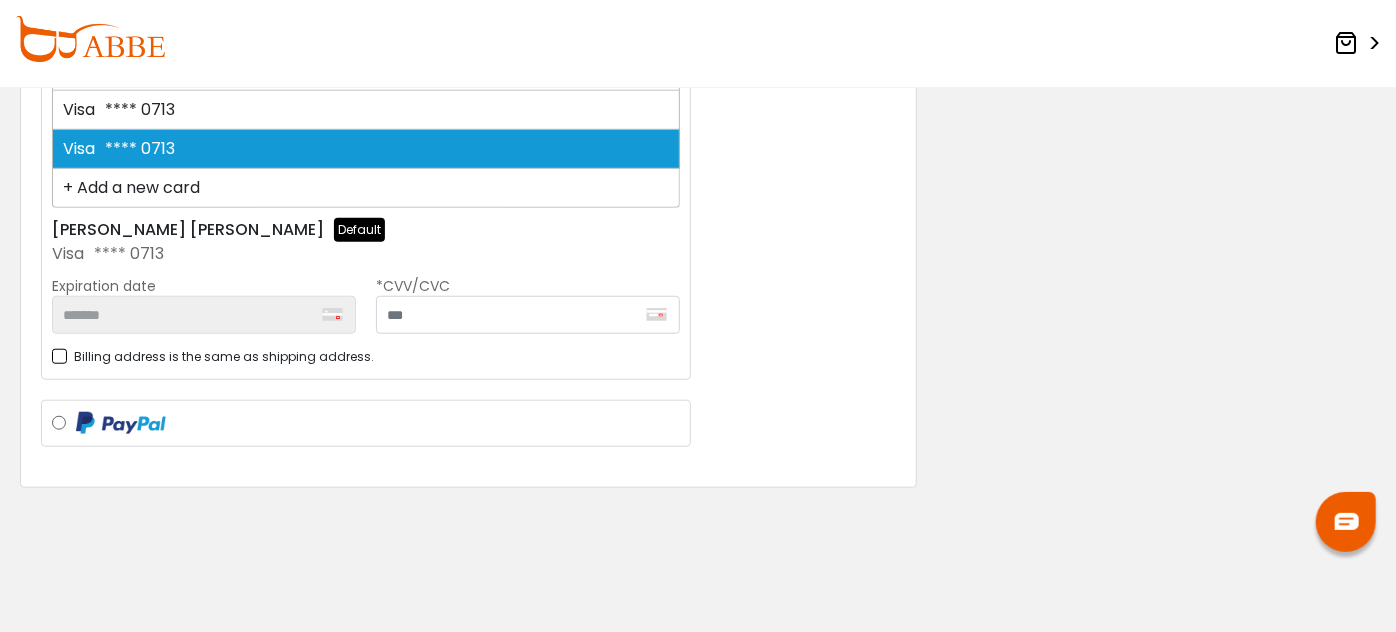 click on "+ Add a new card" at bounding box center [366, 188] 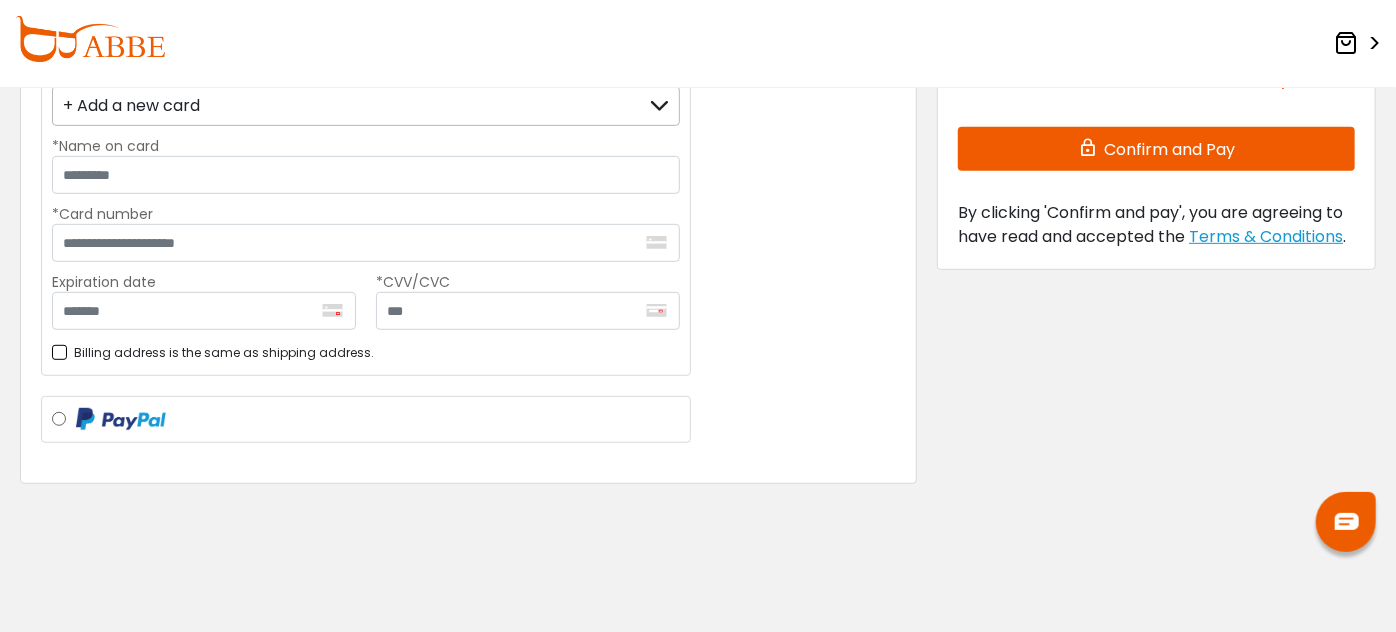 scroll, scrollTop: 410, scrollLeft: 0, axis: vertical 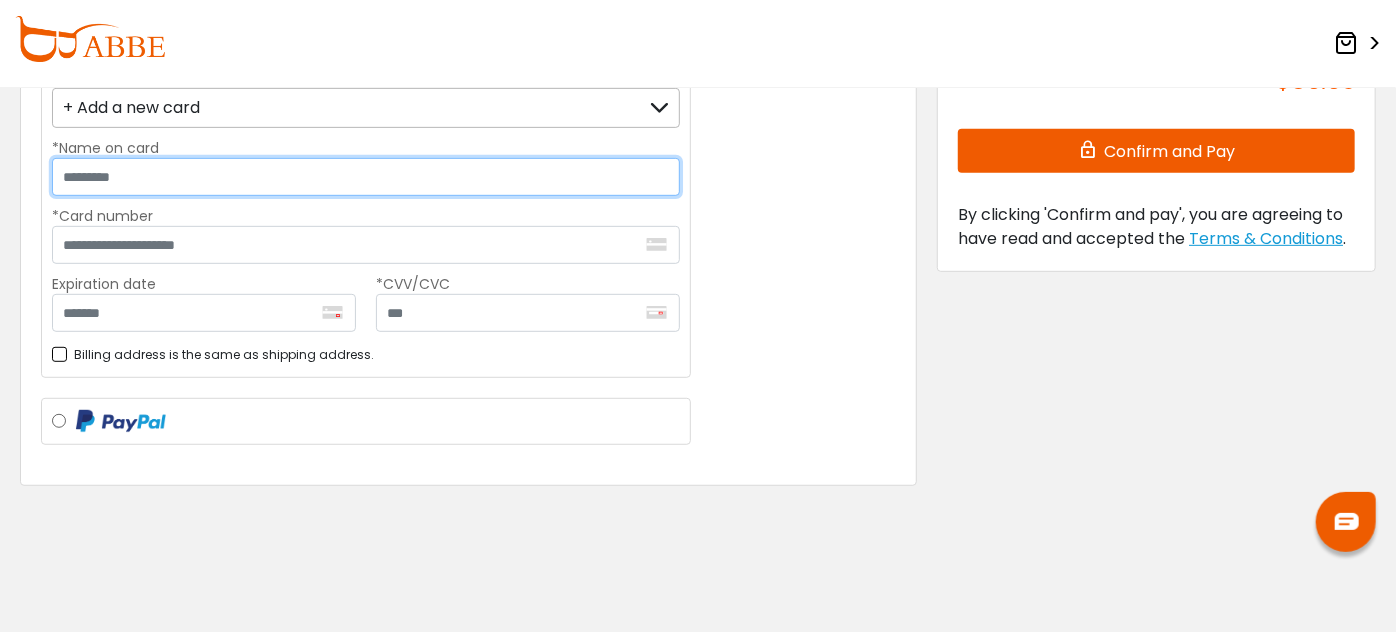 click on "*Name on card" at bounding box center (366, 177) 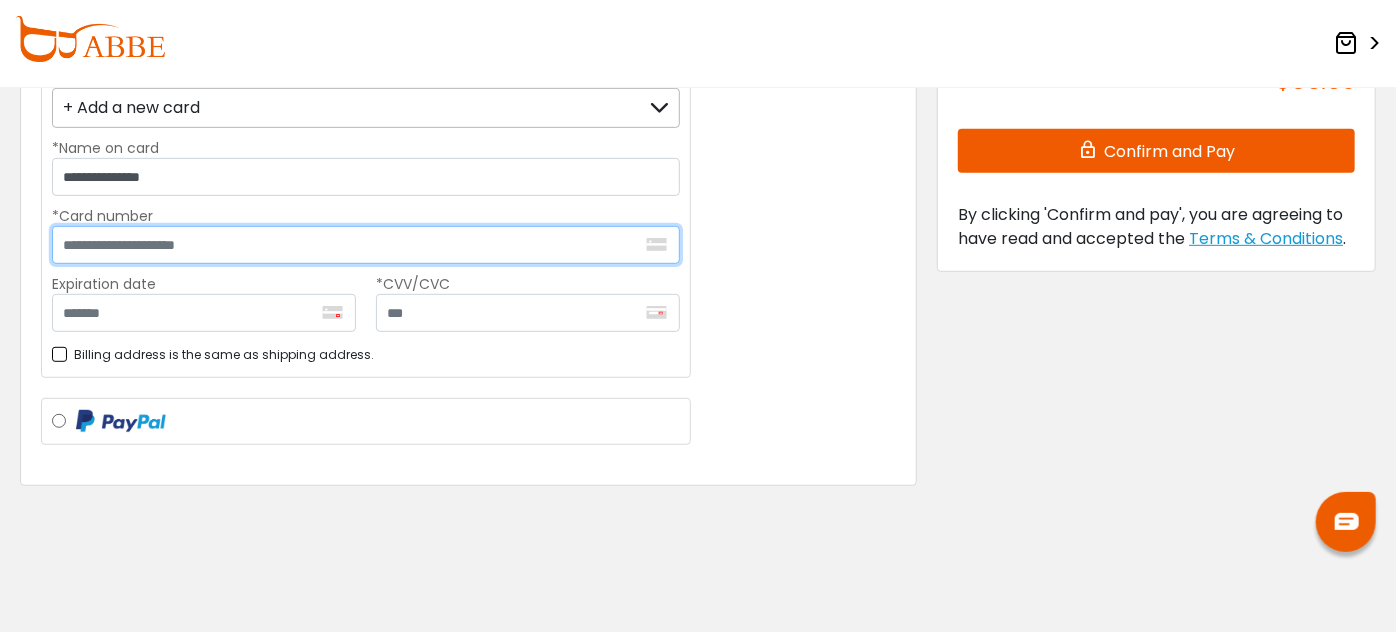 type on "**********" 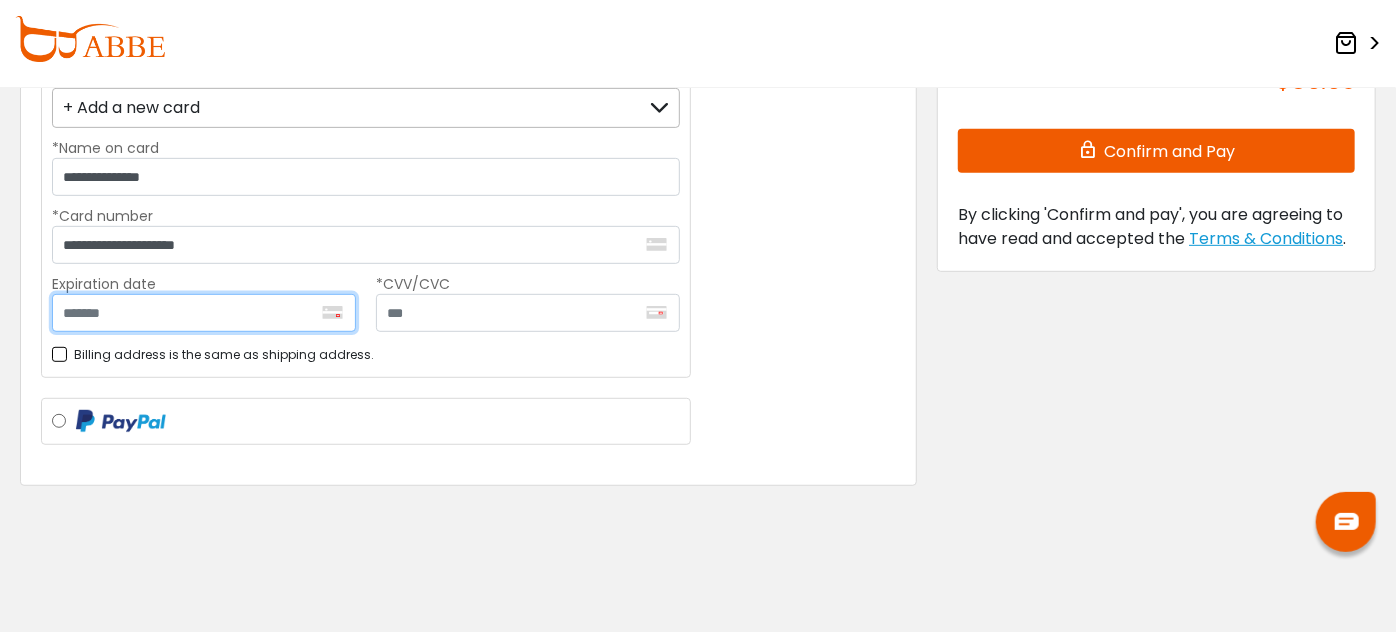 type on "*******" 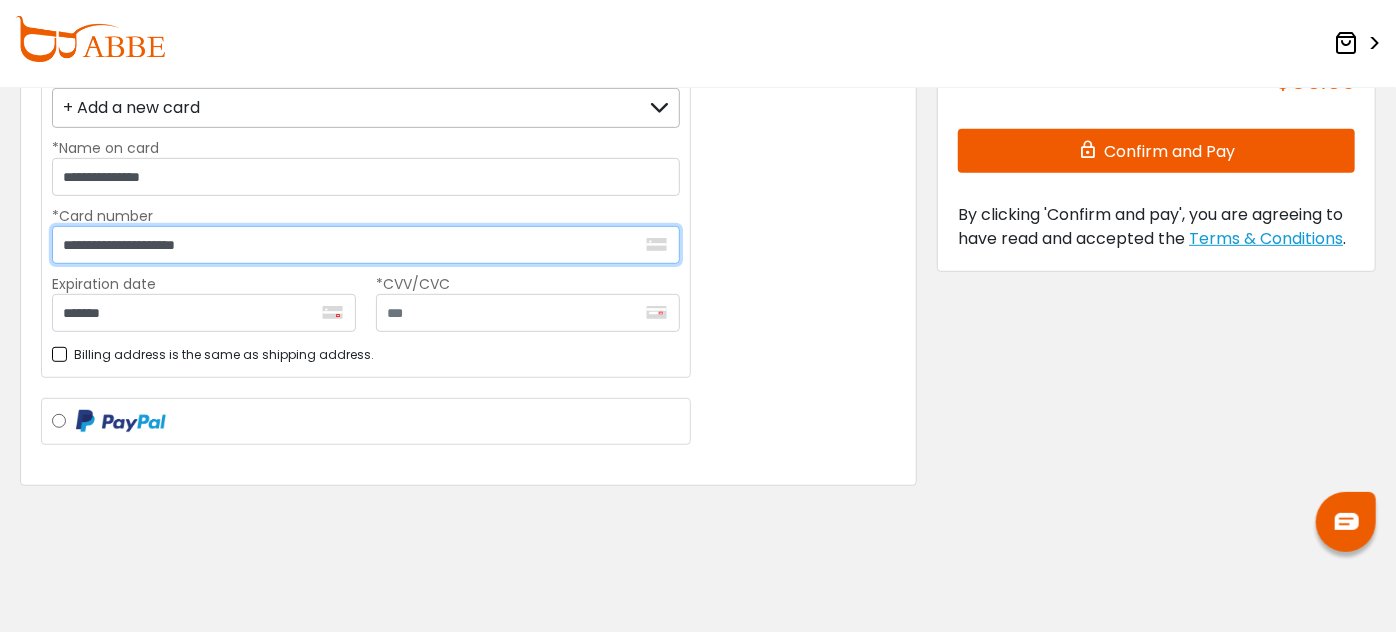 click on "**********" at bounding box center [366, 245] 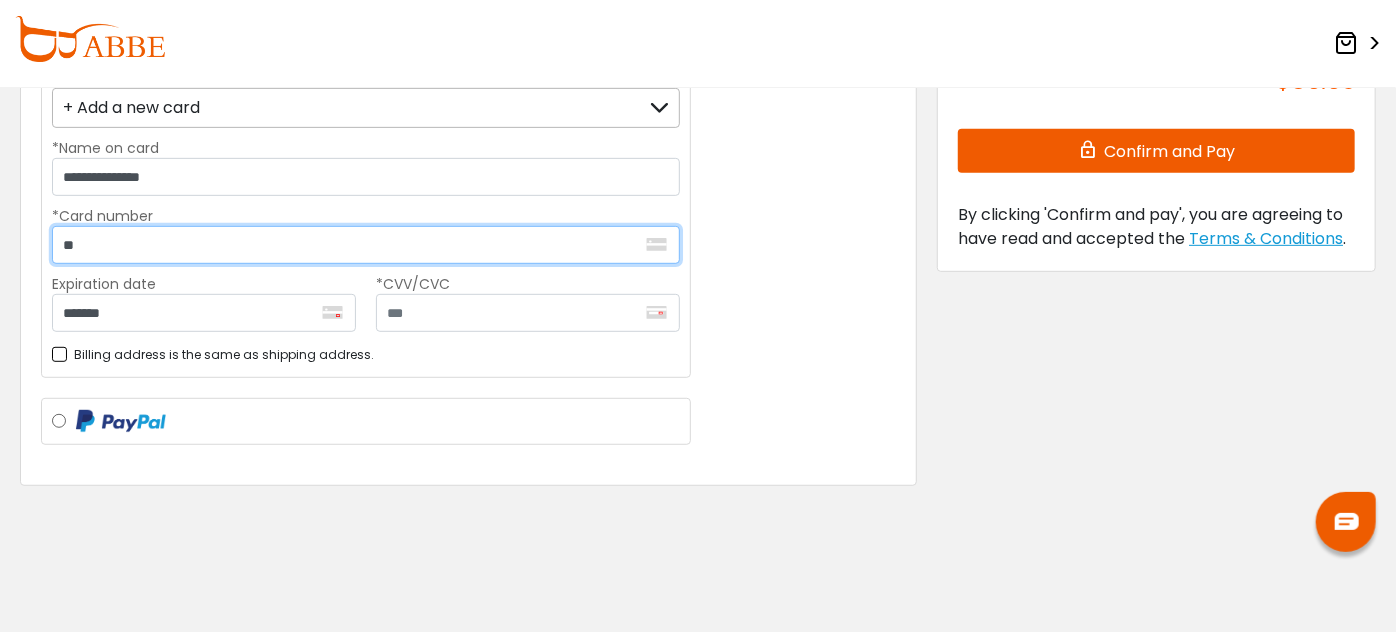 type on "*" 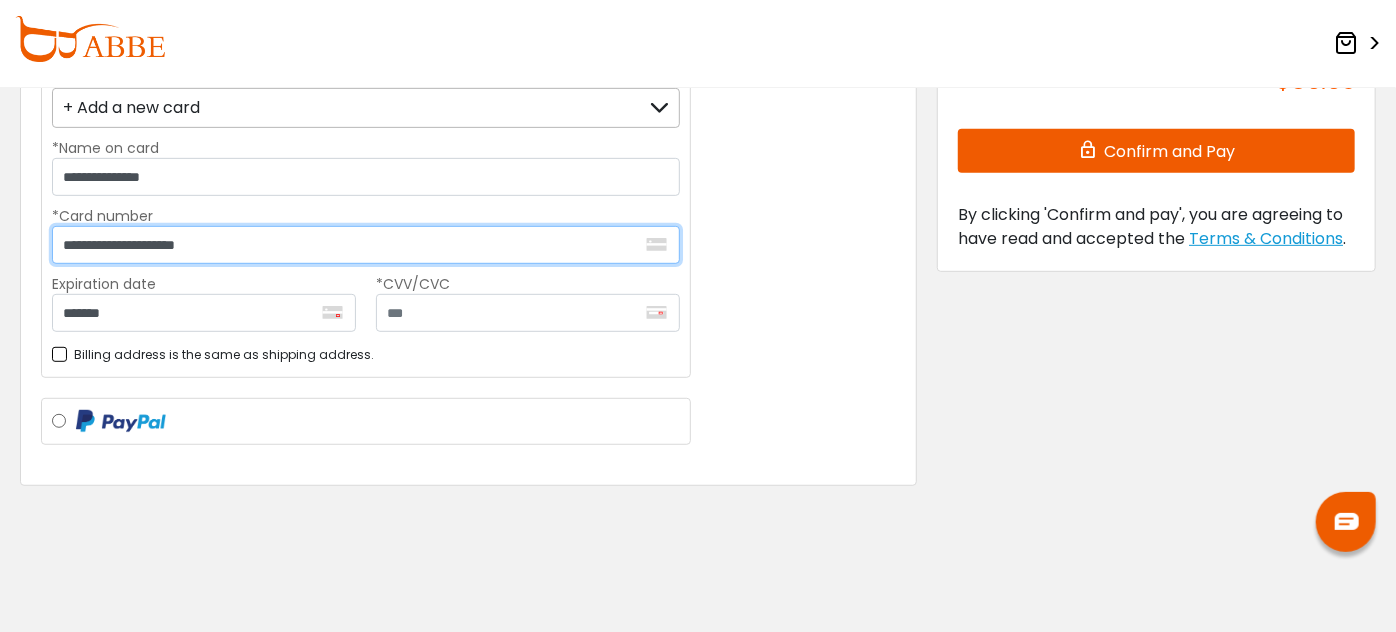 type on "**********" 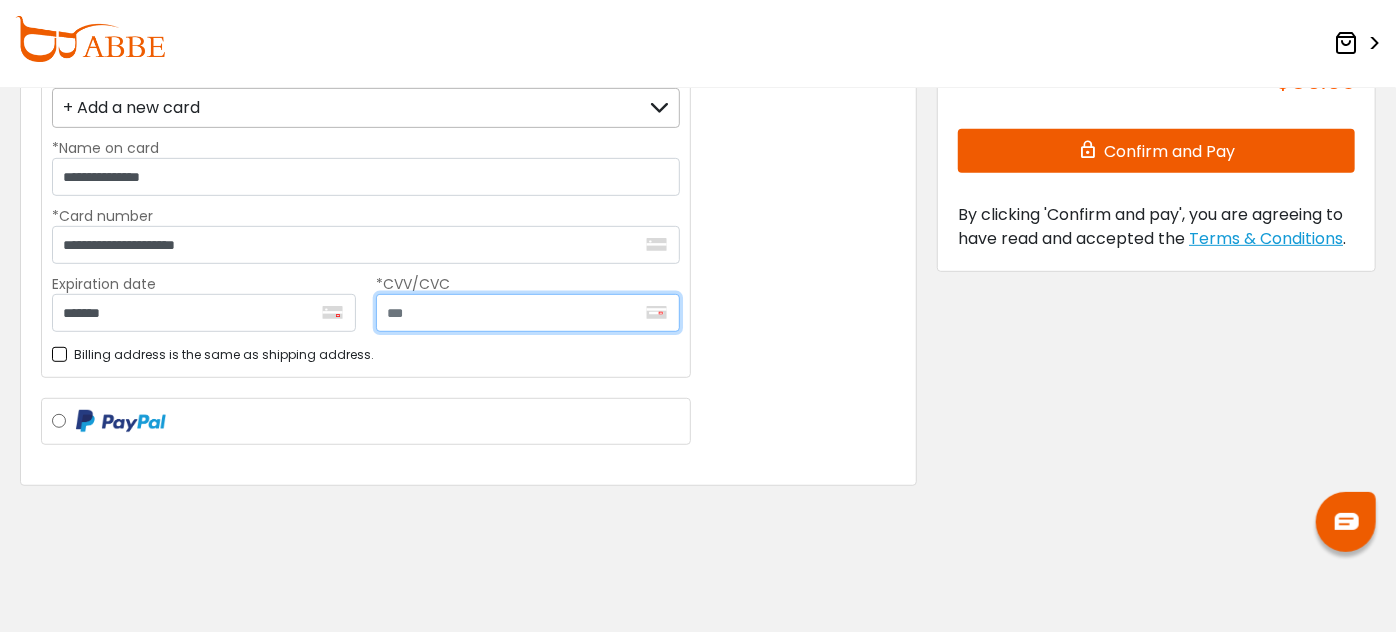 click at bounding box center [528, 313] 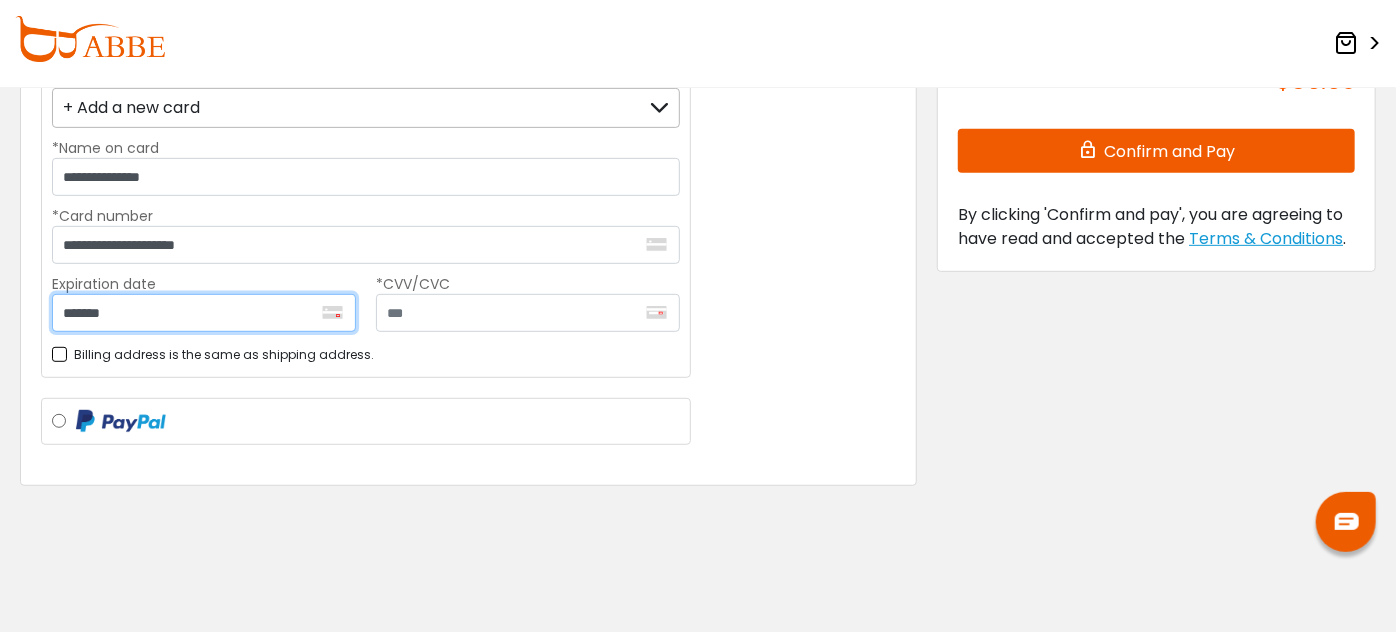 click on "*******" at bounding box center (204, 313) 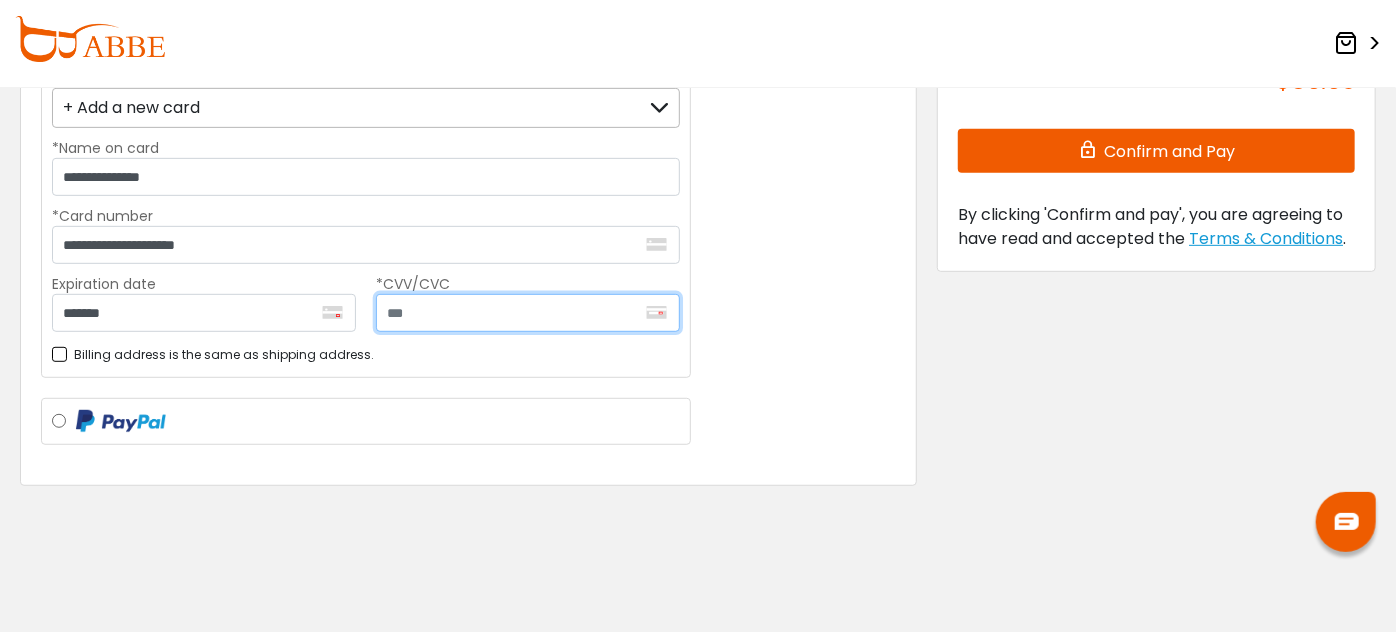 click at bounding box center [528, 313] 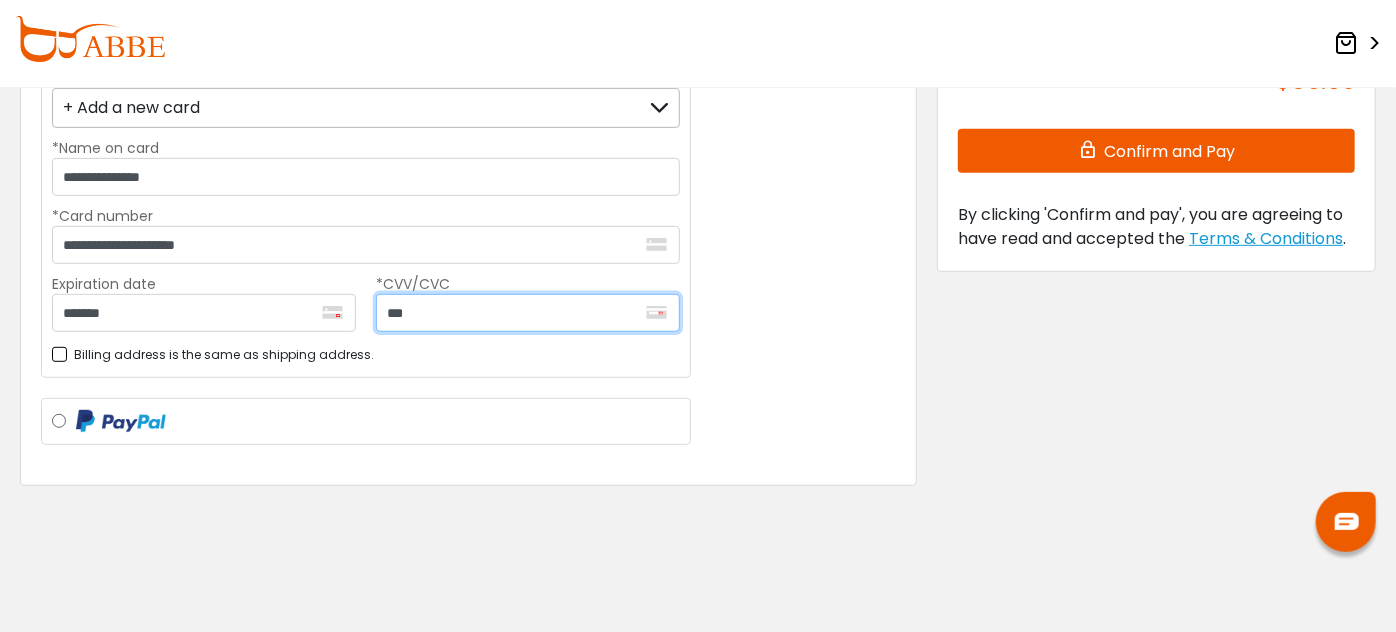 type on "***" 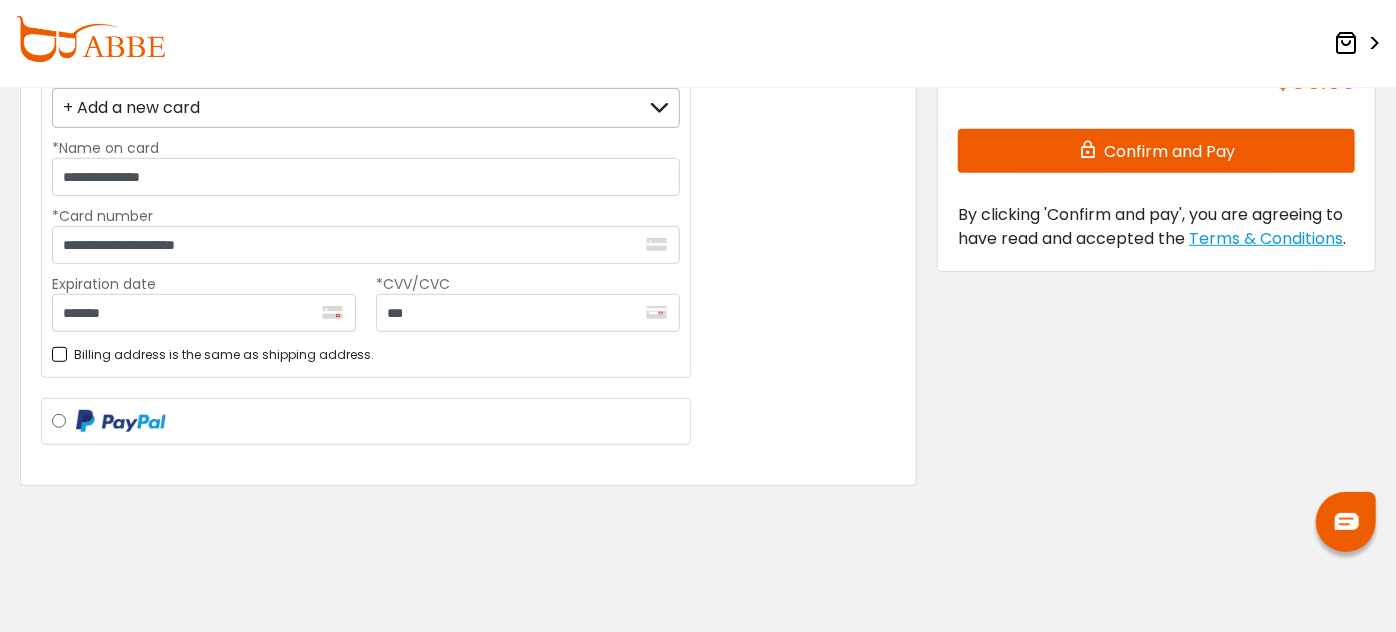 click at bounding box center [378, 421] 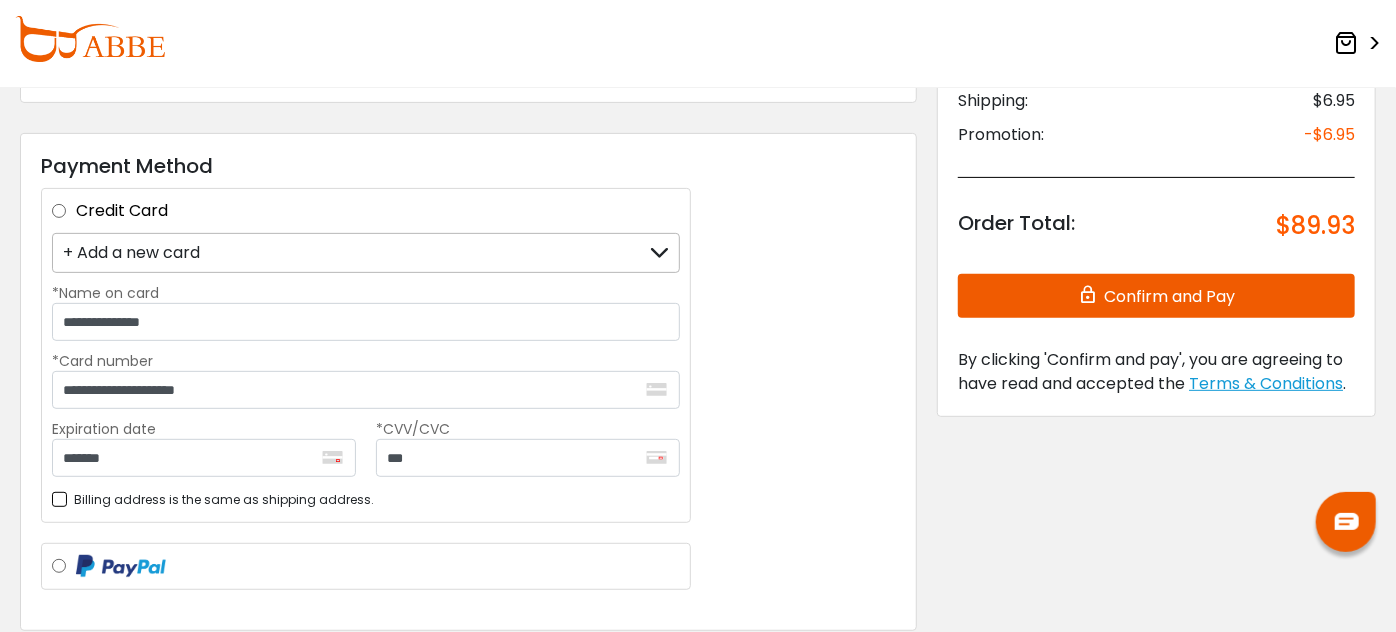 scroll, scrollTop: 226, scrollLeft: 0, axis: vertical 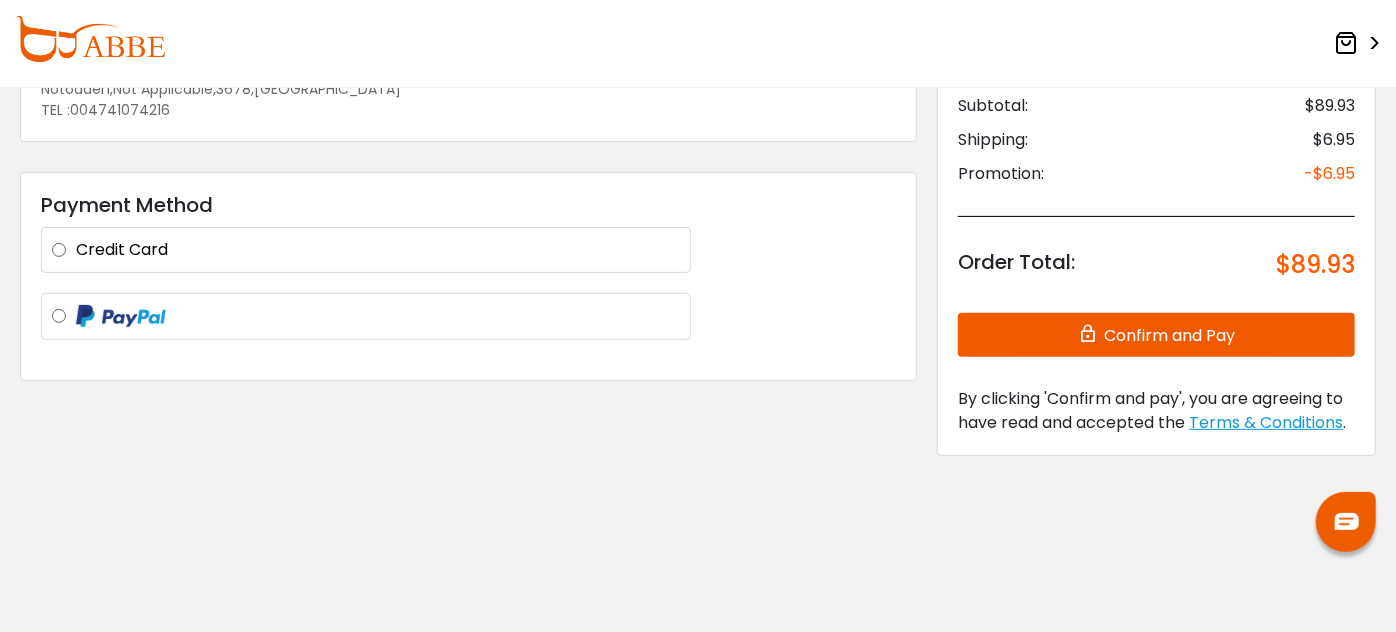 click on "Confirm and Pay" at bounding box center (1156, 335) 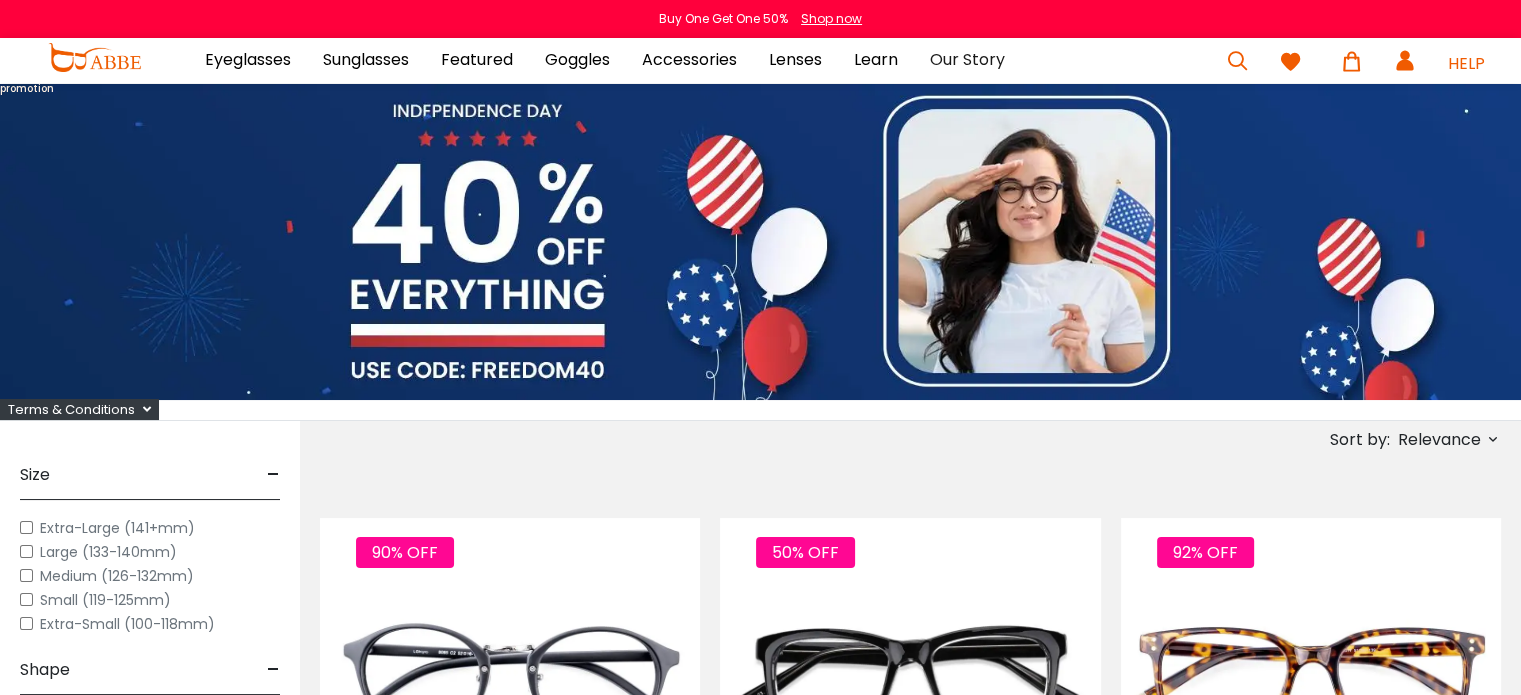 scroll, scrollTop: 0, scrollLeft: 0, axis: both 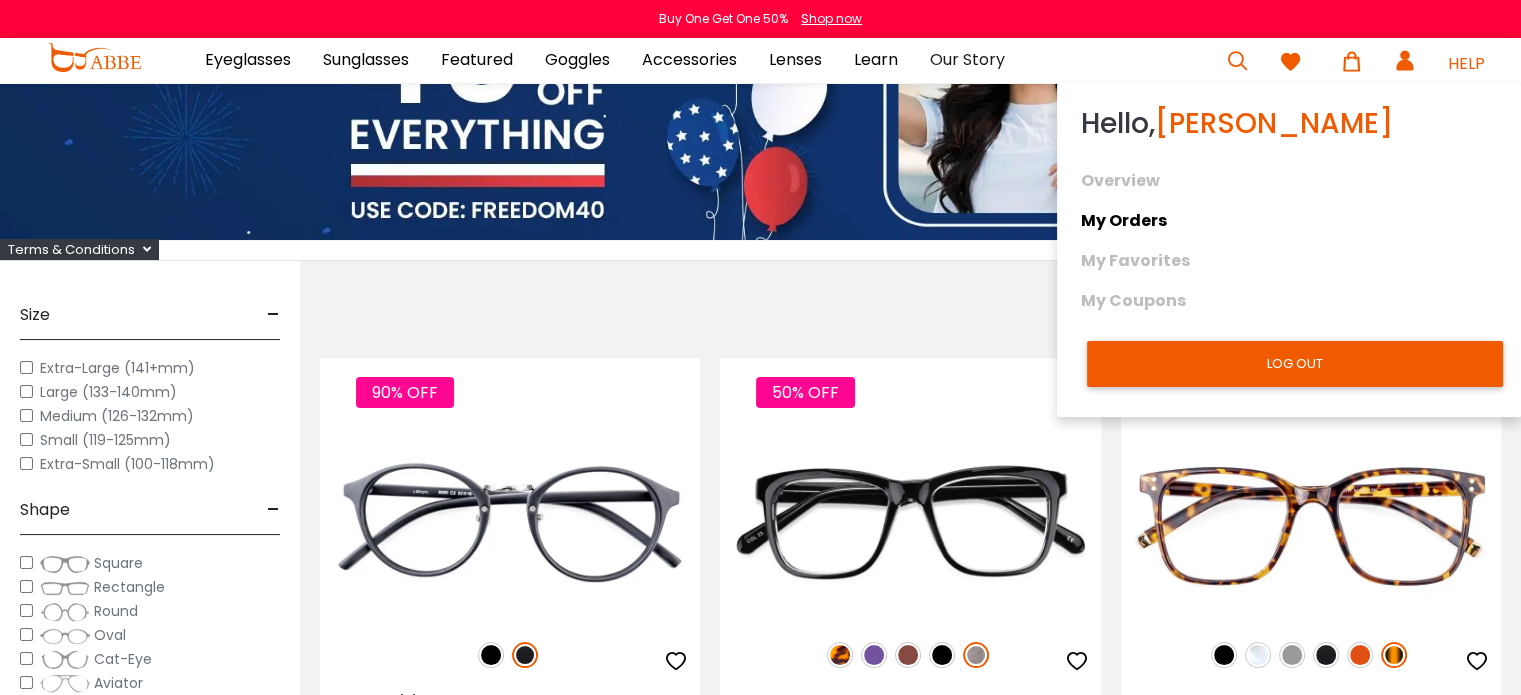 click on "My Orders" at bounding box center (1289, 221) 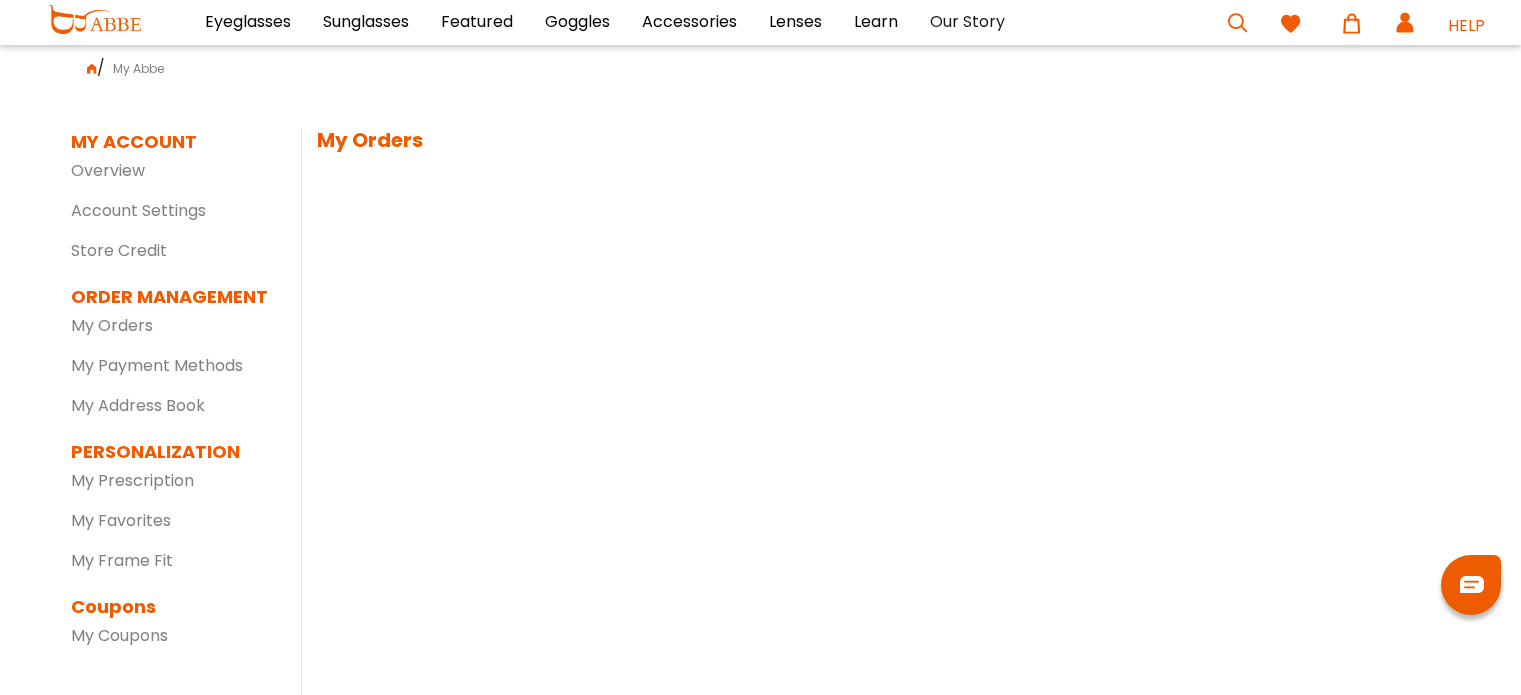 scroll, scrollTop: 0, scrollLeft: 0, axis: both 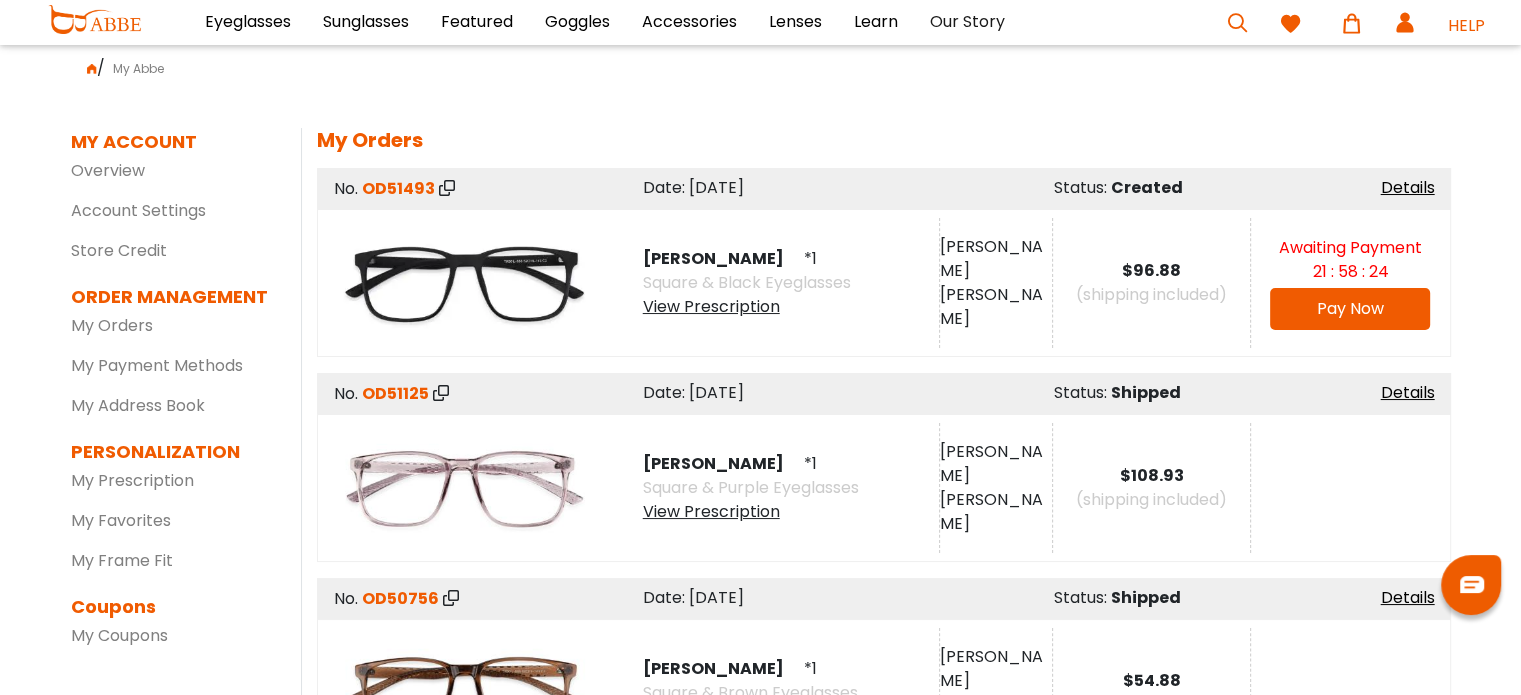 click on "Pay Now" at bounding box center [1350, 308] 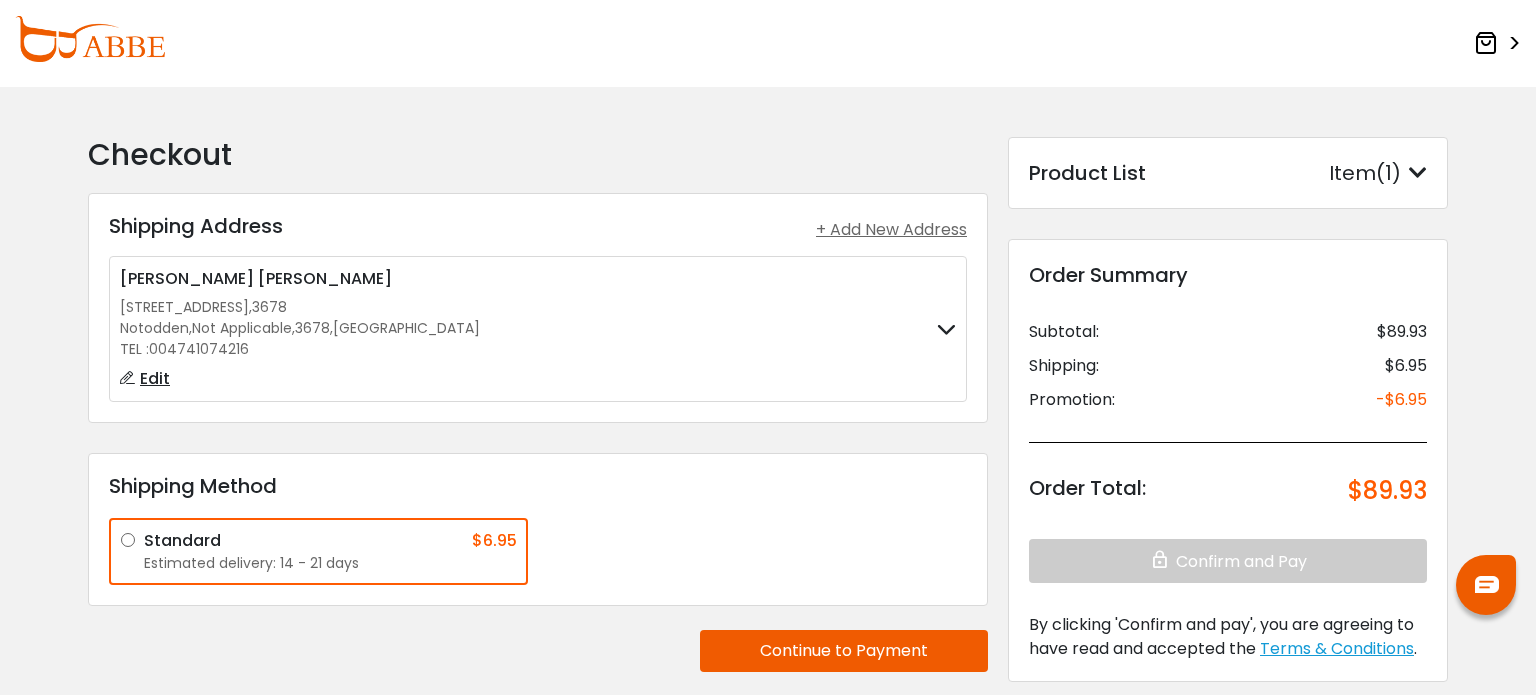 scroll, scrollTop: 0, scrollLeft: 0, axis: both 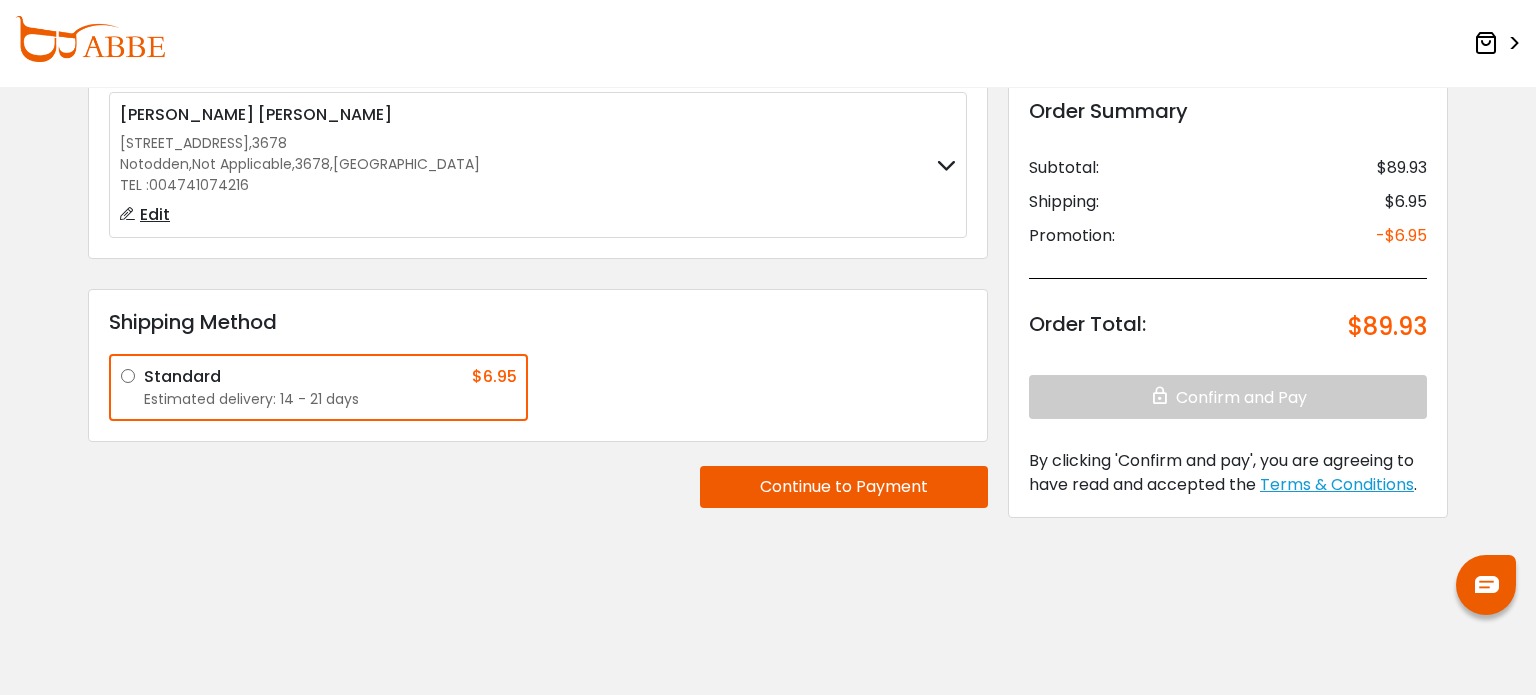 click on "Continue to Payment" at bounding box center (844, 487) 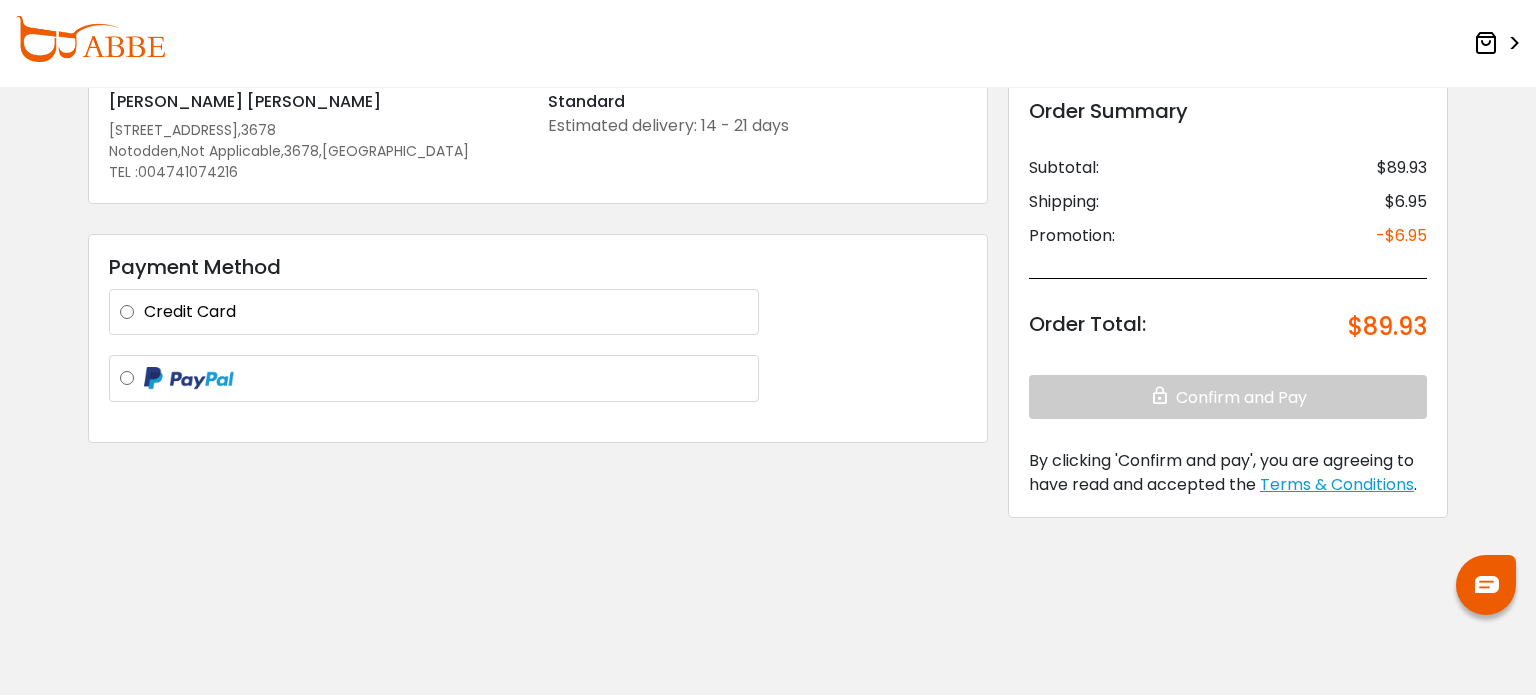 click on "Credit Card" at bounding box center (446, 312) 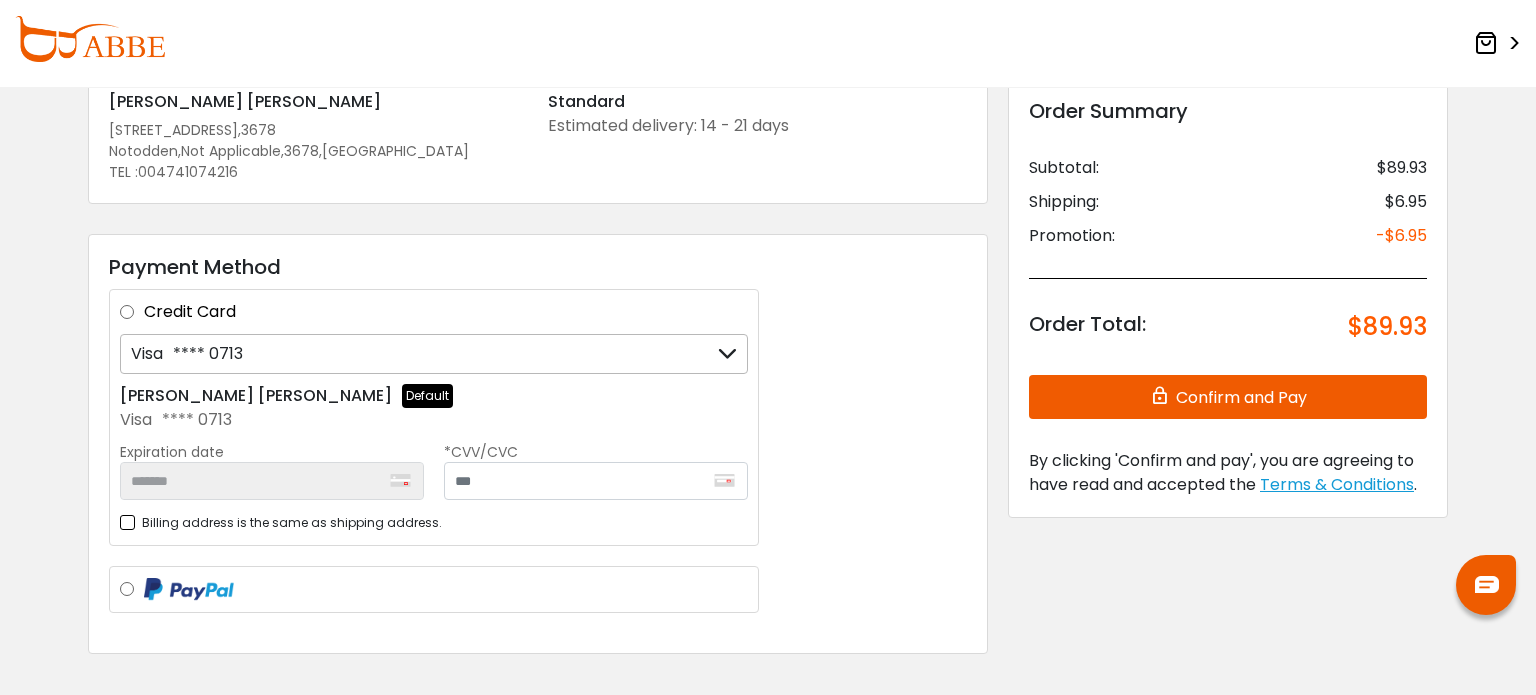 click on "Confirm and Pay" at bounding box center (1228, 397) 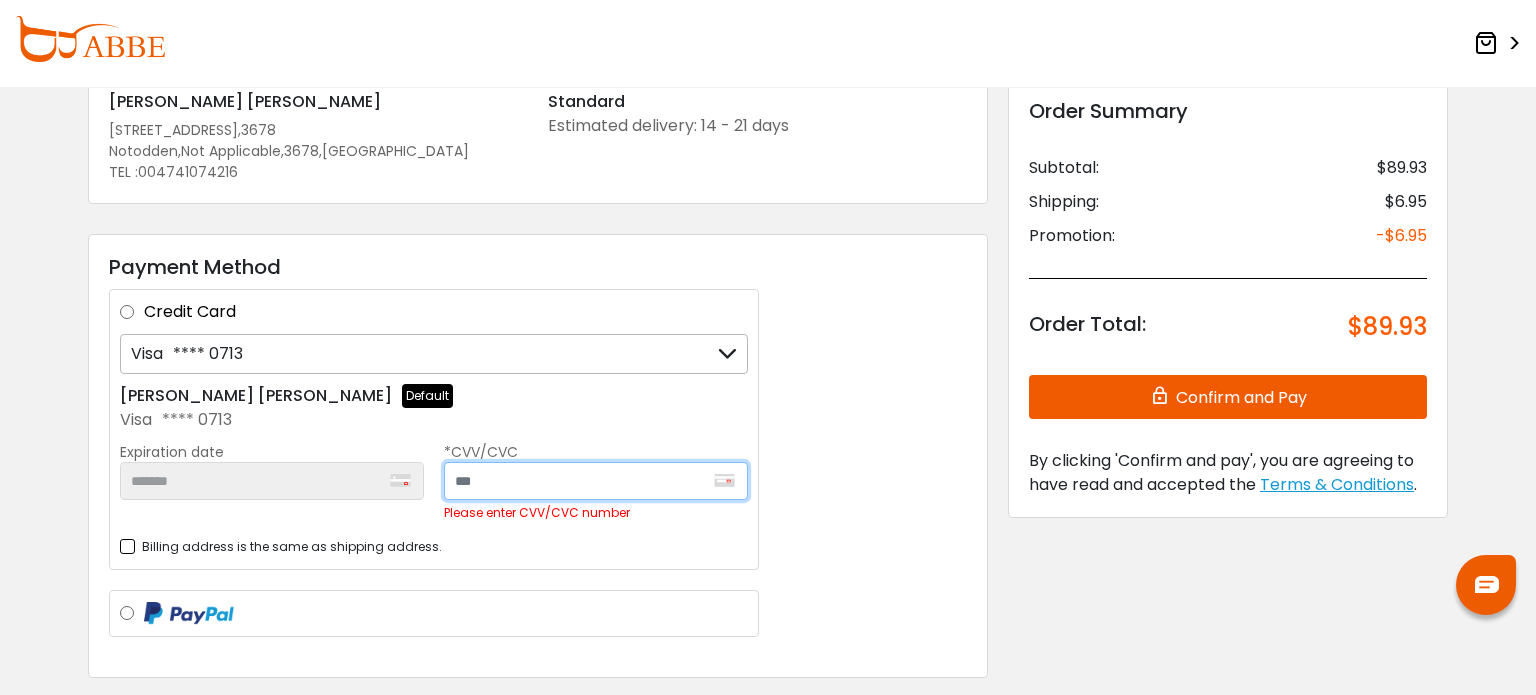 click at bounding box center [596, 481] 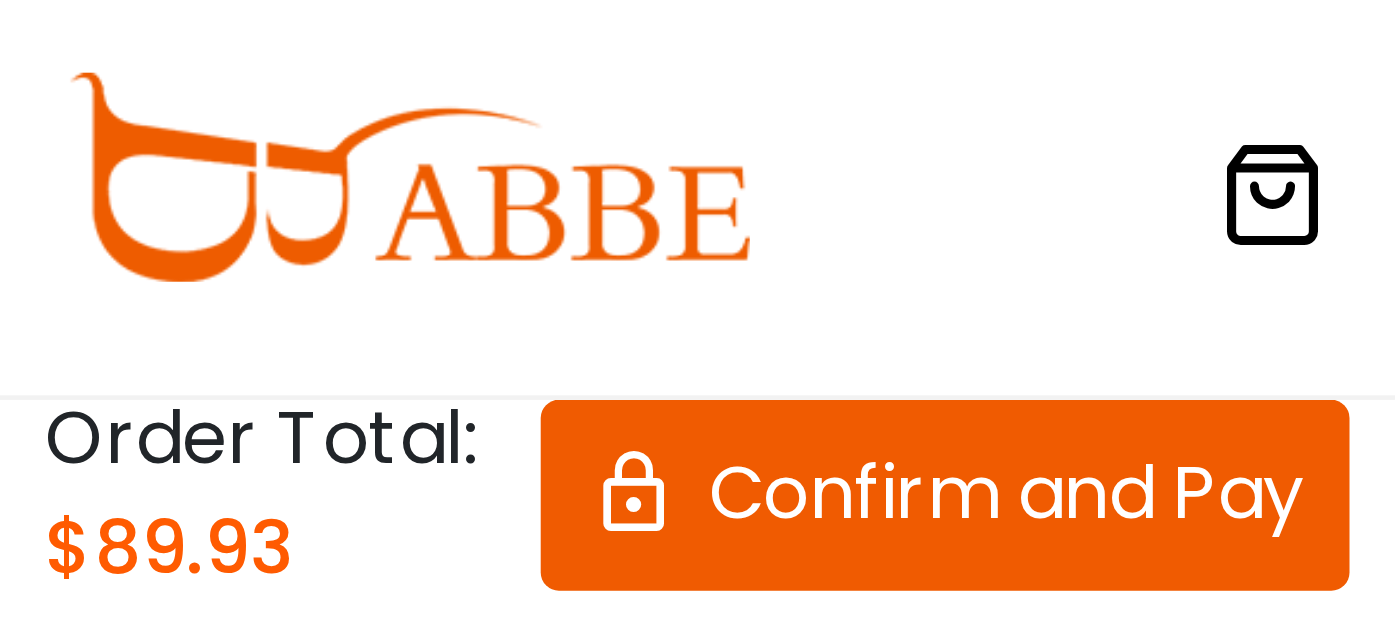 scroll, scrollTop: 0, scrollLeft: 0, axis: both 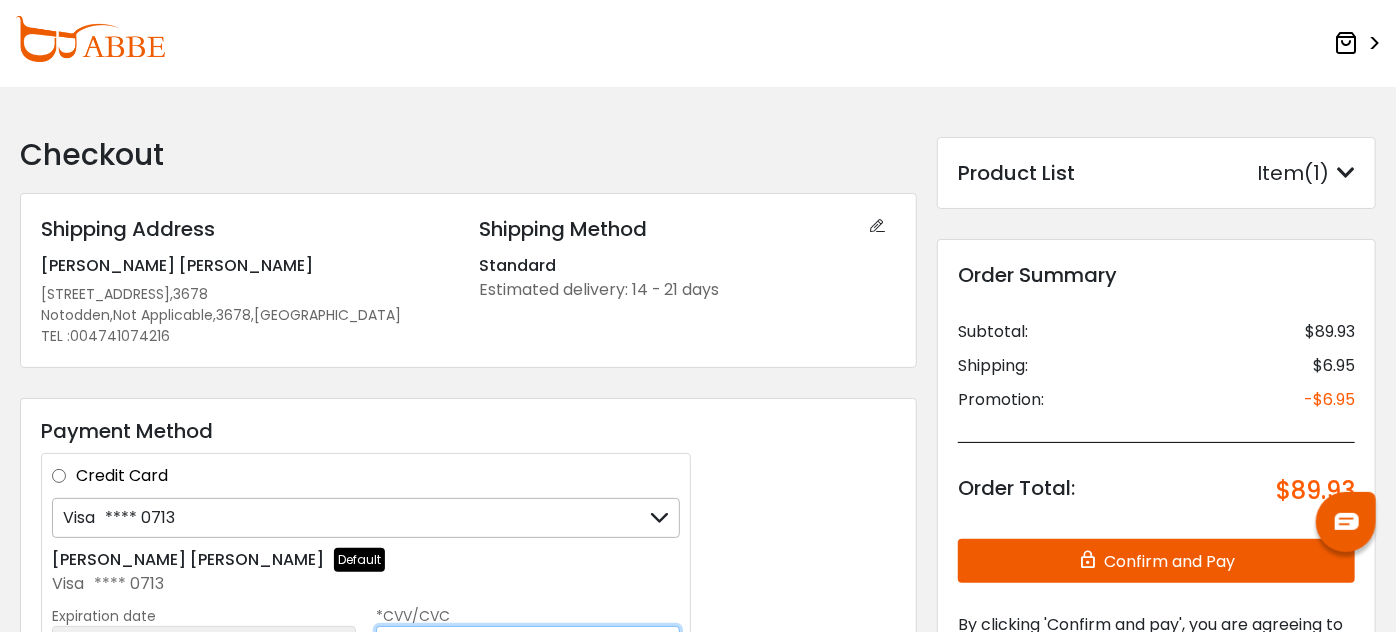 type on "***" 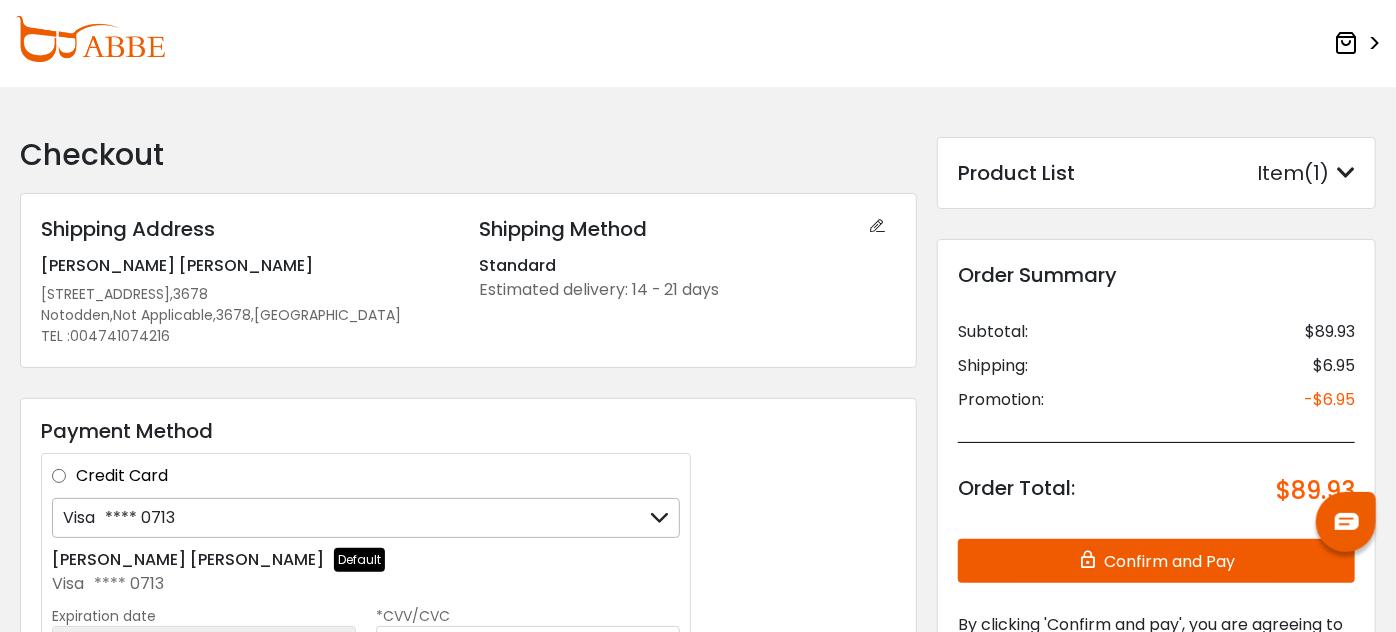 click on "Confirm and Pay" at bounding box center (1156, 561) 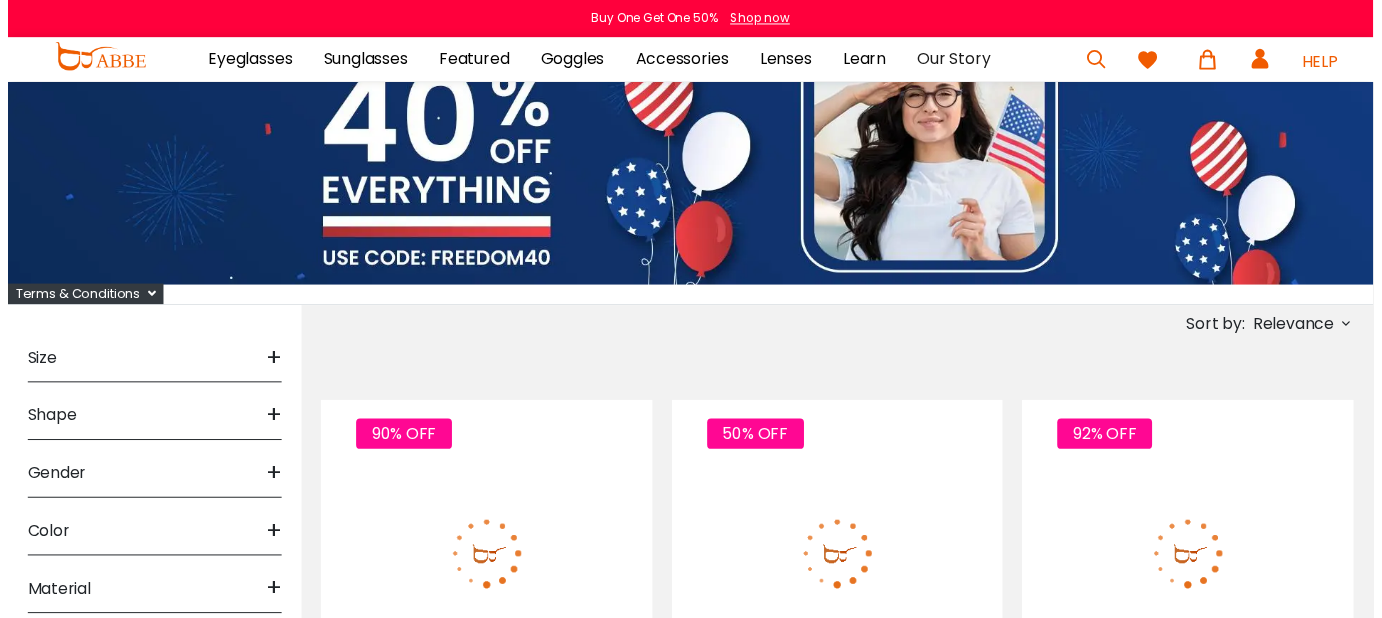 scroll, scrollTop: 0, scrollLeft: 0, axis: both 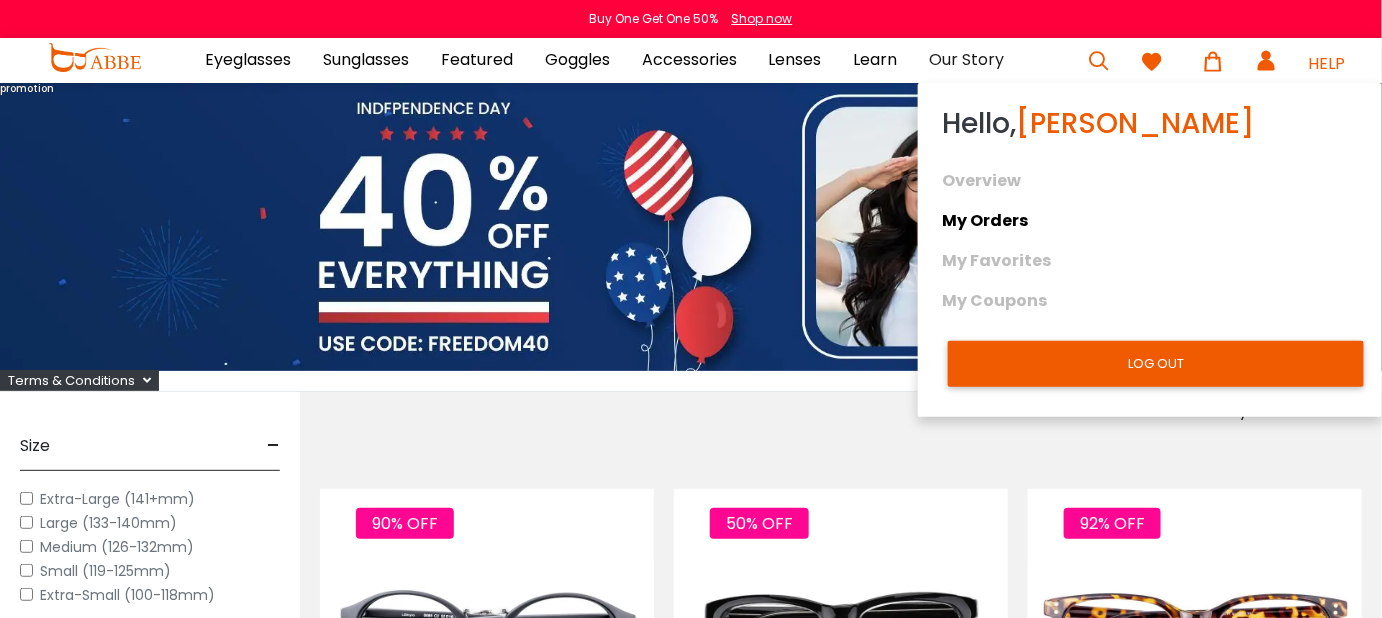 click on "My Orders" at bounding box center [1150, 221] 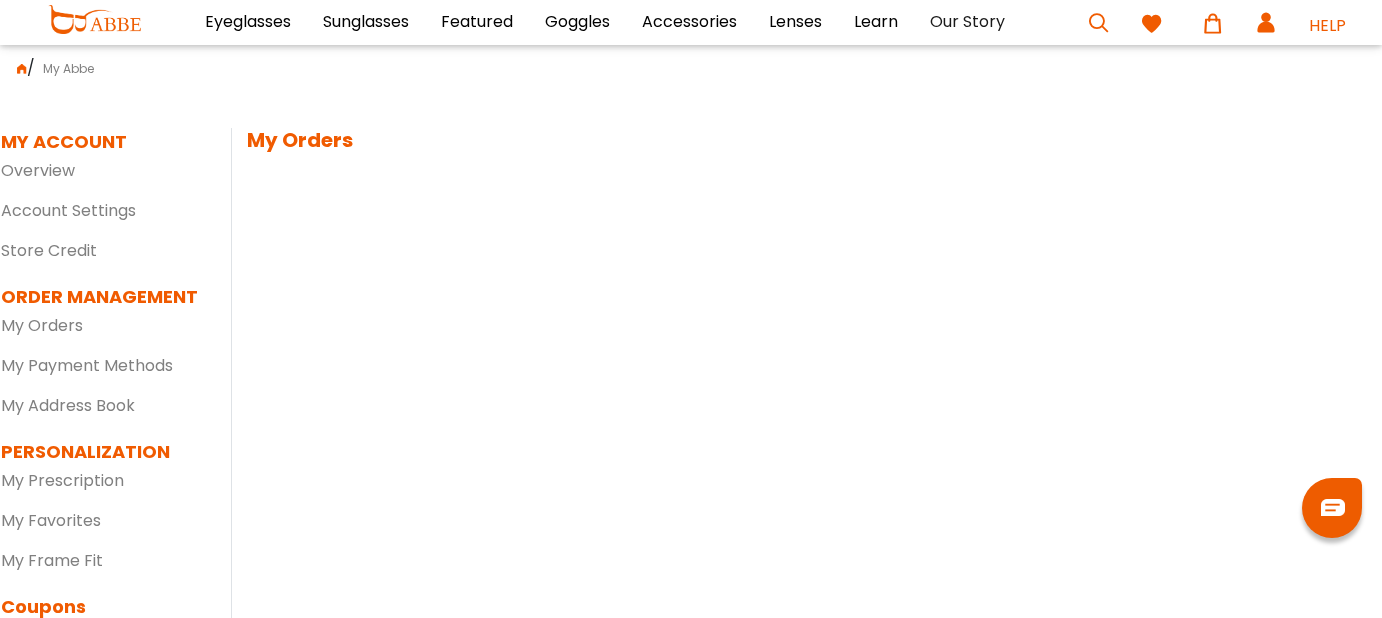 scroll, scrollTop: 0, scrollLeft: 0, axis: both 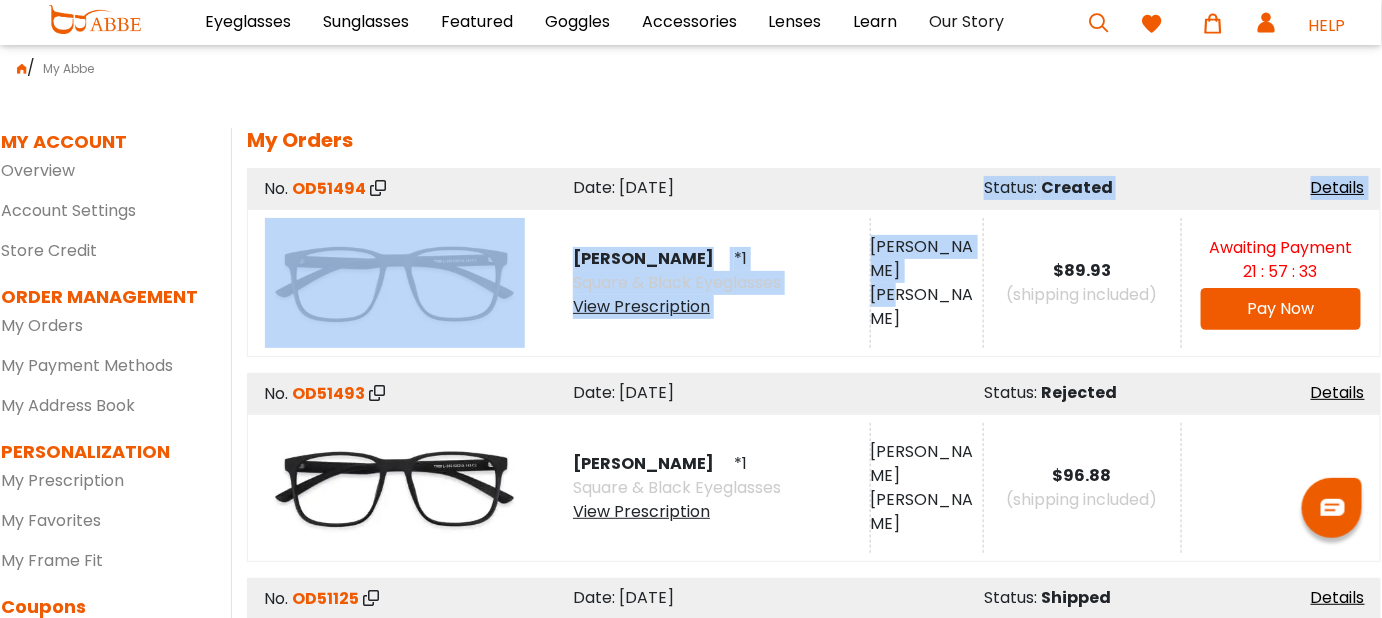 drag, startPoint x: 818, startPoint y: 196, endPoint x: 930, endPoint y: 322, distance: 168.58232 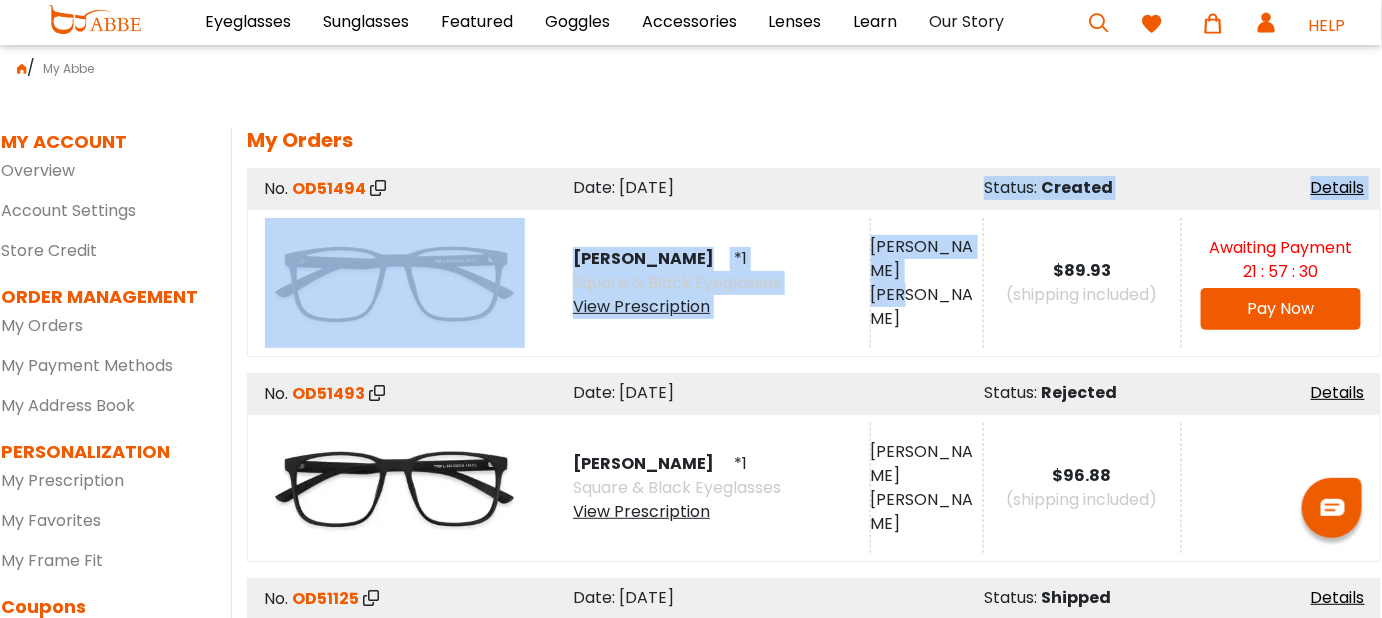 click on "Pay Now" at bounding box center (1280, 308) 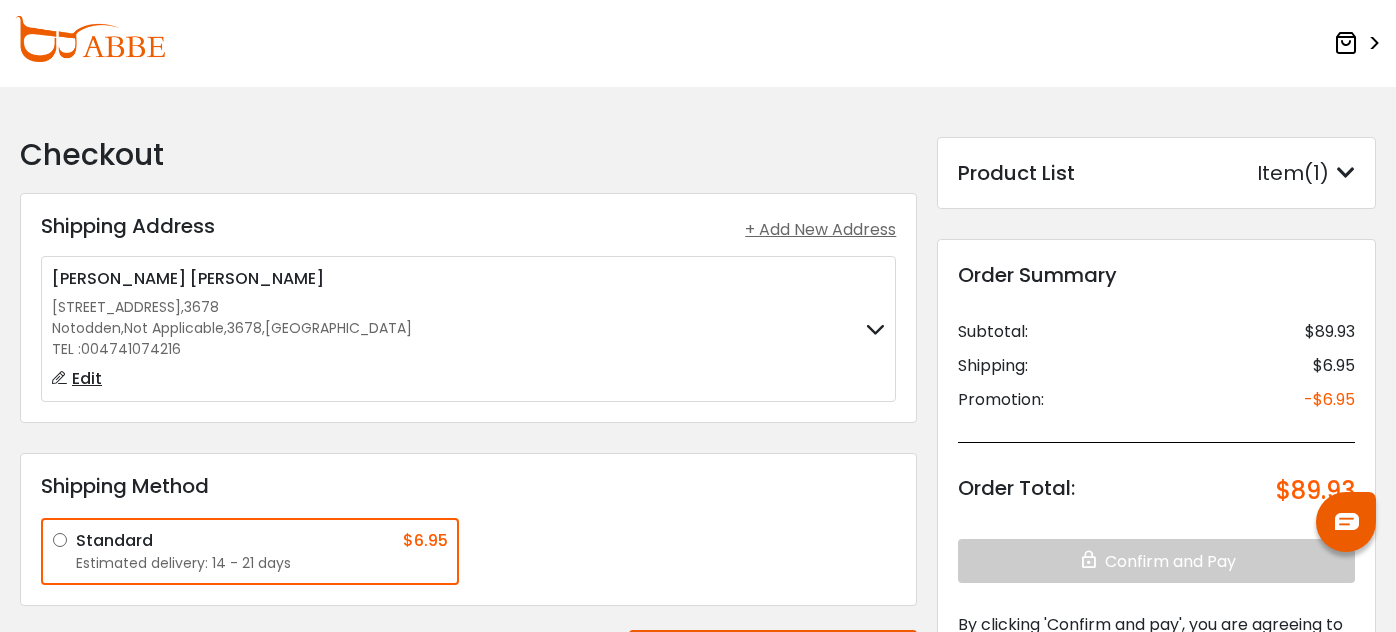 scroll, scrollTop: 0, scrollLeft: 0, axis: both 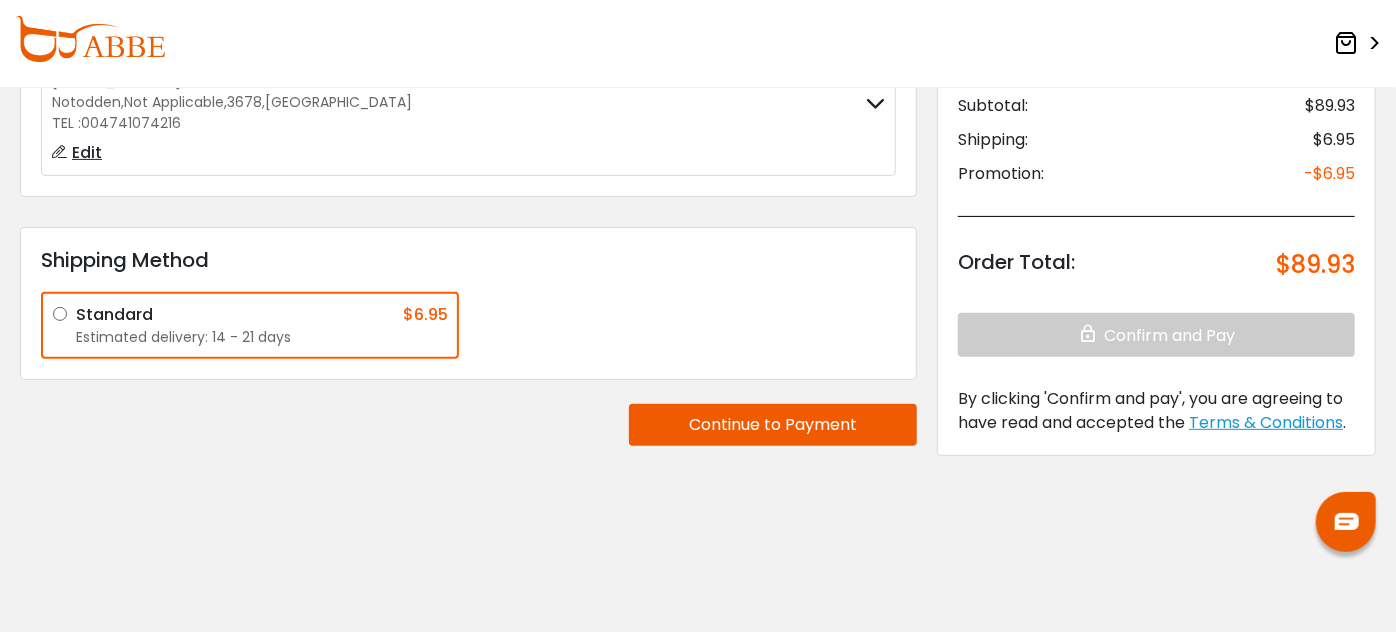 click on "Estimated delivery: 14 - 21 days" at bounding box center (262, 337) 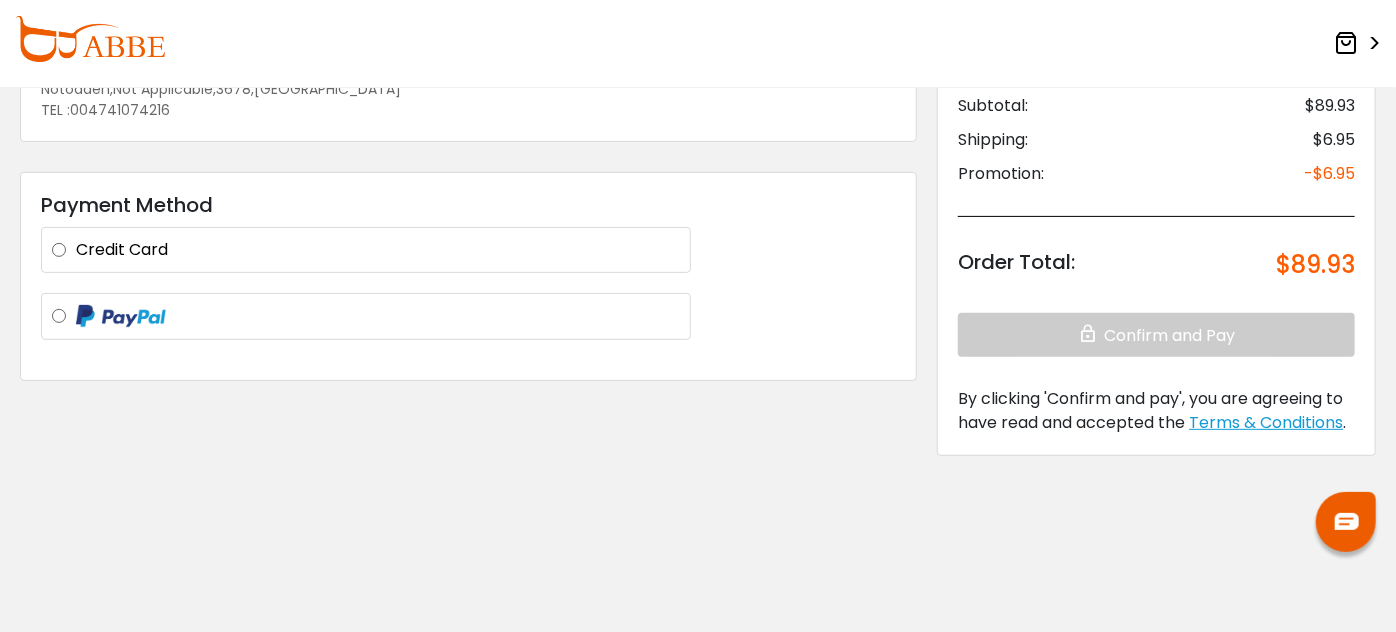 click at bounding box center [378, 316] 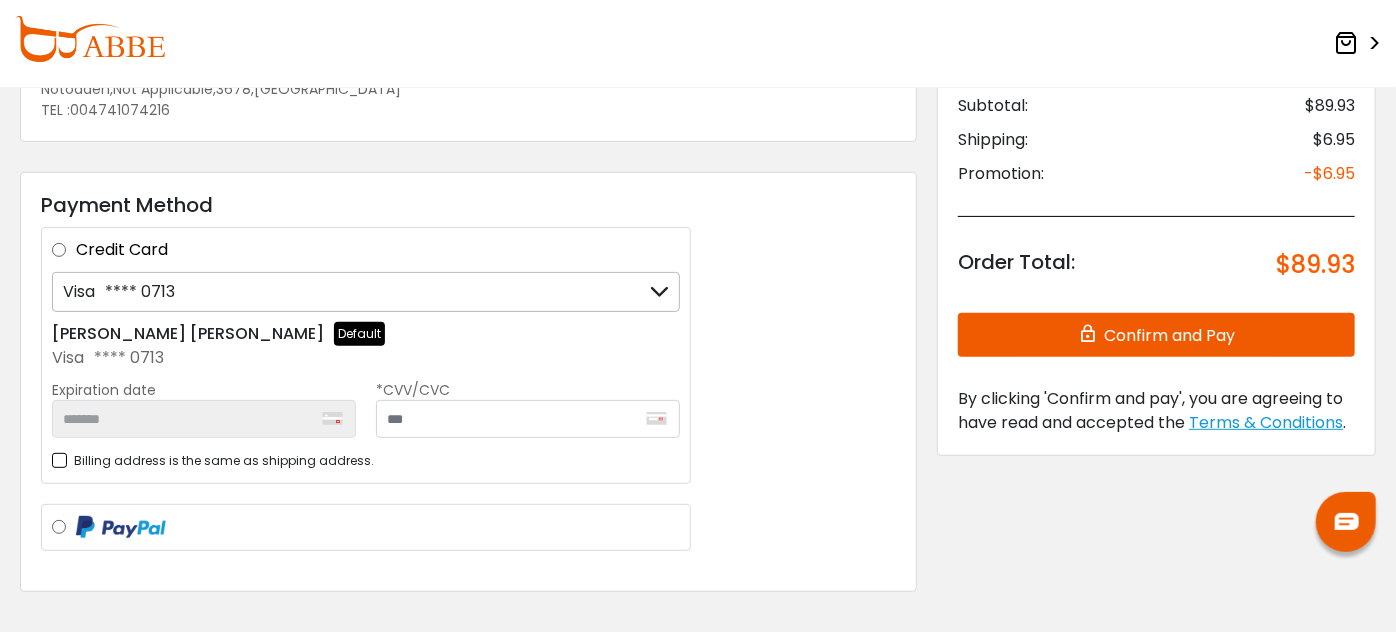 click at bounding box center [366, 527] 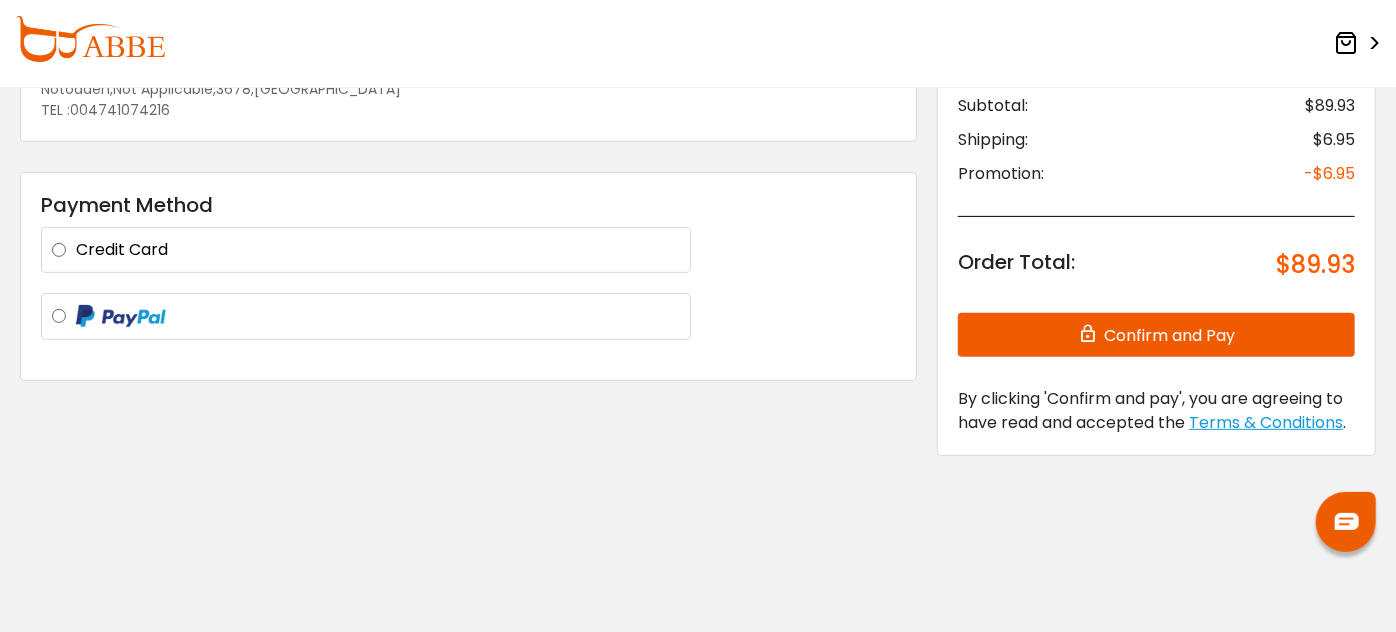 click on "Confirm and Pay" at bounding box center (1156, 335) 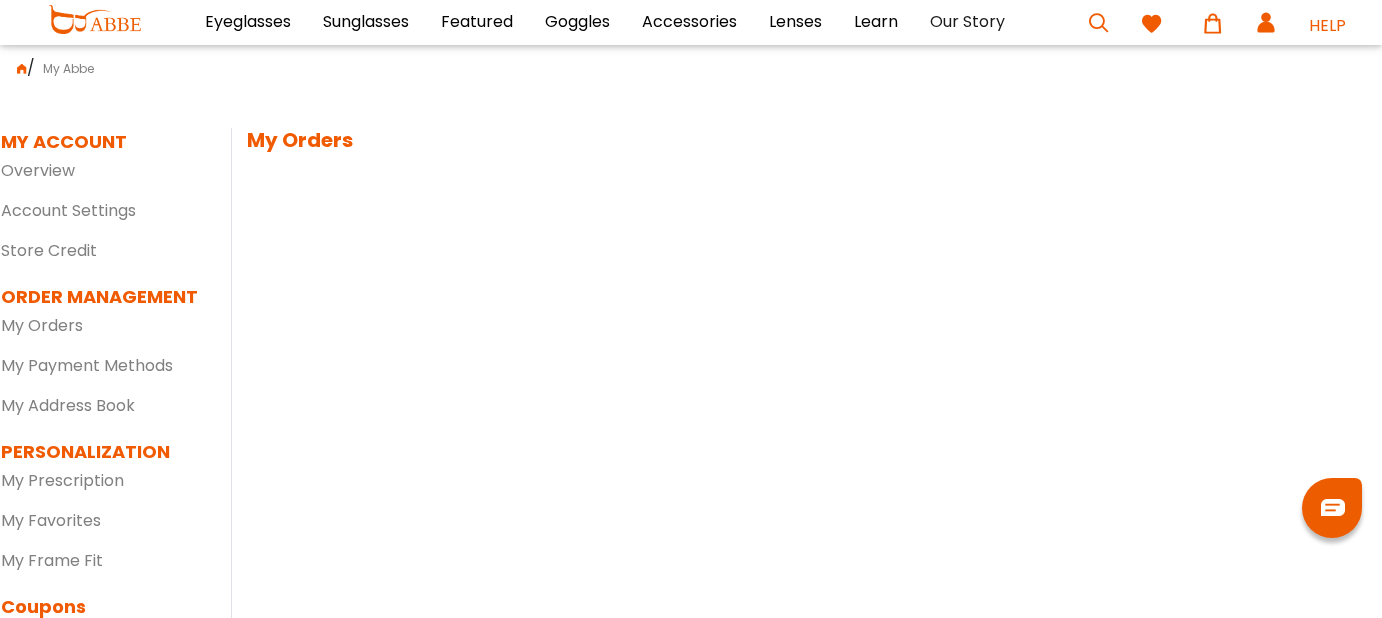 scroll, scrollTop: 0, scrollLeft: 0, axis: both 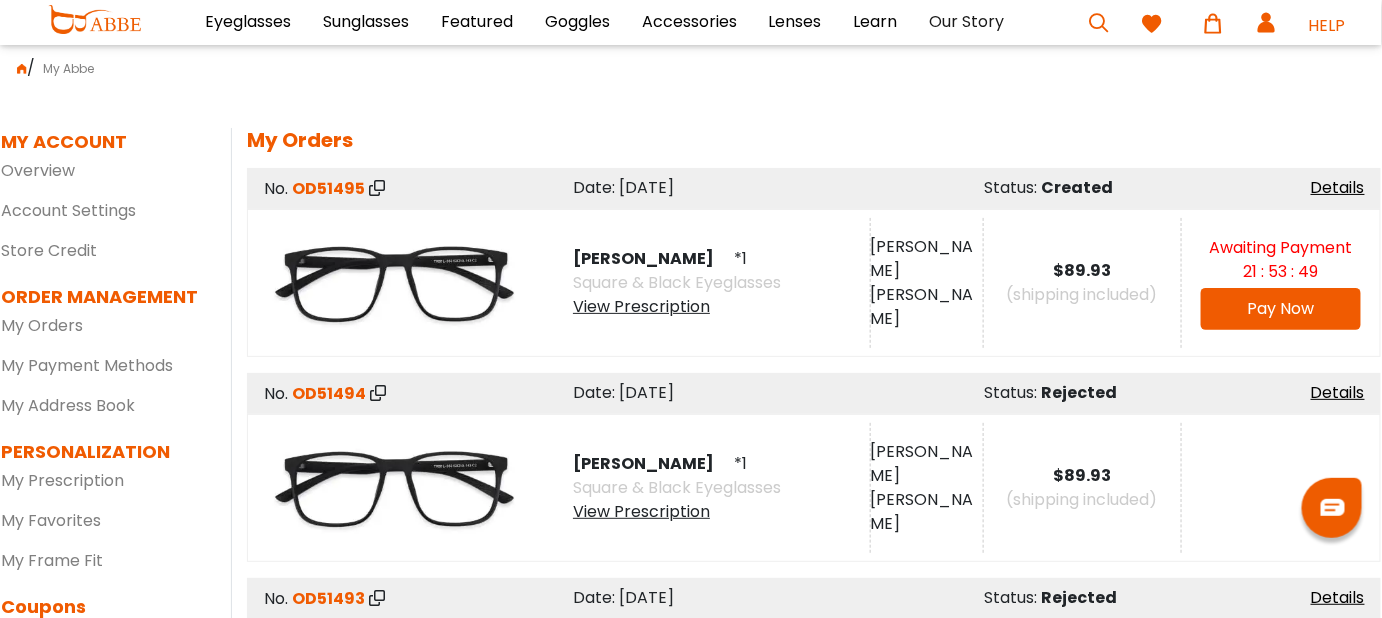 click on "Pay Now" at bounding box center [1280, 308] 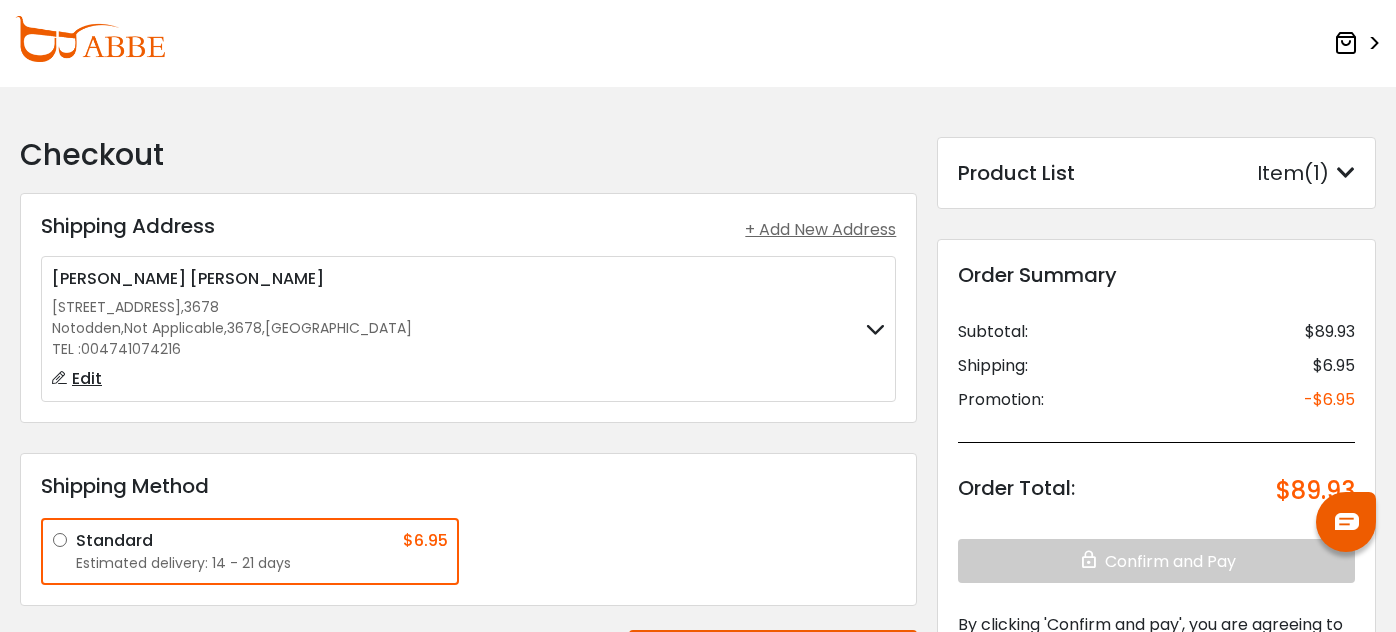 scroll, scrollTop: 0, scrollLeft: 0, axis: both 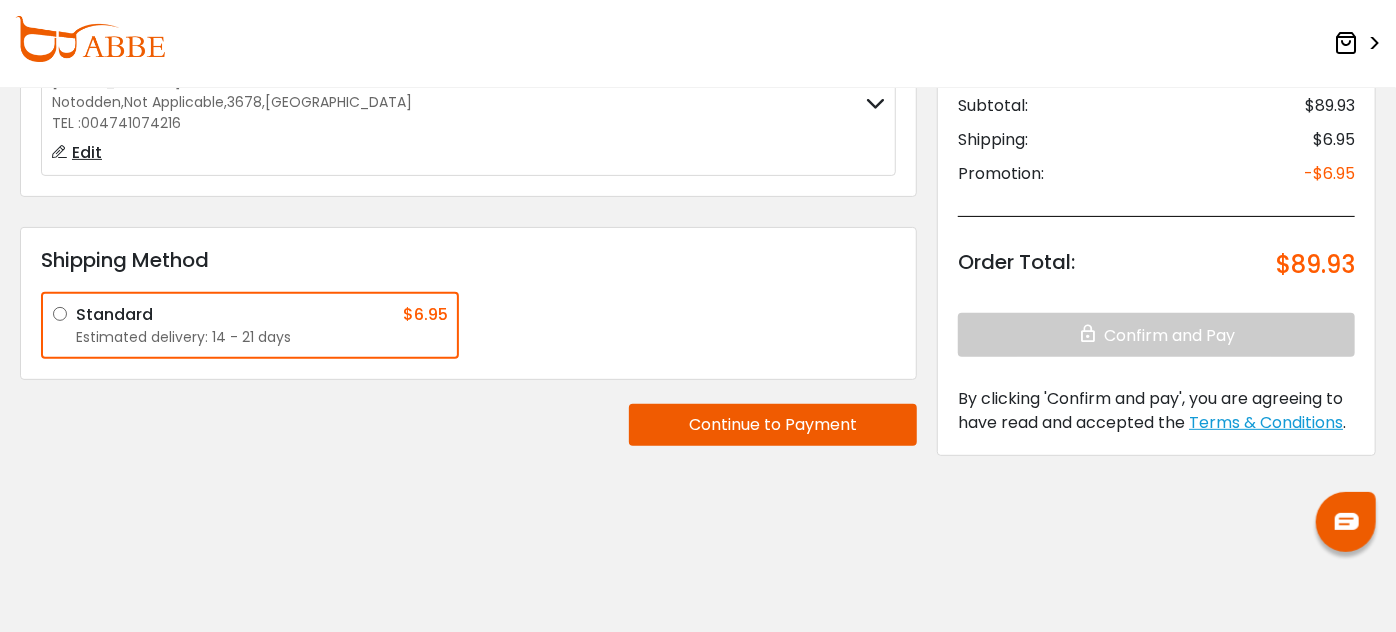 click on "Continue to Payment" at bounding box center (773, 425) 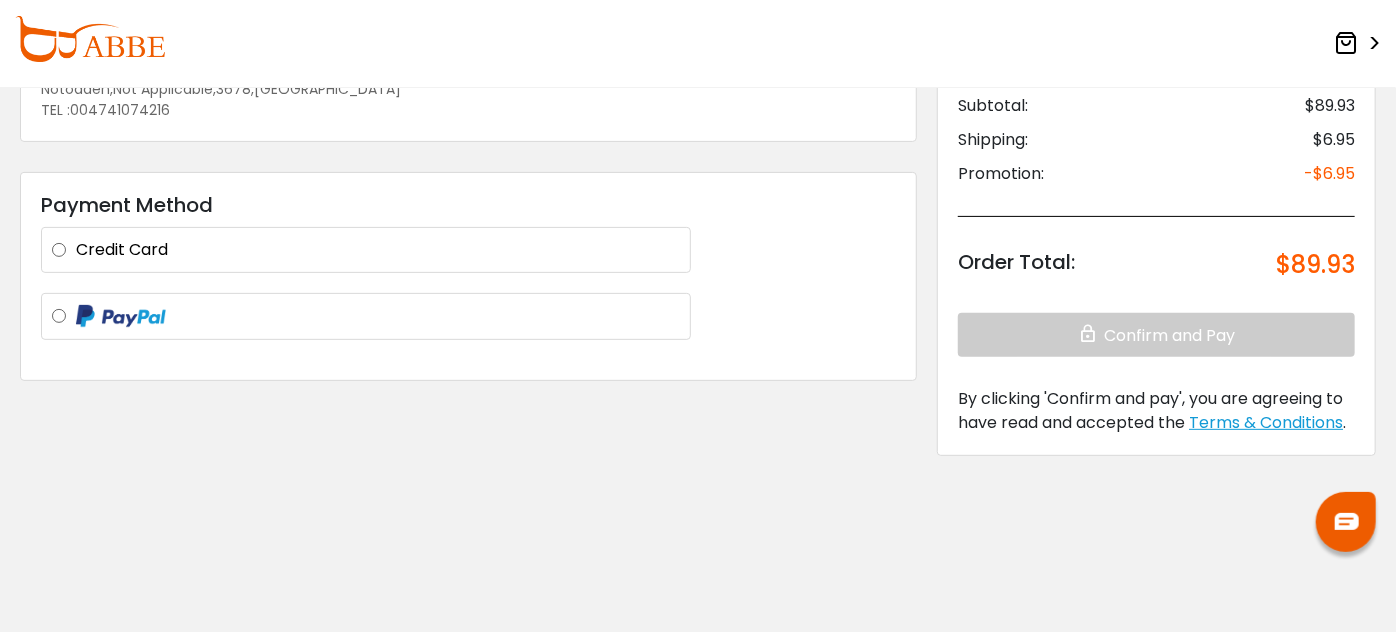 click at bounding box center [378, 316] 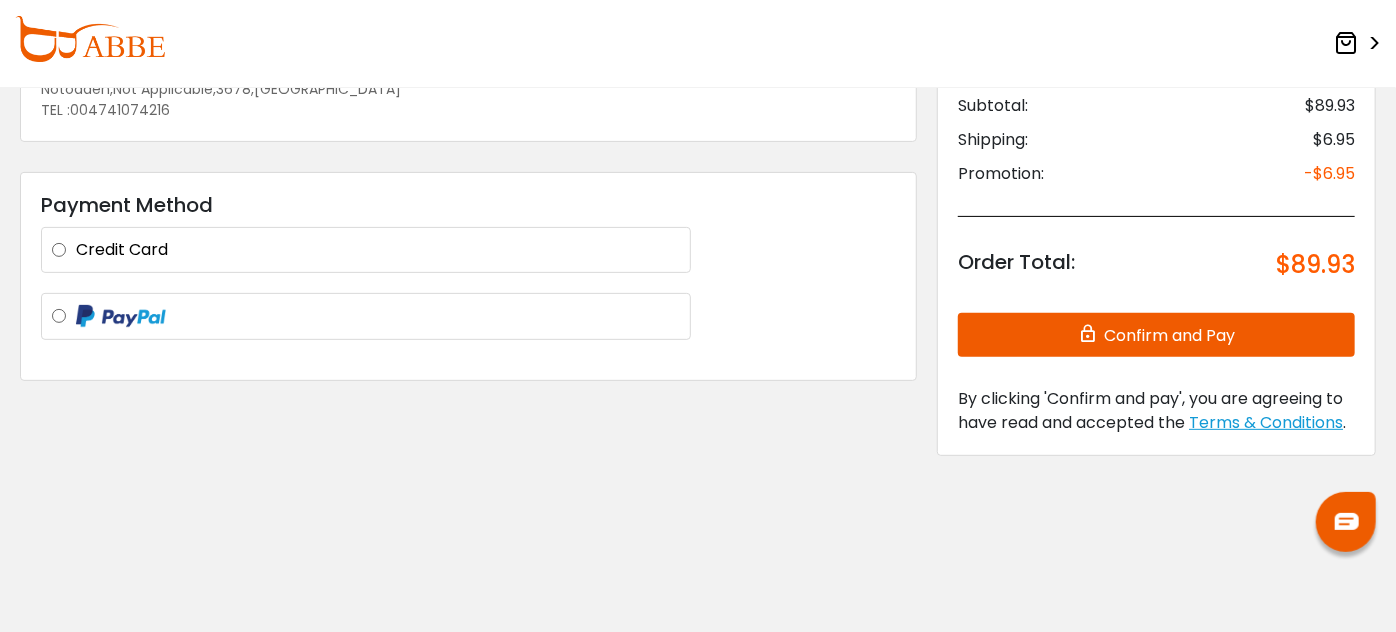 click on "Confirm and Pay" at bounding box center [1156, 335] 